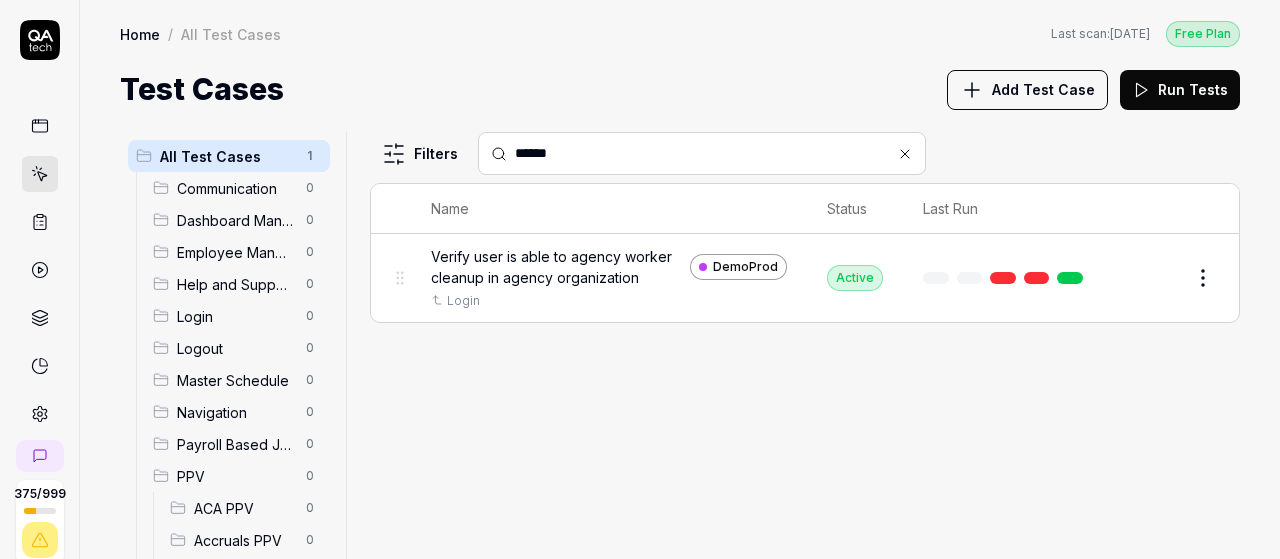 scroll, scrollTop: 0, scrollLeft: 0, axis: both 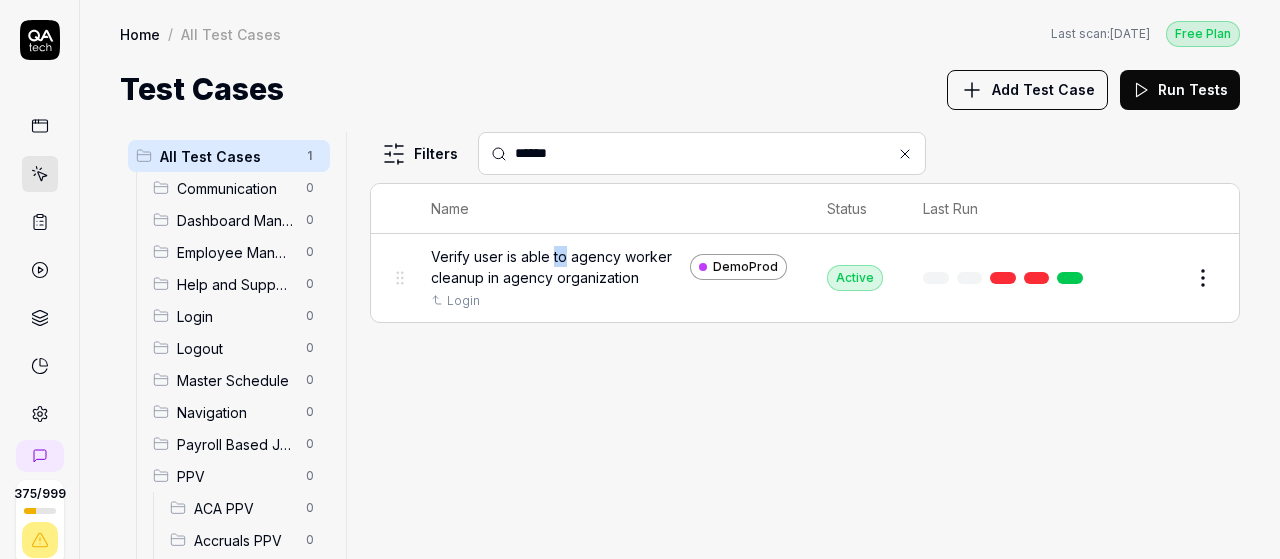 click on "Verify user is able to agency worker cleanup in agency organization" at bounding box center [556, 267] 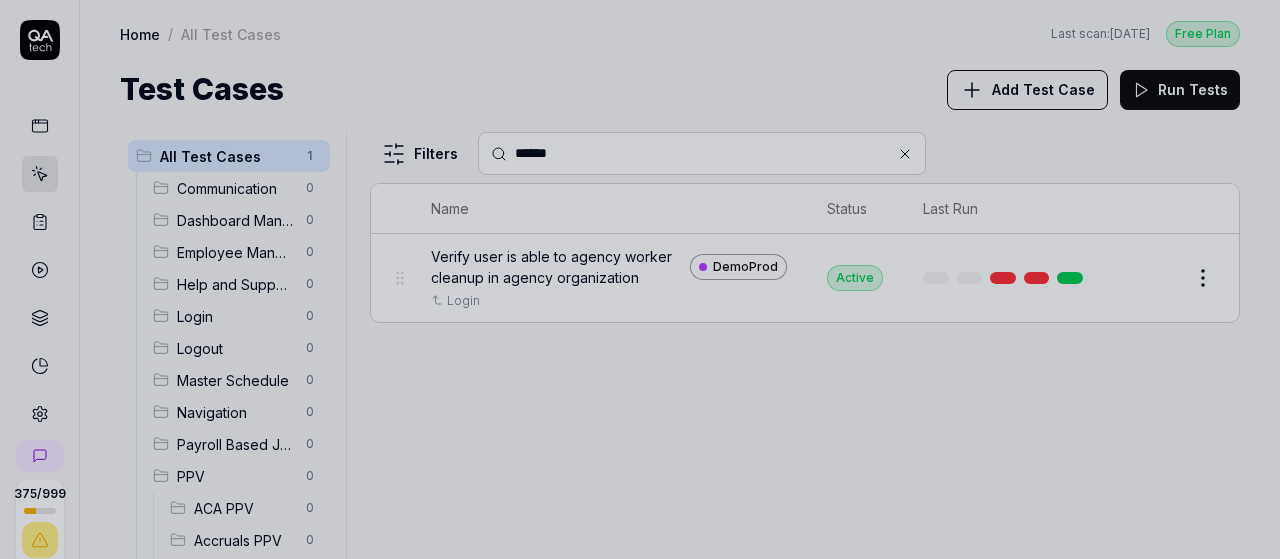 click at bounding box center (640, 279) 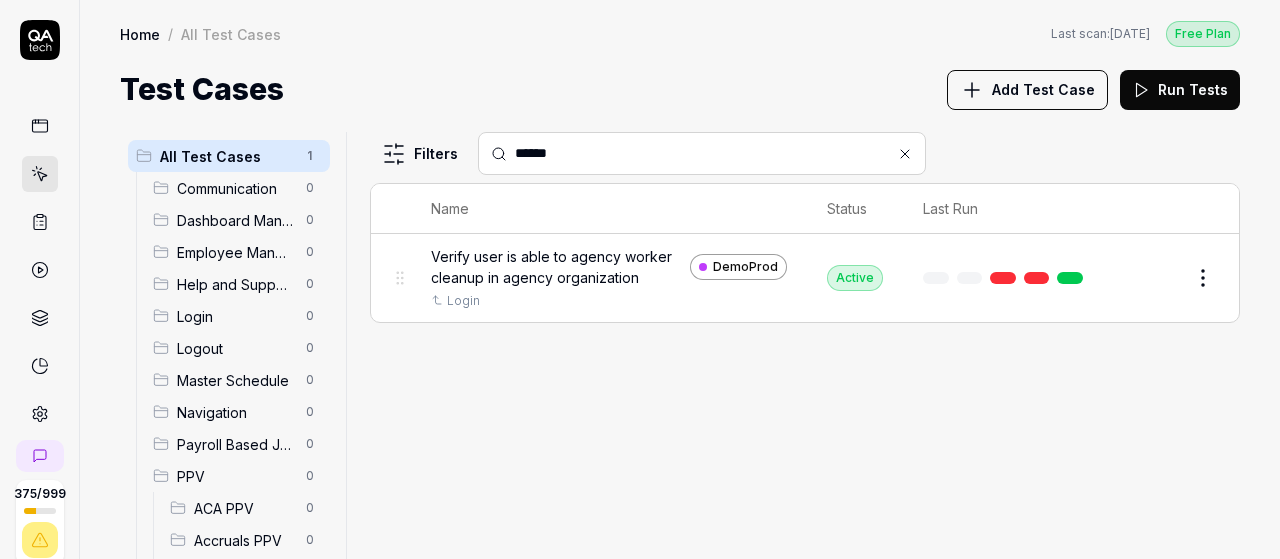 click on "Run Tests" at bounding box center [1180, 90] 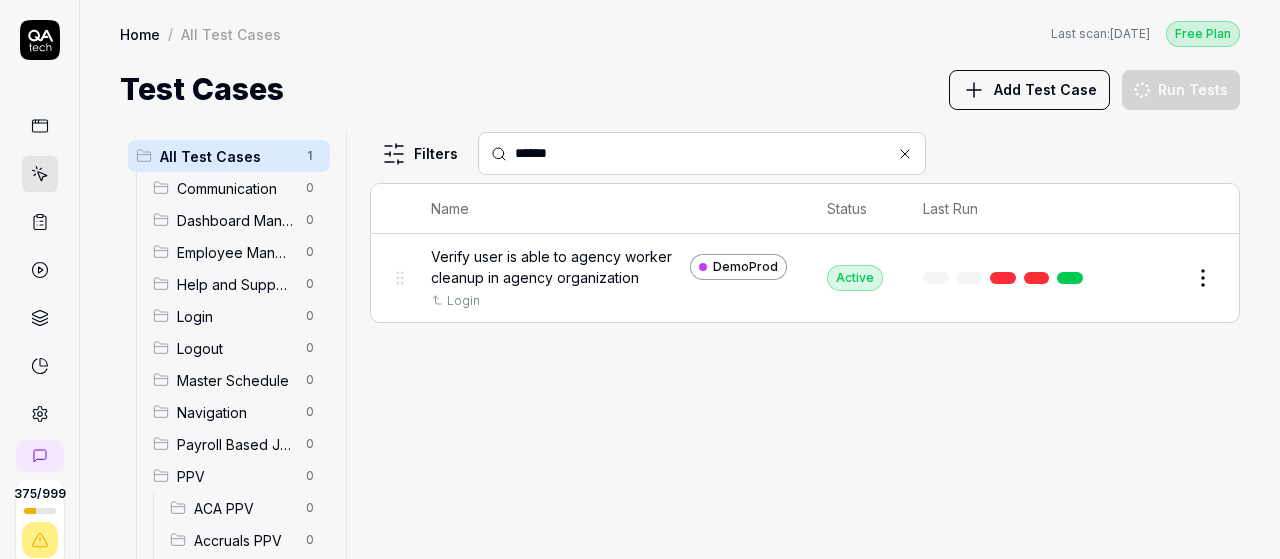 click on "Verify user is able to agency worker cleanup in agency organization" at bounding box center [556, 267] 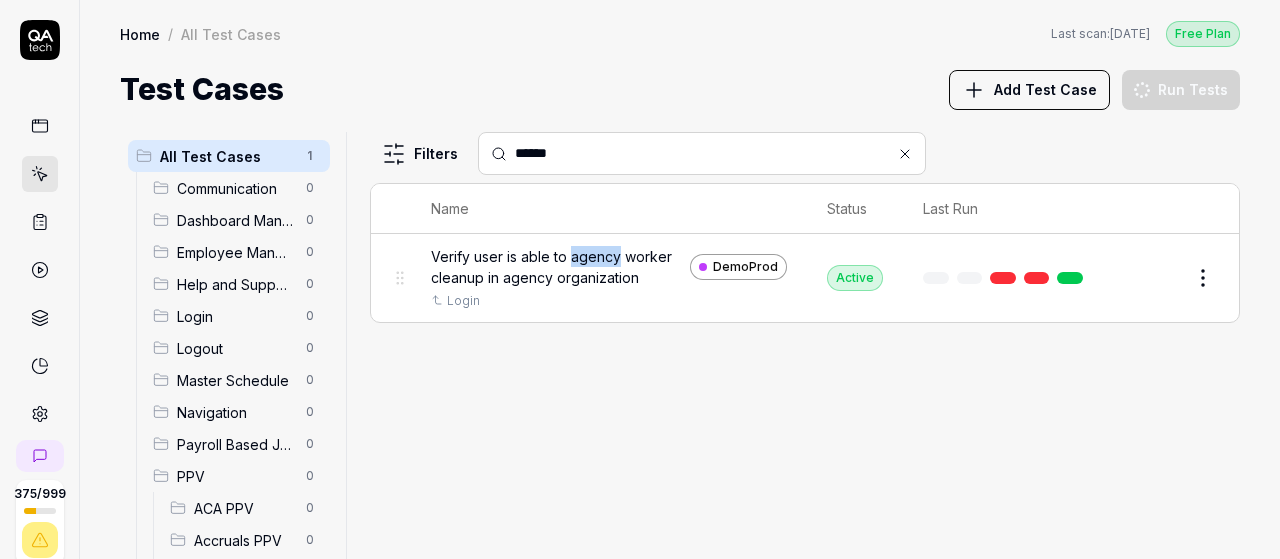 click on "Verify user is able to agency worker cleanup in agency organization" at bounding box center [556, 267] 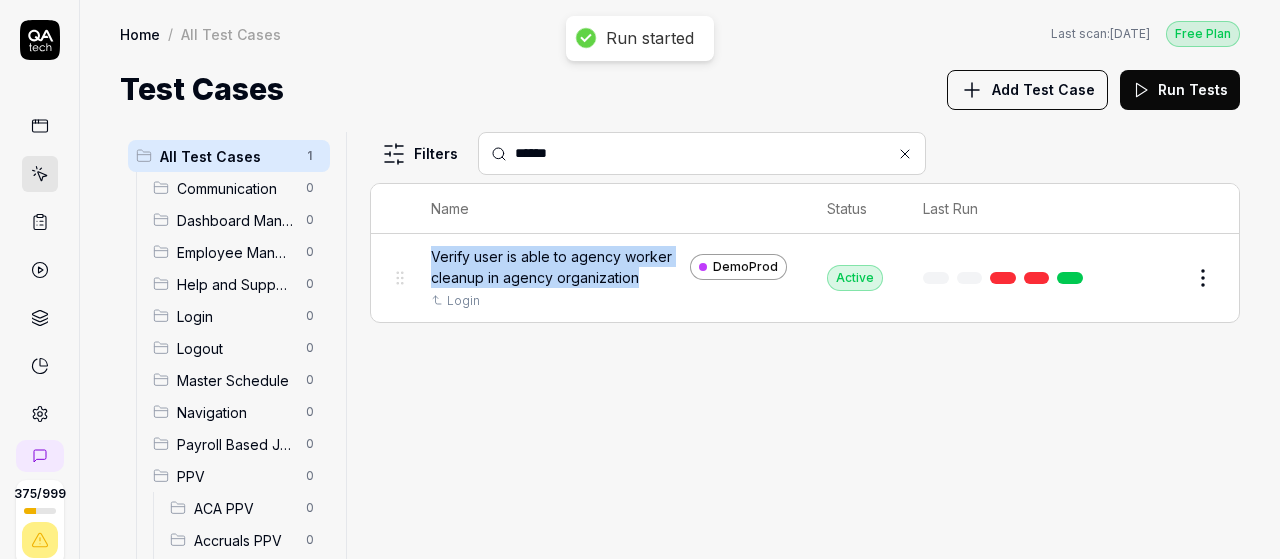 drag, startPoint x: 650, startPoint y: 281, endPoint x: 426, endPoint y: 257, distance: 225.28204 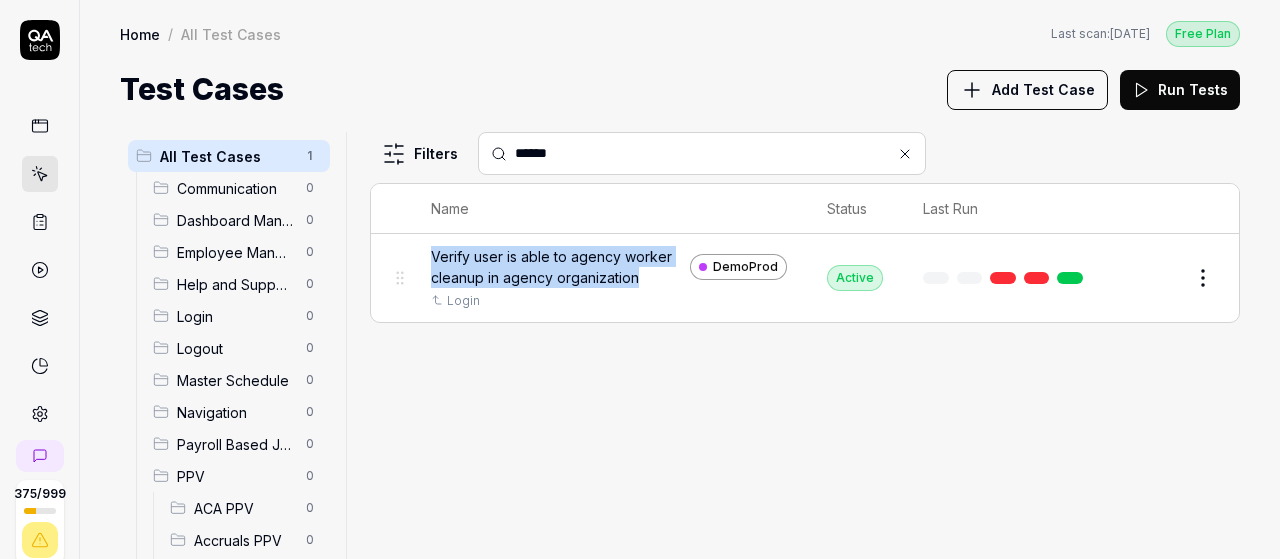 copy on "Verify user is able to agency worker cleanup in agency organization" 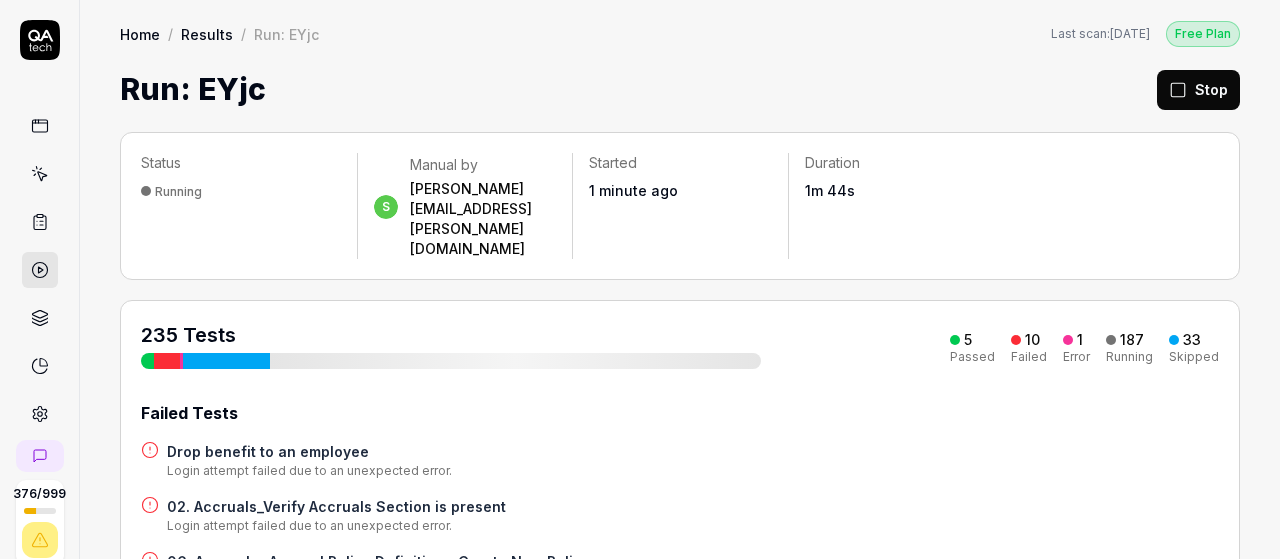scroll, scrollTop: 0, scrollLeft: 0, axis: both 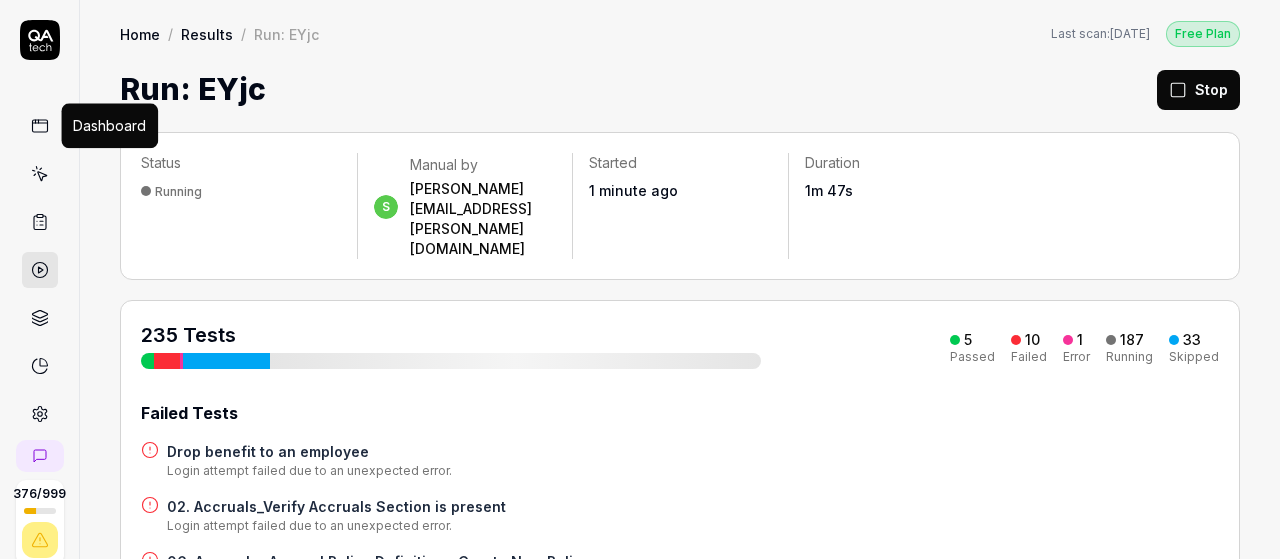 click 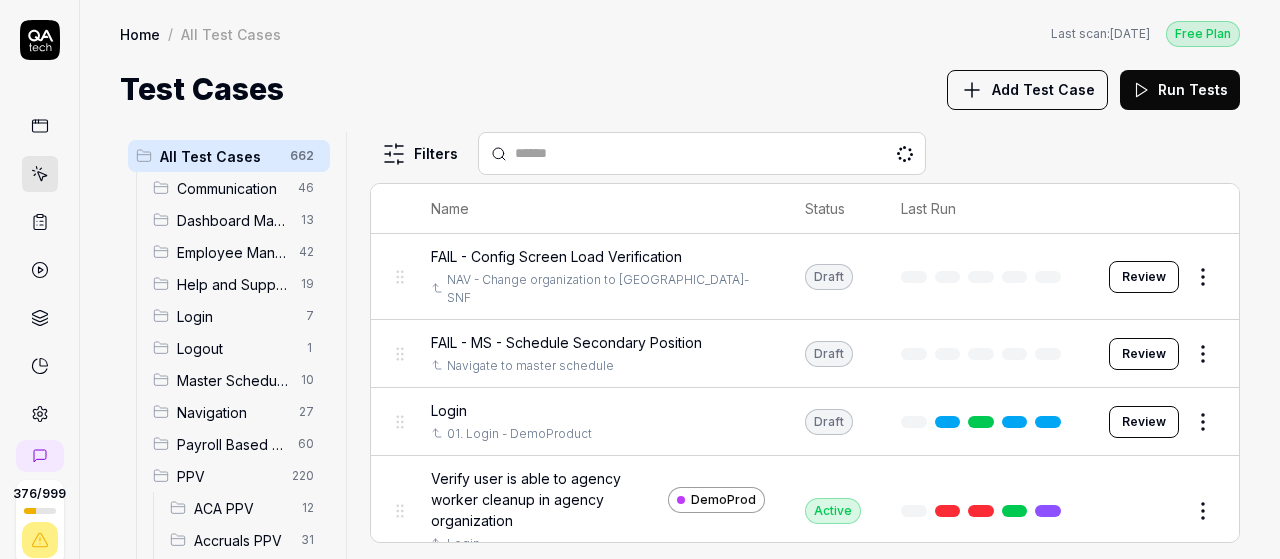 click at bounding box center [714, 153] 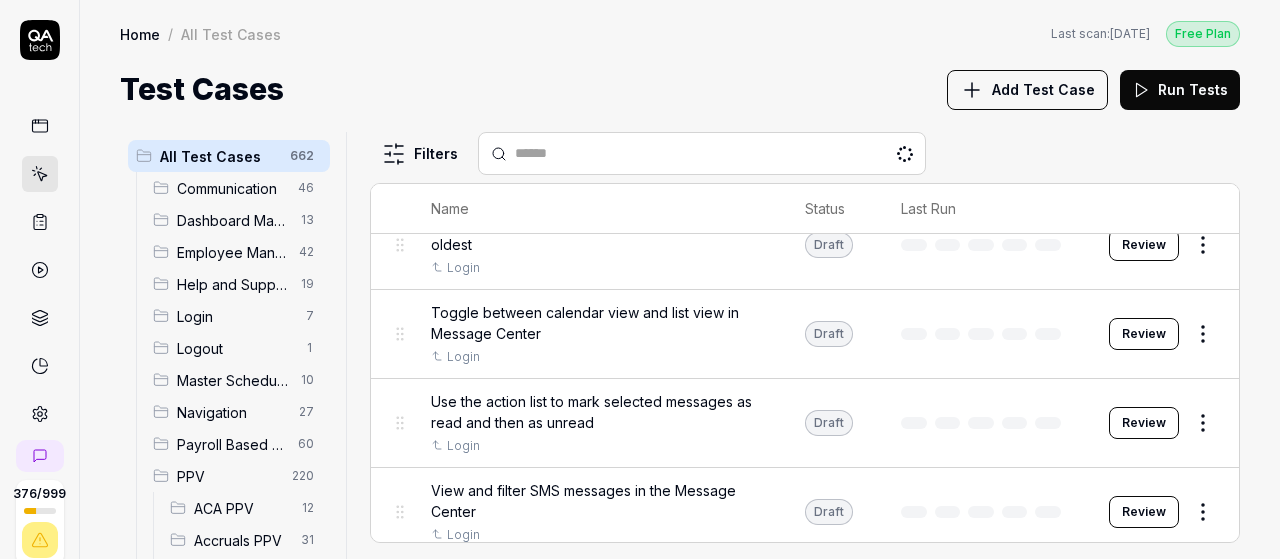 scroll, scrollTop: 4225, scrollLeft: 0, axis: vertical 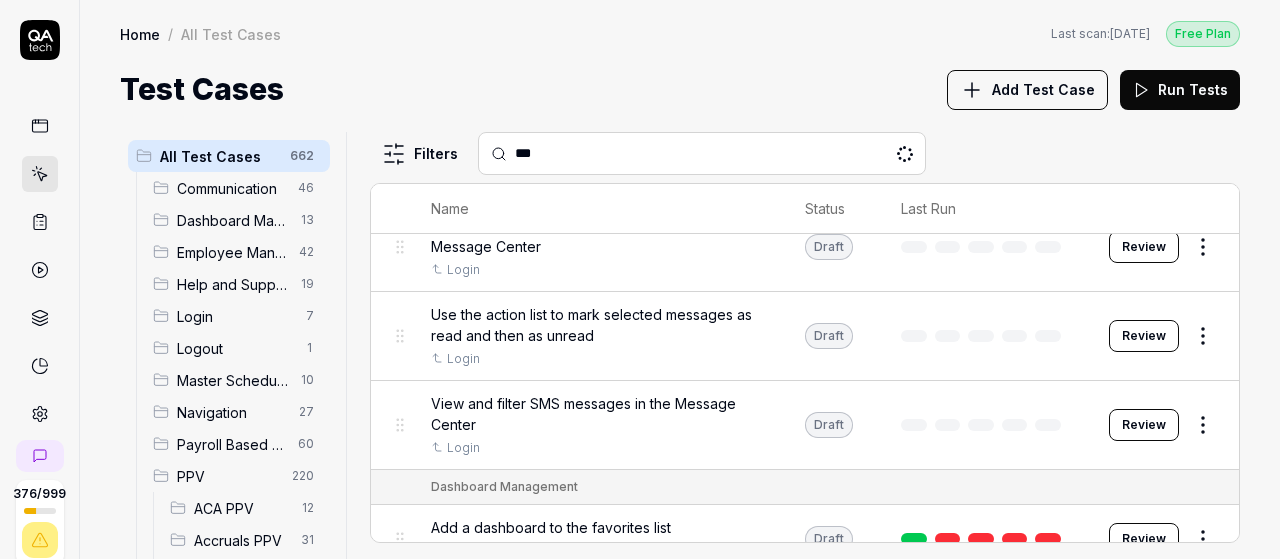 click on "***" at bounding box center (714, 153) 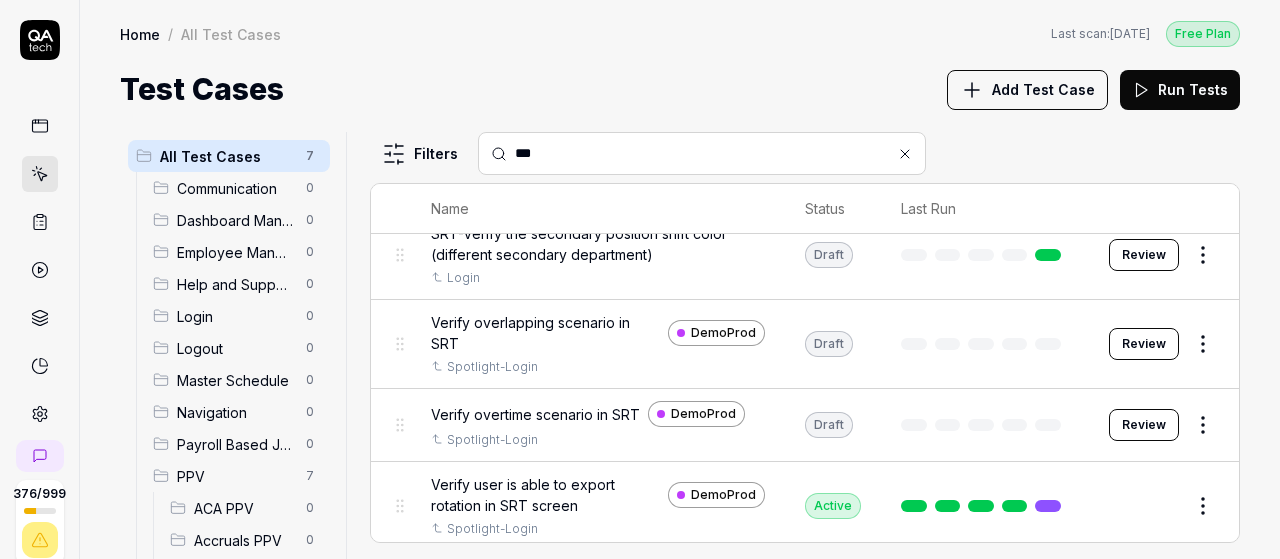 scroll, scrollTop: 56, scrollLeft: 0, axis: vertical 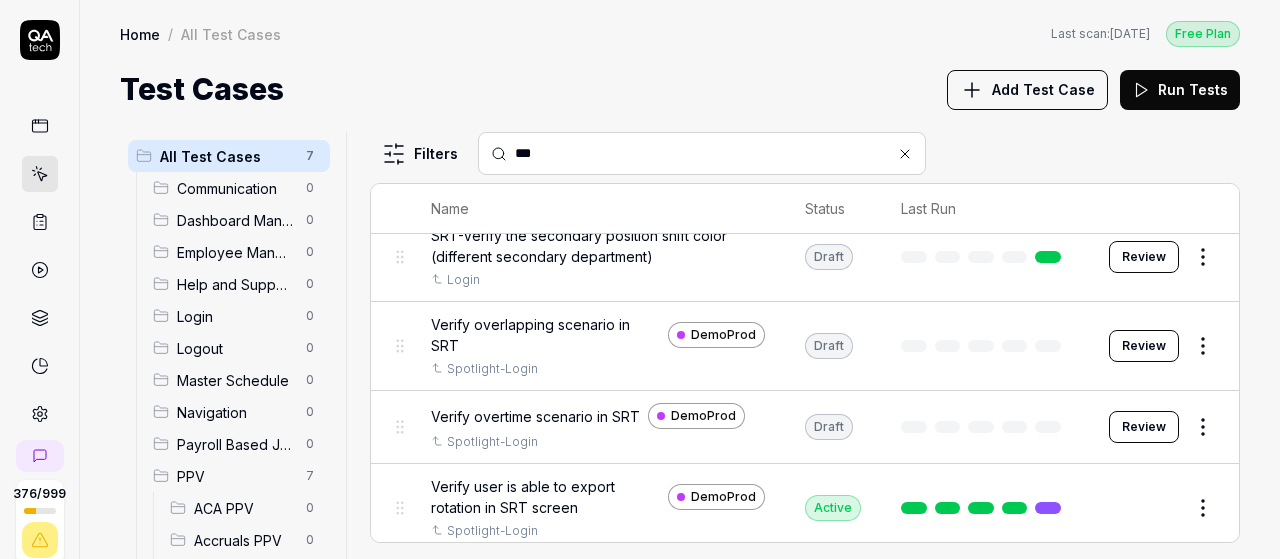 type on "***" 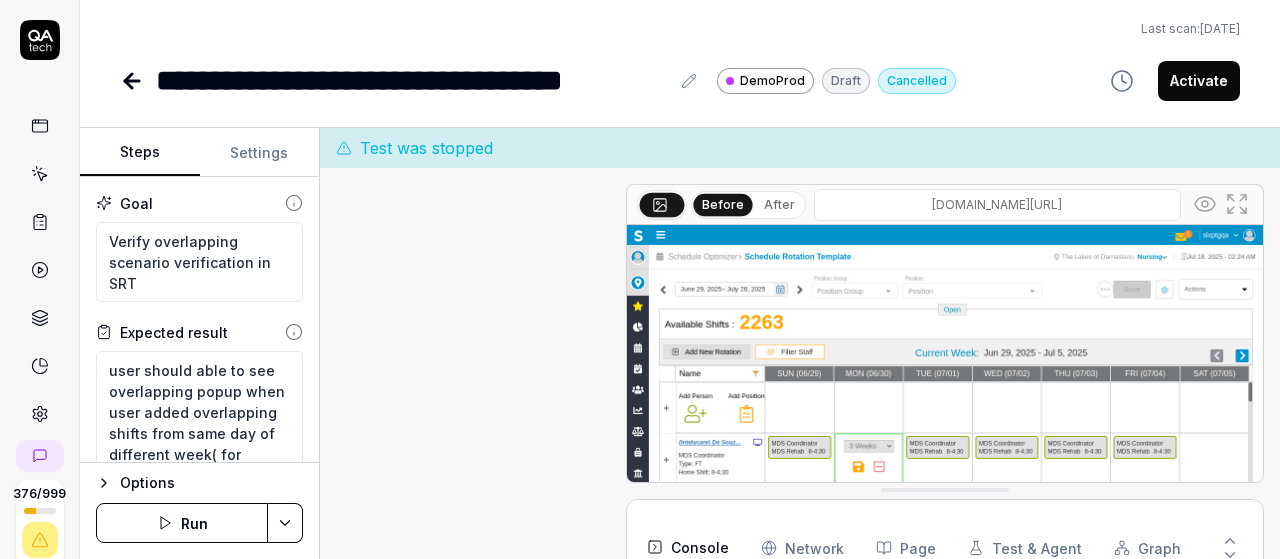 scroll, scrollTop: 994, scrollLeft: 0, axis: vertical 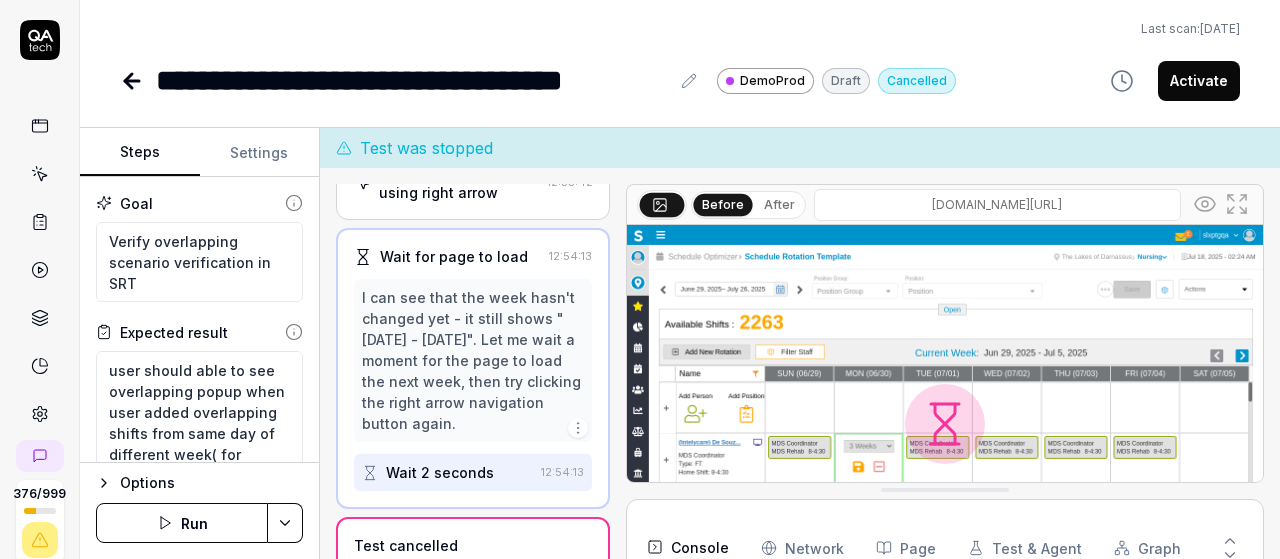 click on "Run" at bounding box center (182, 523) 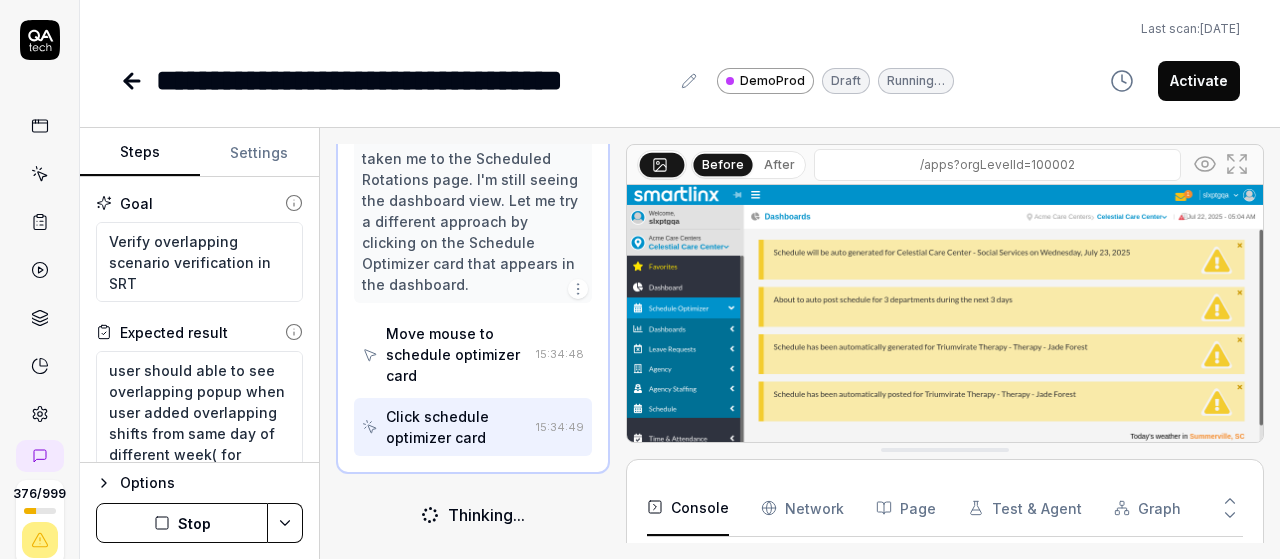 scroll, scrollTop: 1959, scrollLeft: 0, axis: vertical 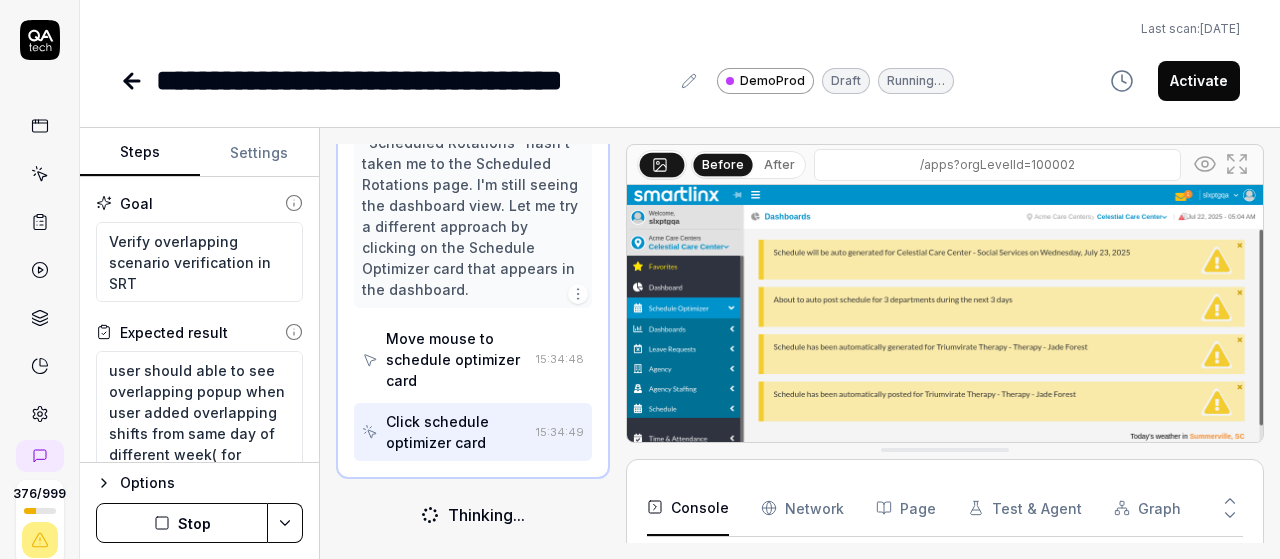 type on "*" 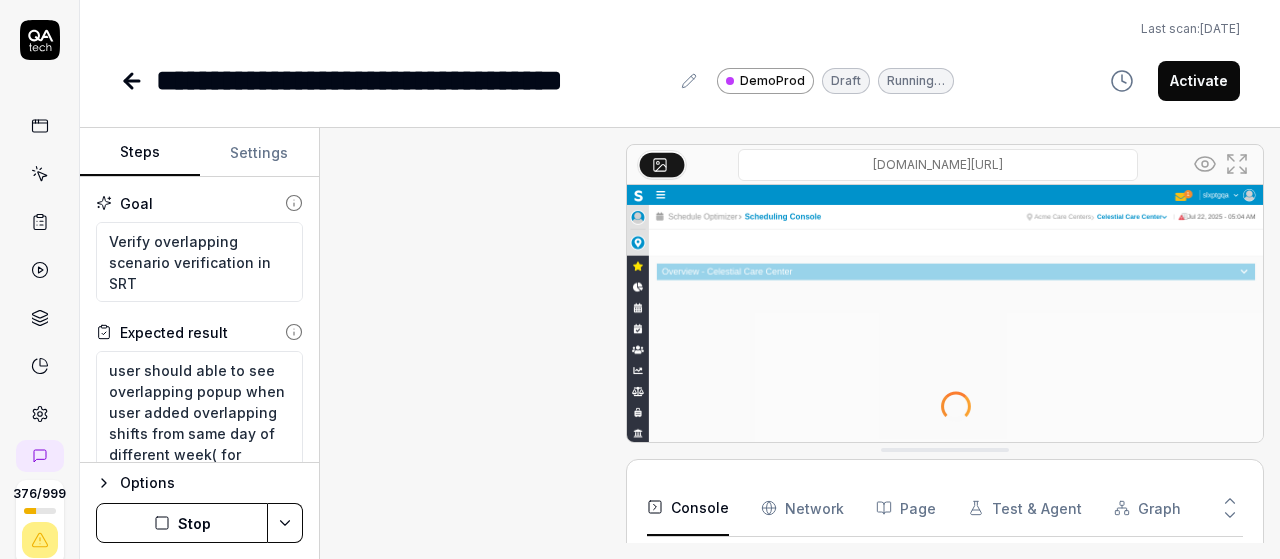 scroll, scrollTop: 1937, scrollLeft: 0, axis: vertical 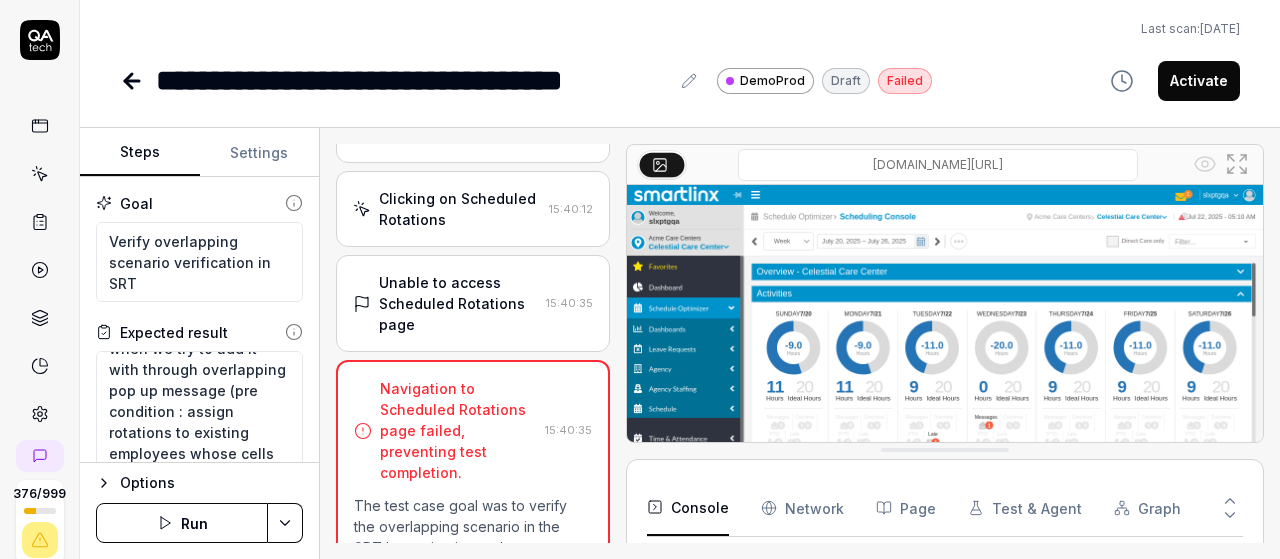 click 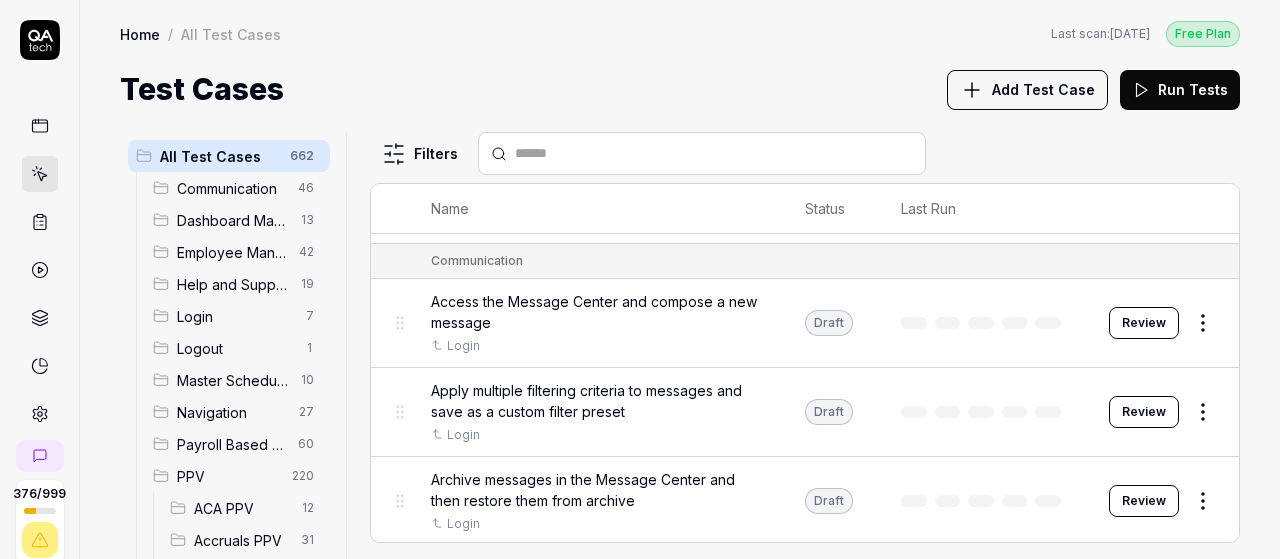scroll, scrollTop: 1338, scrollLeft: 0, axis: vertical 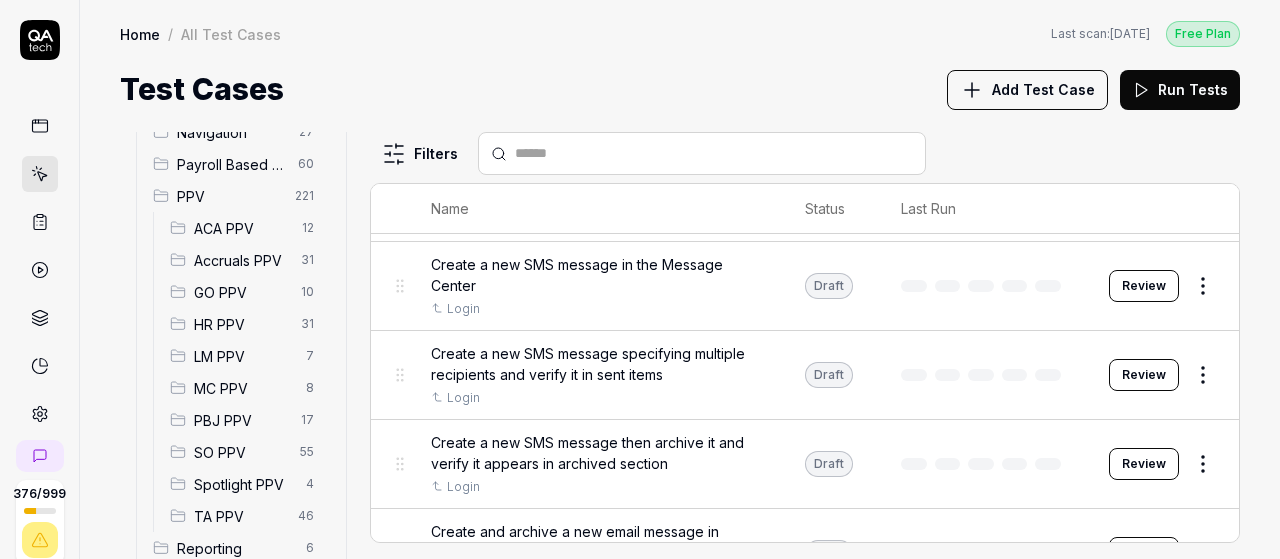 click on "SO PPV 55" at bounding box center (246, 452) 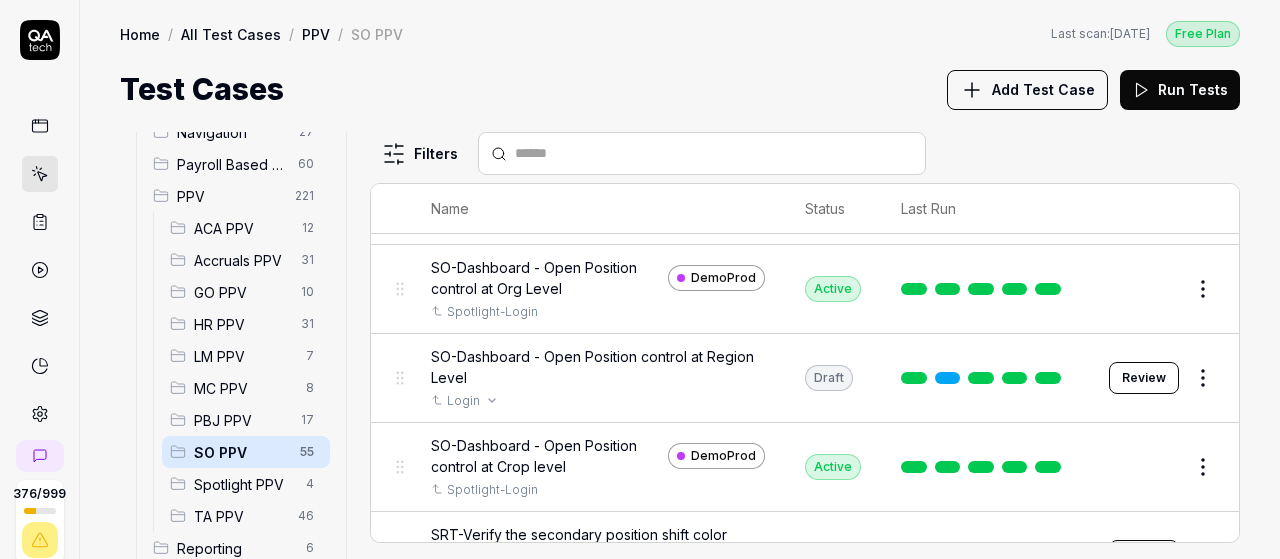 scroll, scrollTop: 1400, scrollLeft: 0, axis: vertical 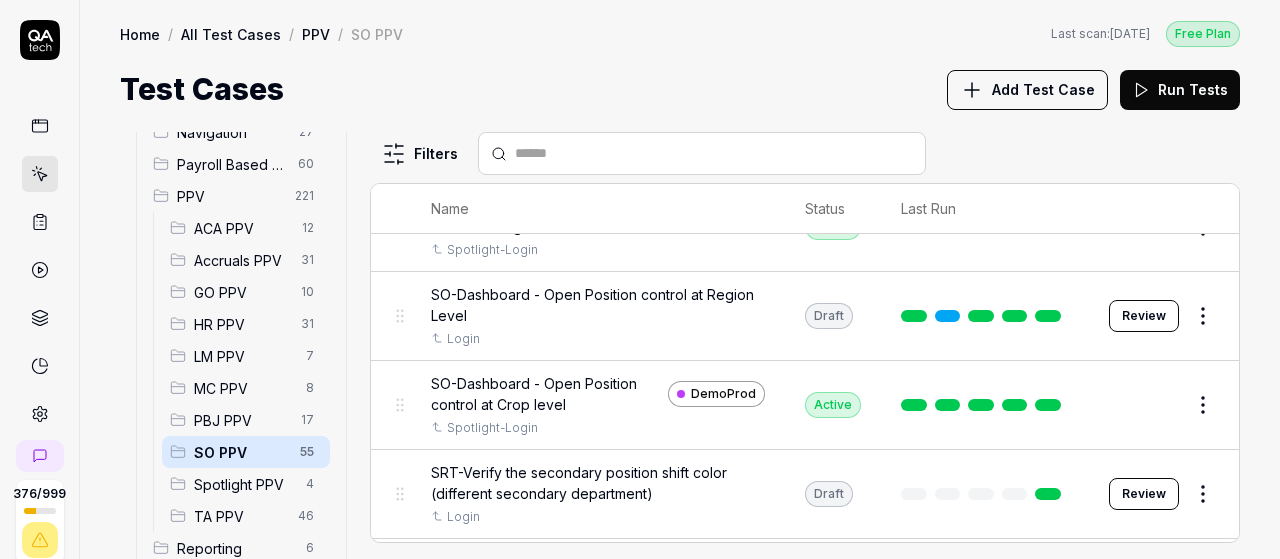 click at bounding box center [714, 153] 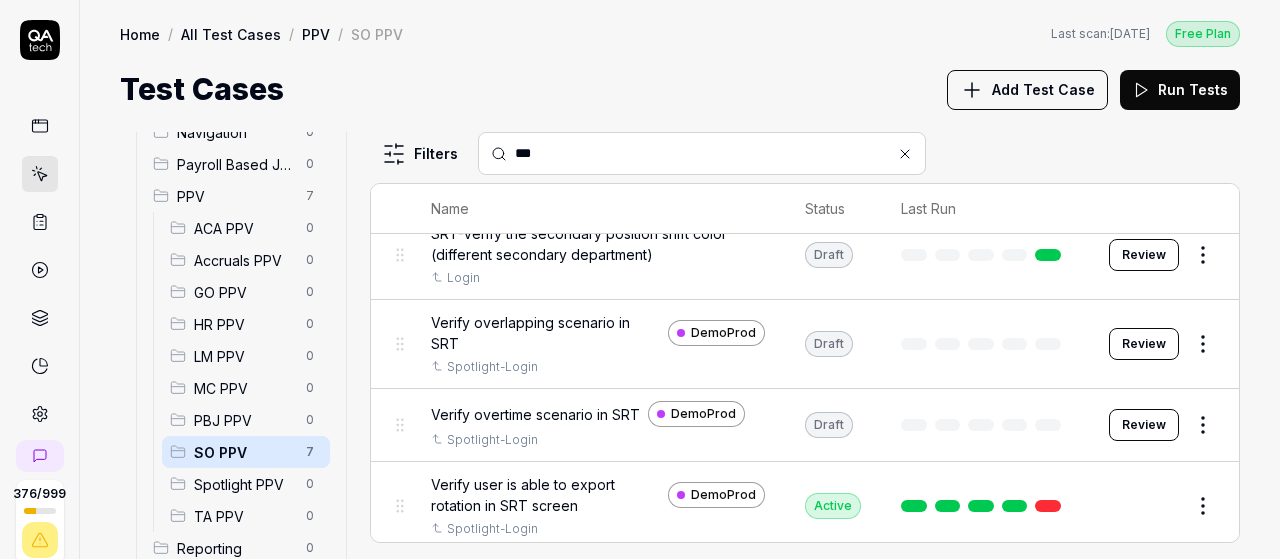 scroll, scrollTop: 65, scrollLeft: 0, axis: vertical 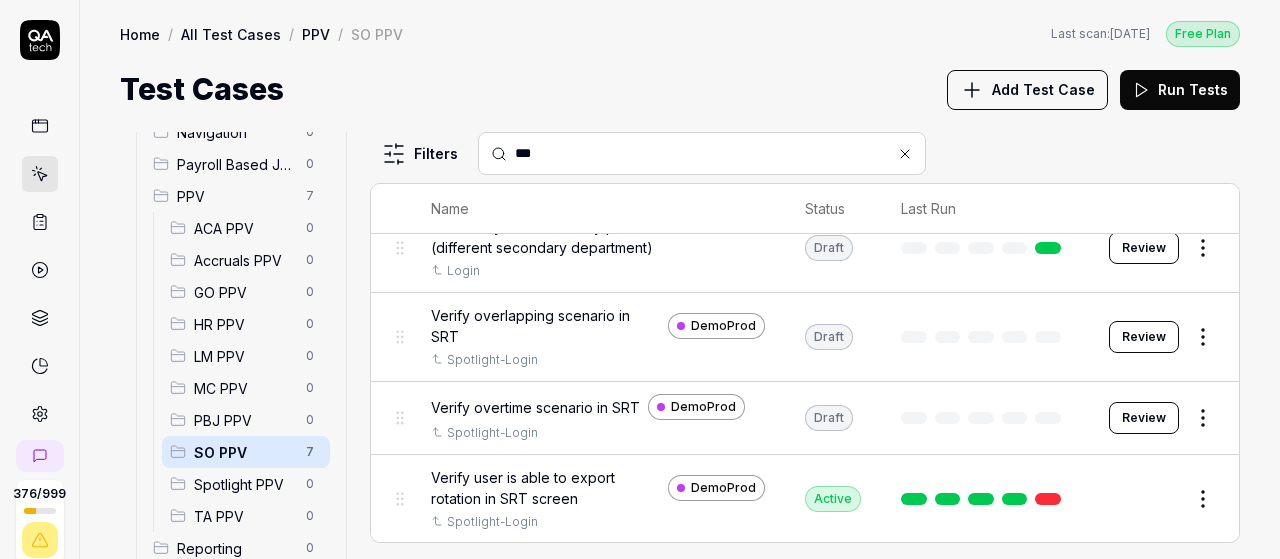 type on "***" 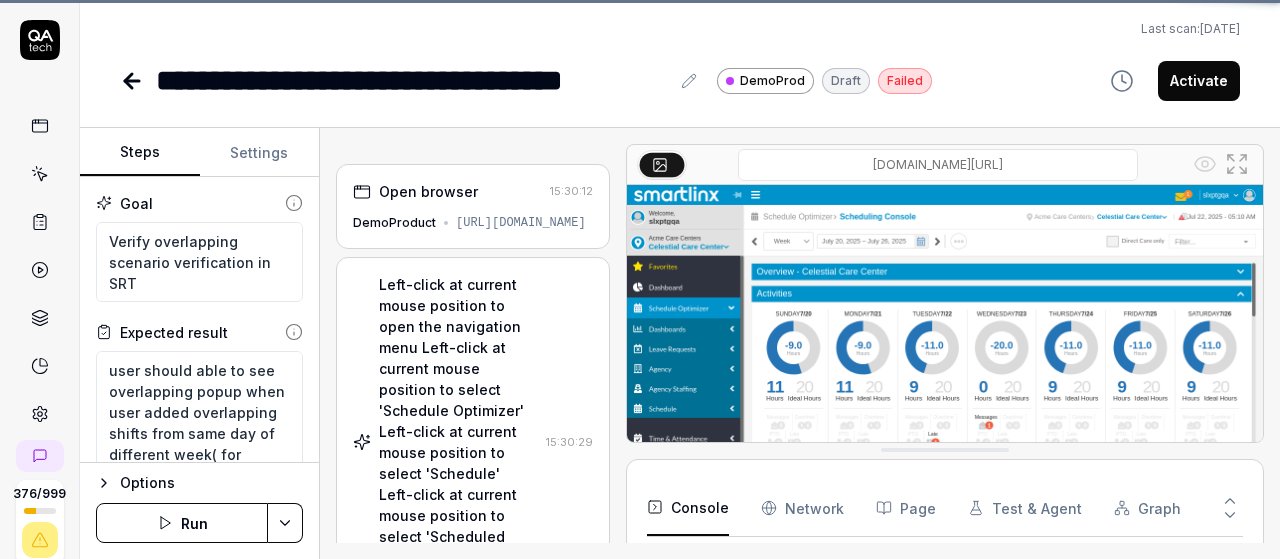 scroll, scrollTop: 32, scrollLeft: 0, axis: vertical 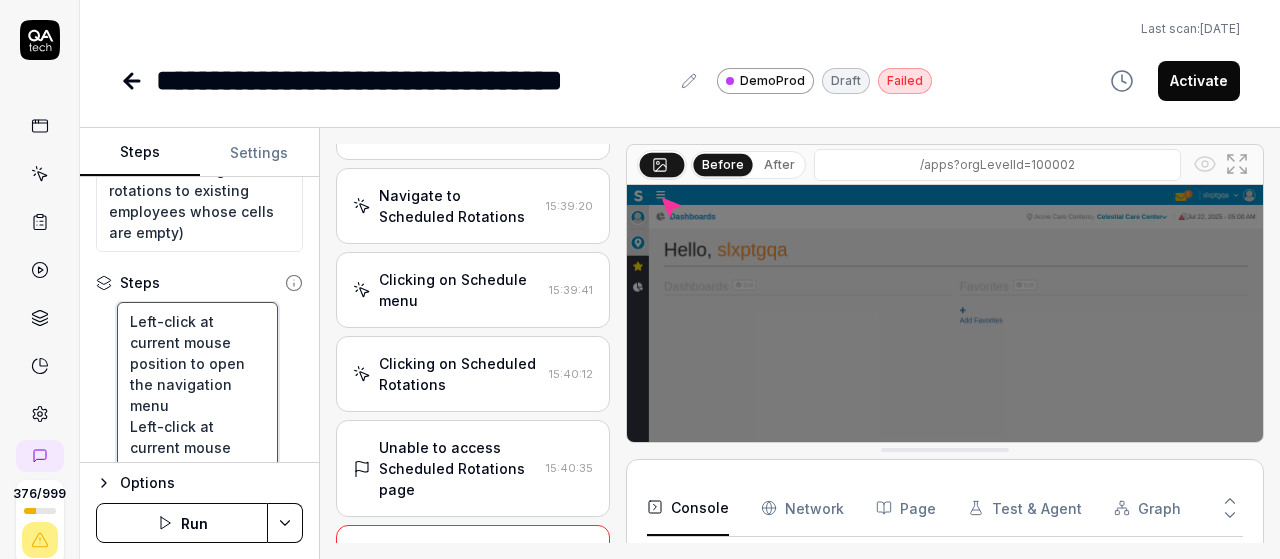click on "Left-click at current mouse position to open the navigation menu
Left-click at current mouse position to select 'Schedule Optimizer'
Left-click at current mouse position to select 'Schedule'
Left-click at current mouse position to select 'Scheduled Rotations'
Wait for 3 seconds for the page to load completely" at bounding box center (197, 552) 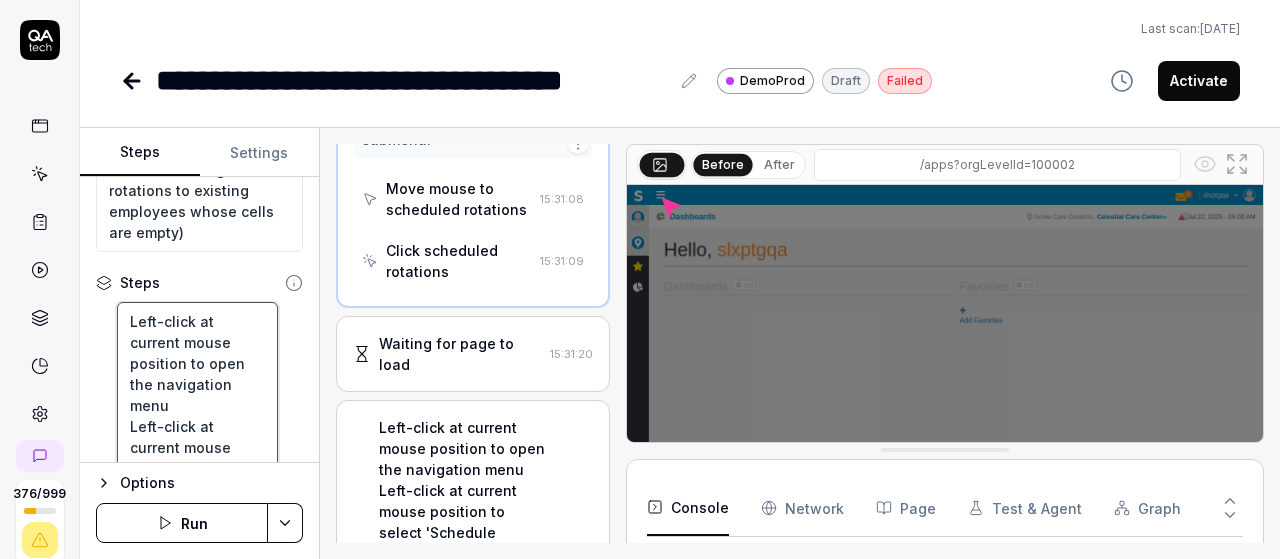 scroll, scrollTop: 977, scrollLeft: 0, axis: vertical 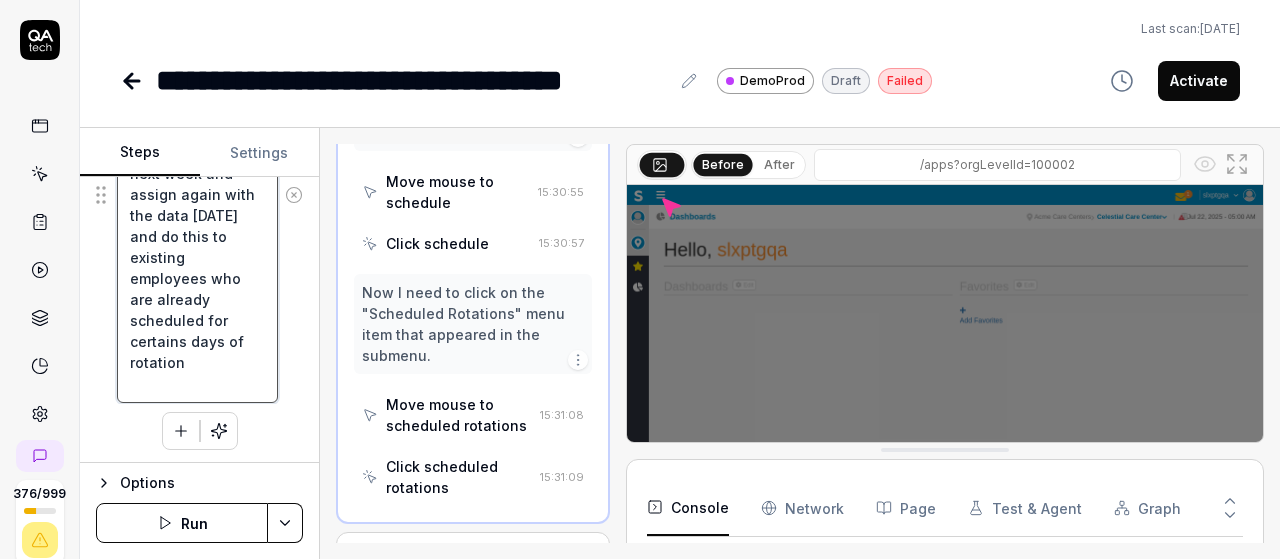 click on "assign rotations on the cell where the employee doesn't have the data for example assign the rotation on monday of week 1 and then move to next week and assign again with the data on monday and do this to existing employees who are already scheduled for certains days of rotation" at bounding box center [197, 194] 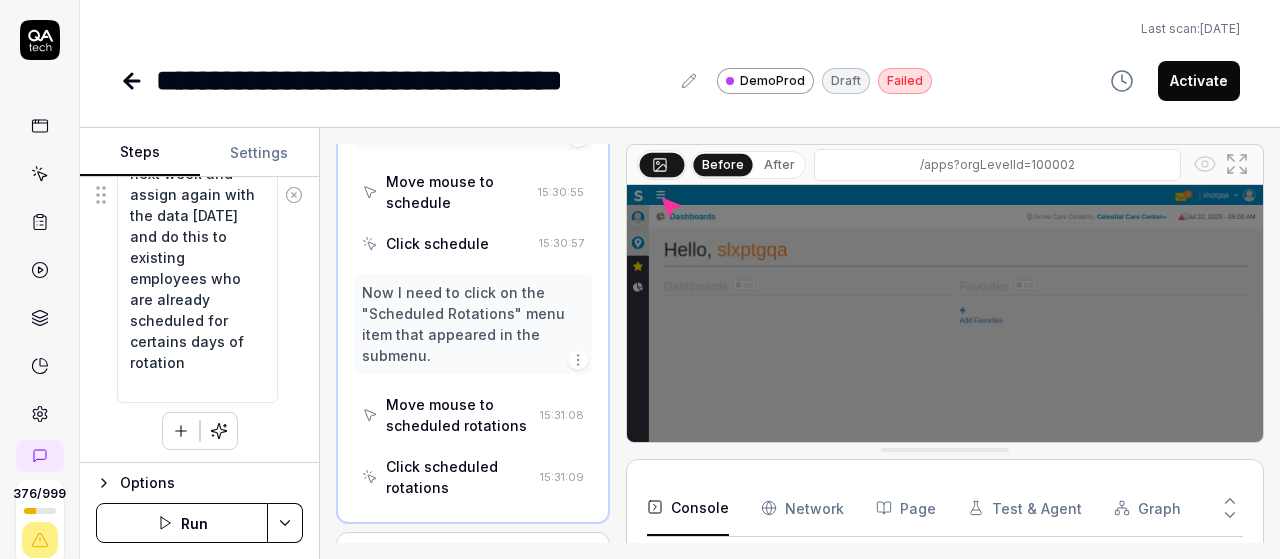 click 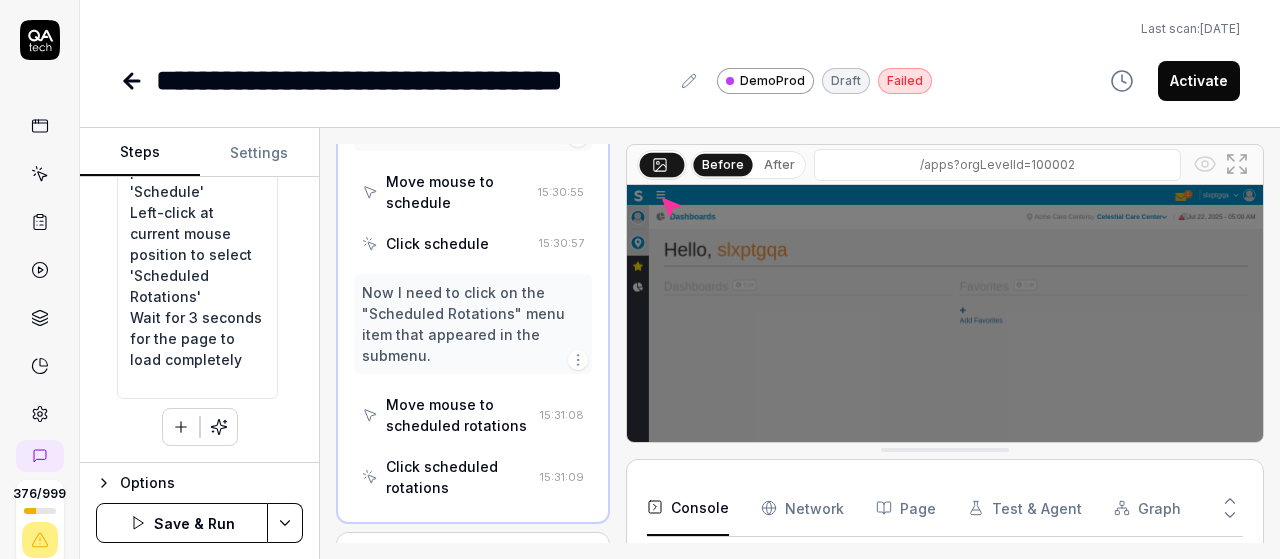scroll, scrollTop: 643, scrollLeft: 0, axis: vertical 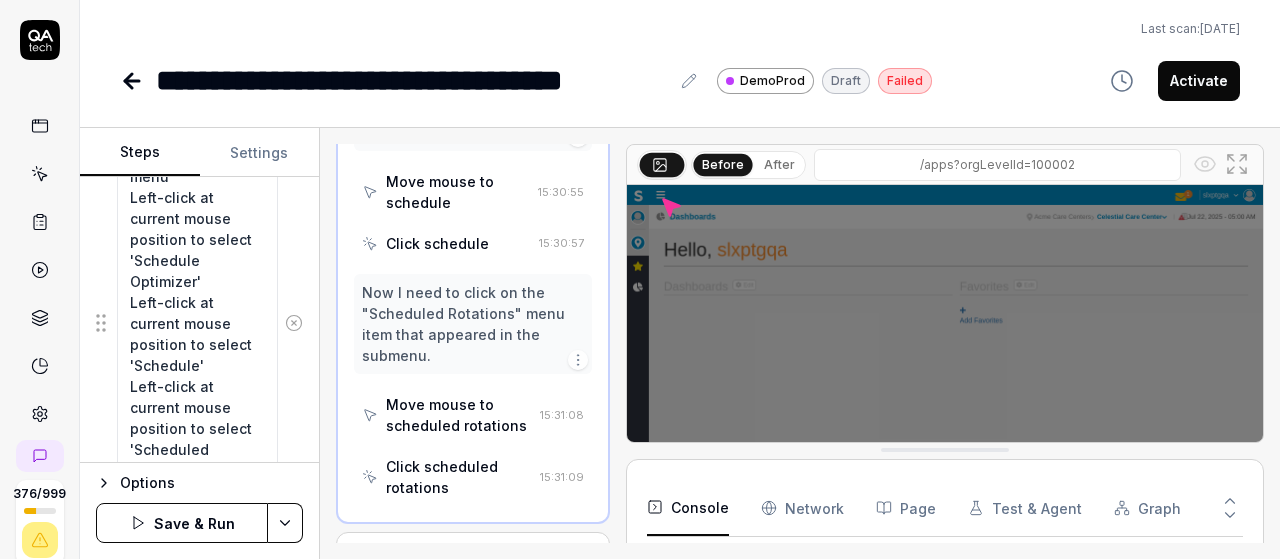 click at bounding box center (294, 323) 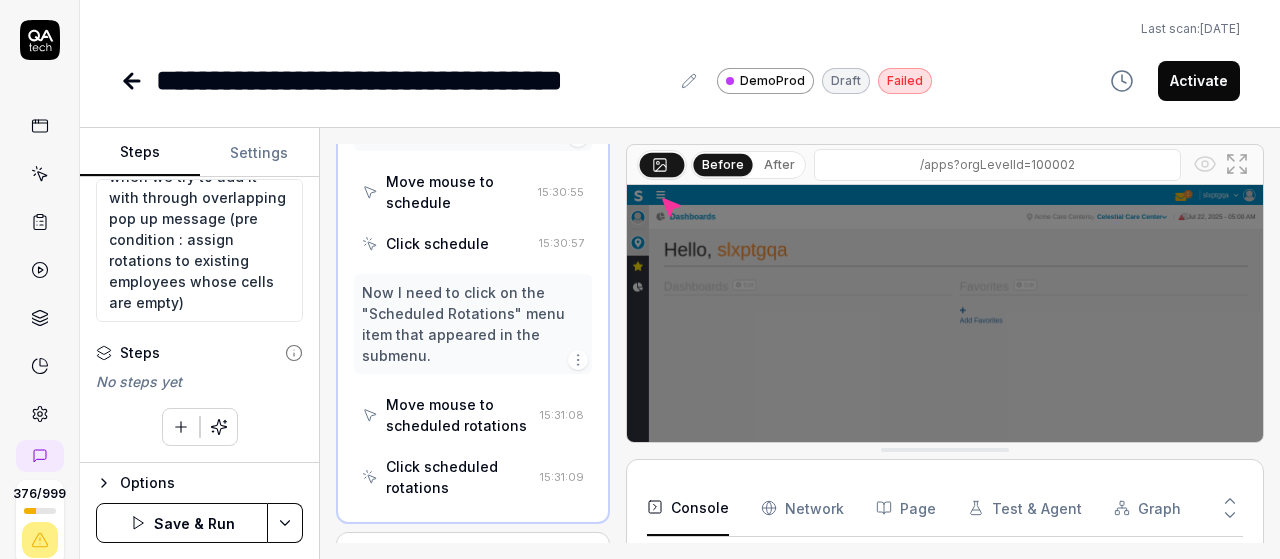 scroll, scrollTop: 170, scrollLeft: 0, axis: vertical 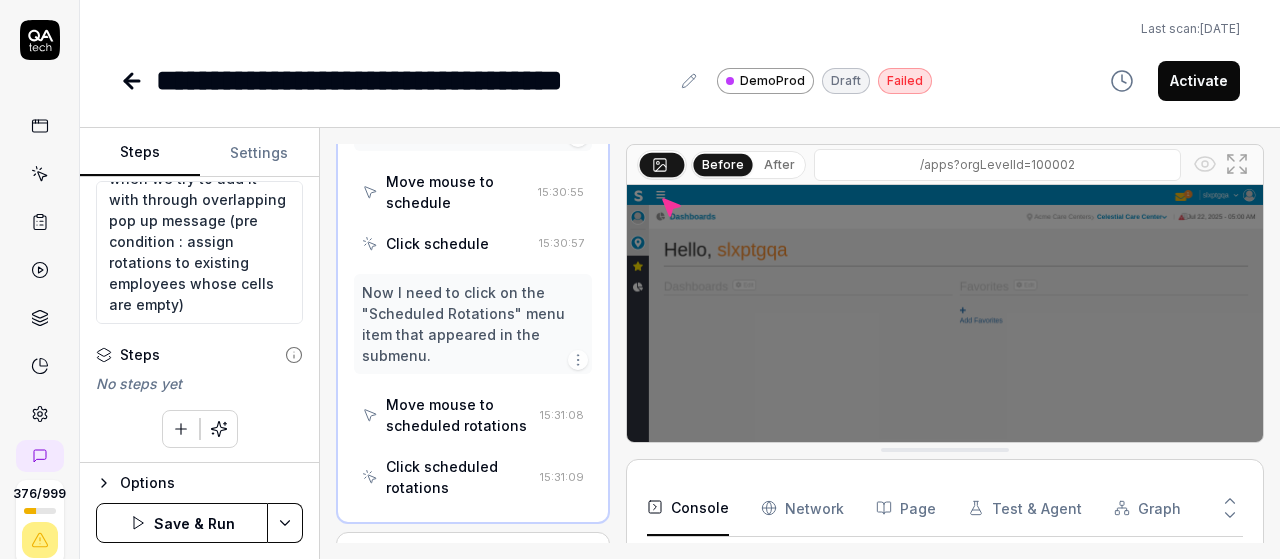 click 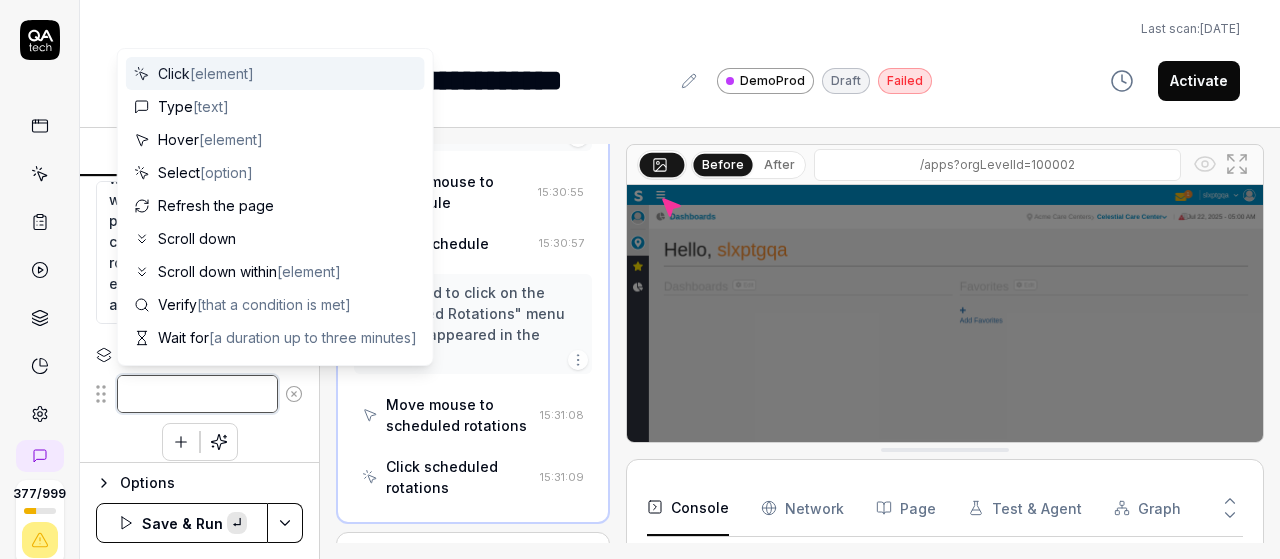 paste on "Left-click at current mouse position to open the navigation menu" 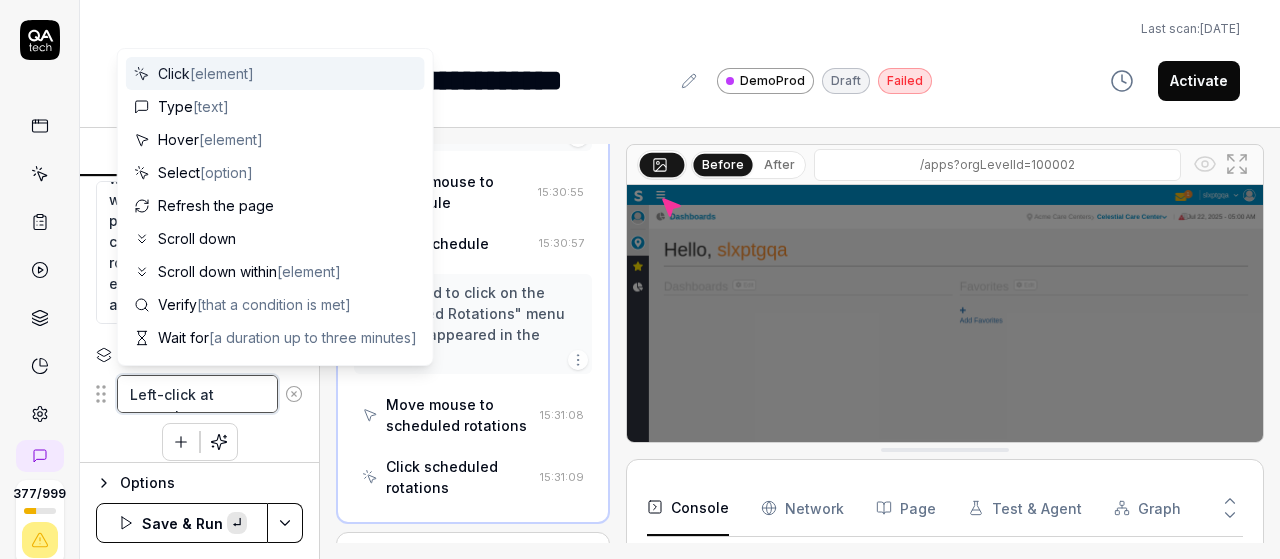 scroll, scrollTop: 11, scrollLeft: 0, axis: vertical 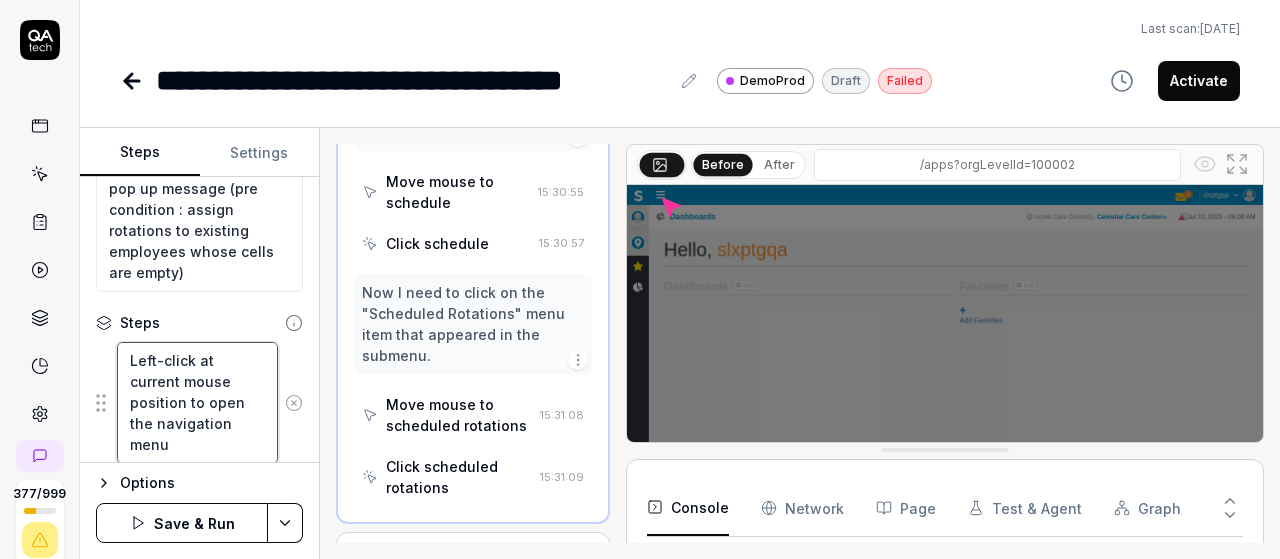 type on "Left-click at current mouse position to open the navigation menu" 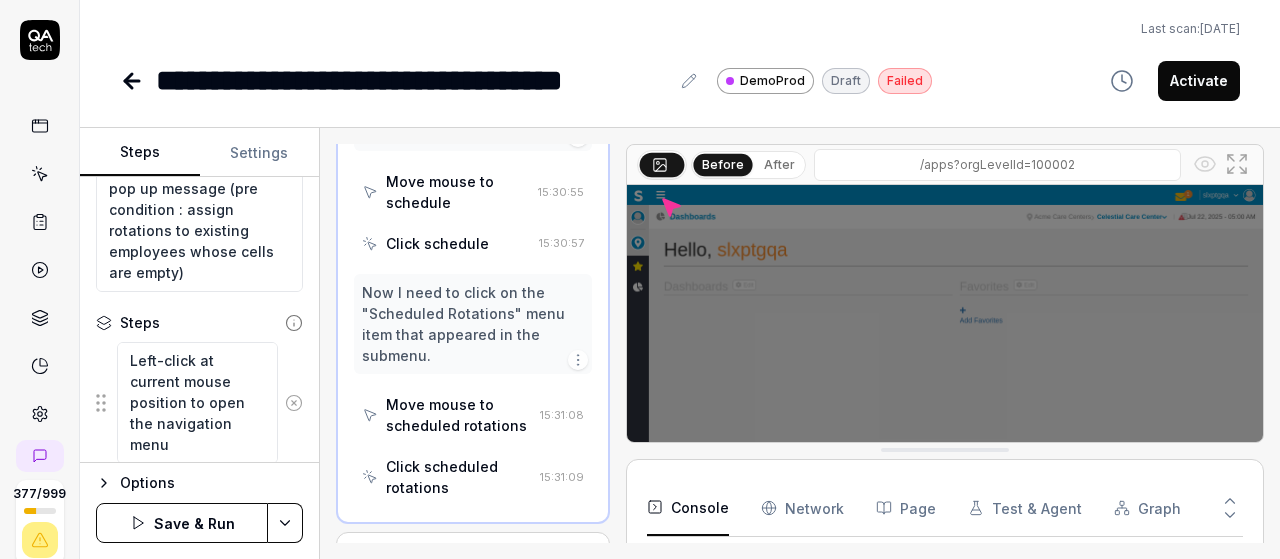 click on "**********" at bounding box center (640, 279) 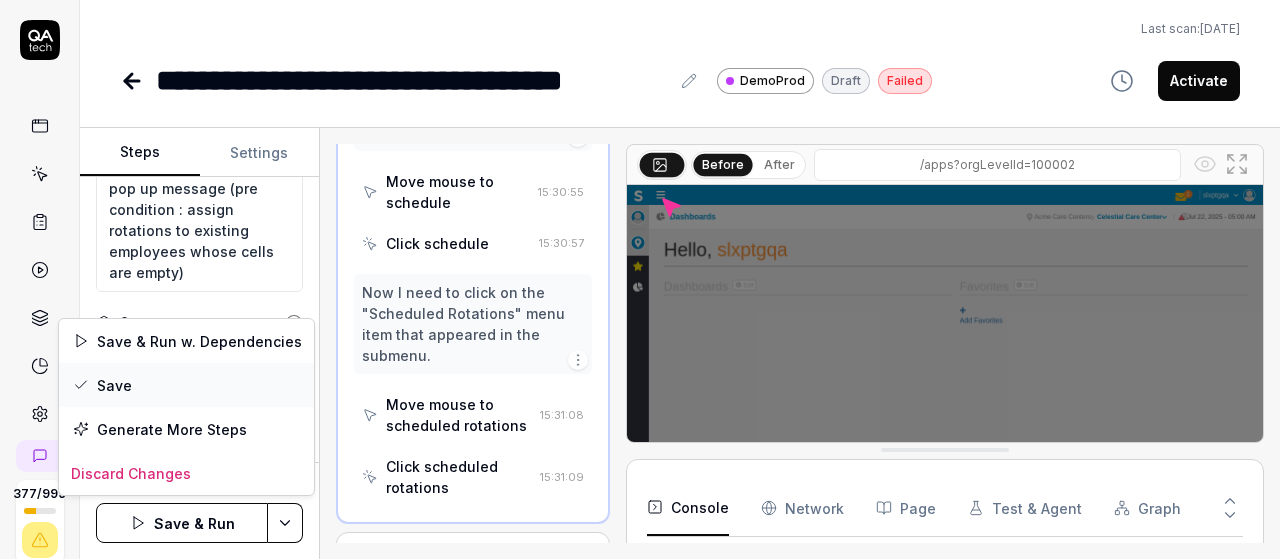 click on "Save" at bounding box center (186, 385) 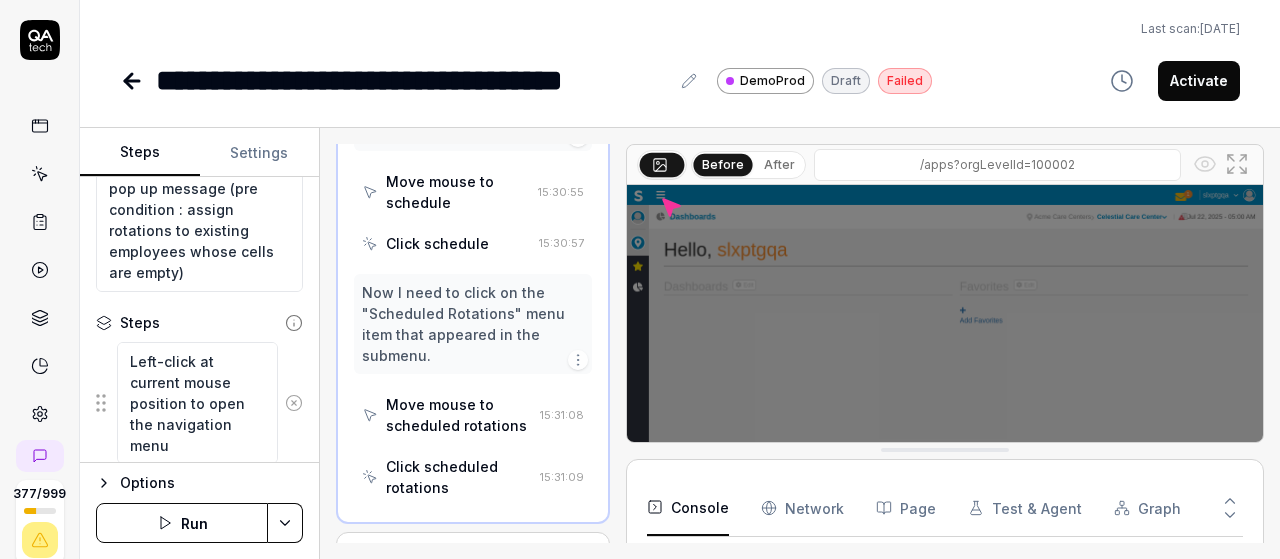 scroll, scrollTop: 20, scrollLeft: 0, axis: vertical 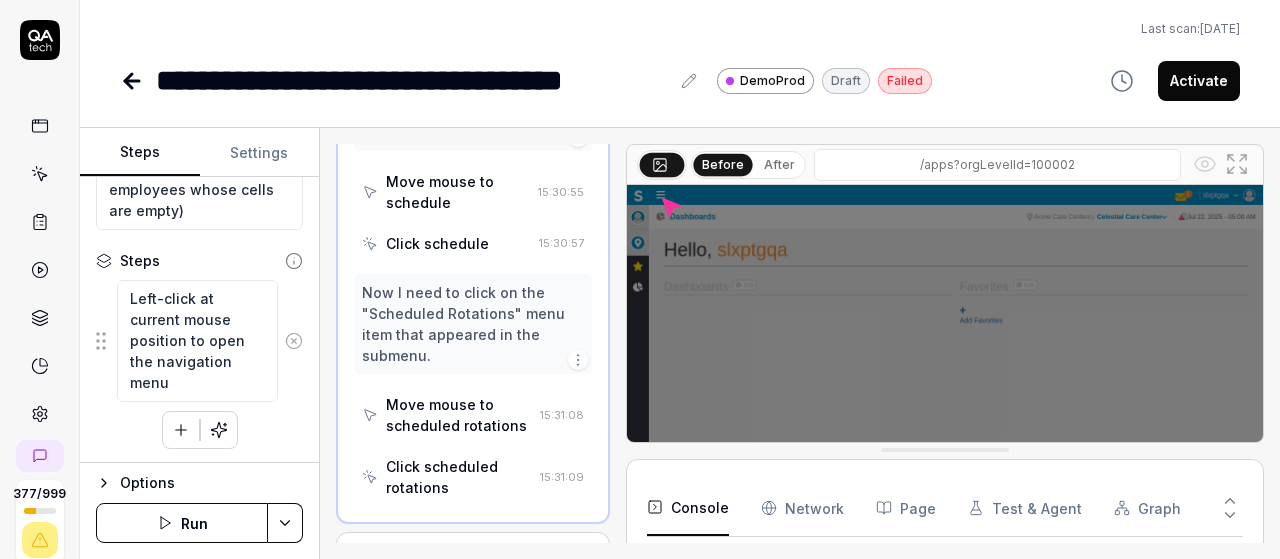 click 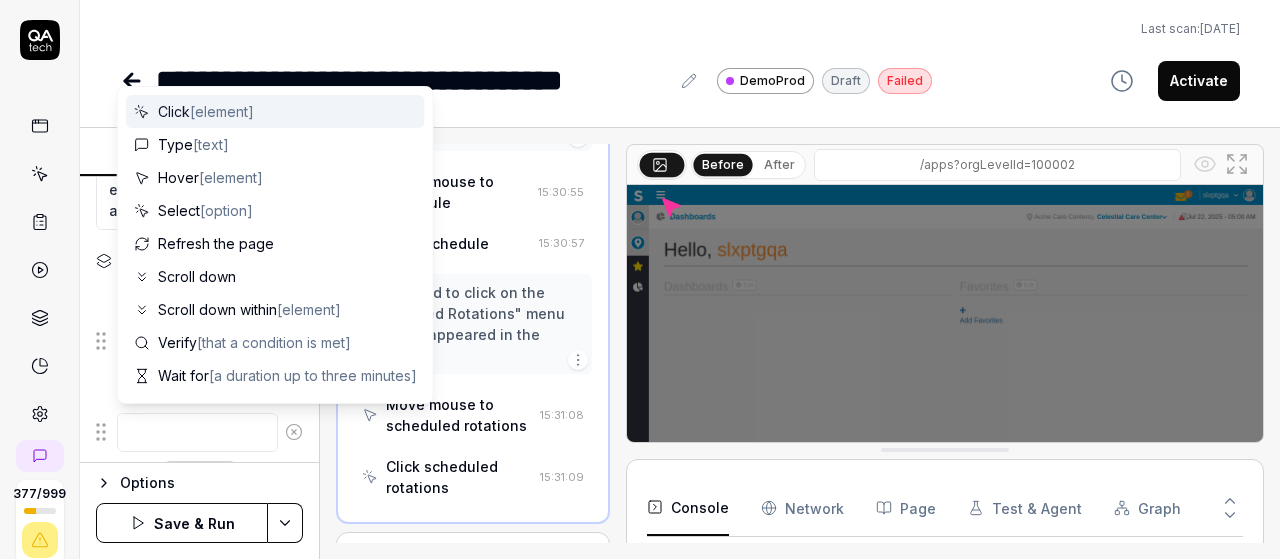 scroll, scrollTop: 0, scrollLeft: 0, axis: both 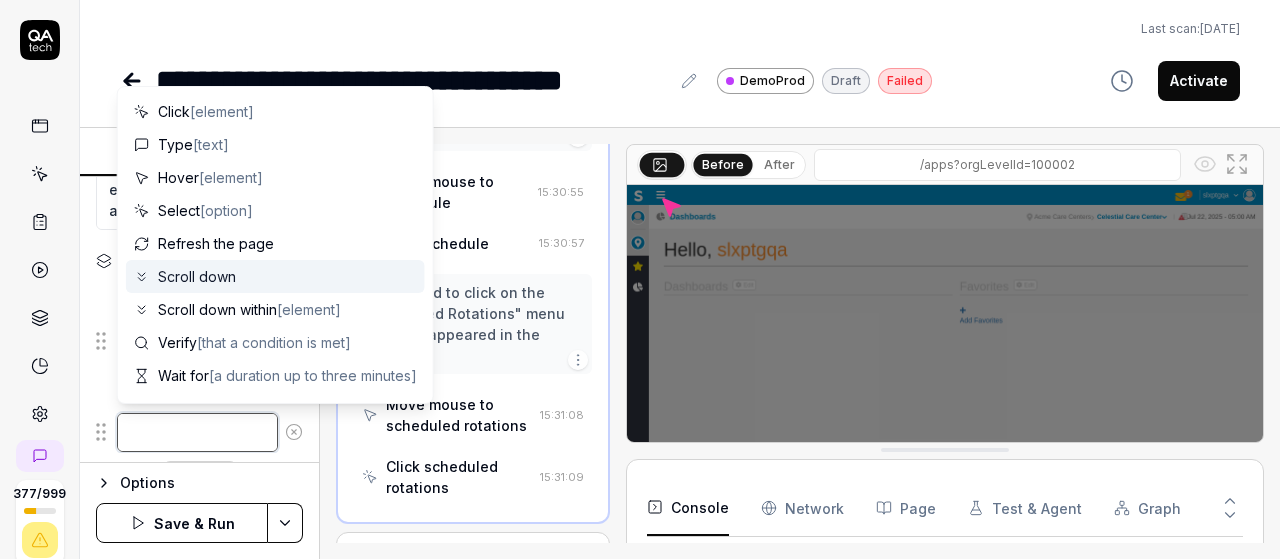 paste on "Left-click at current mouse position to select 'Schedule Optimizer'" 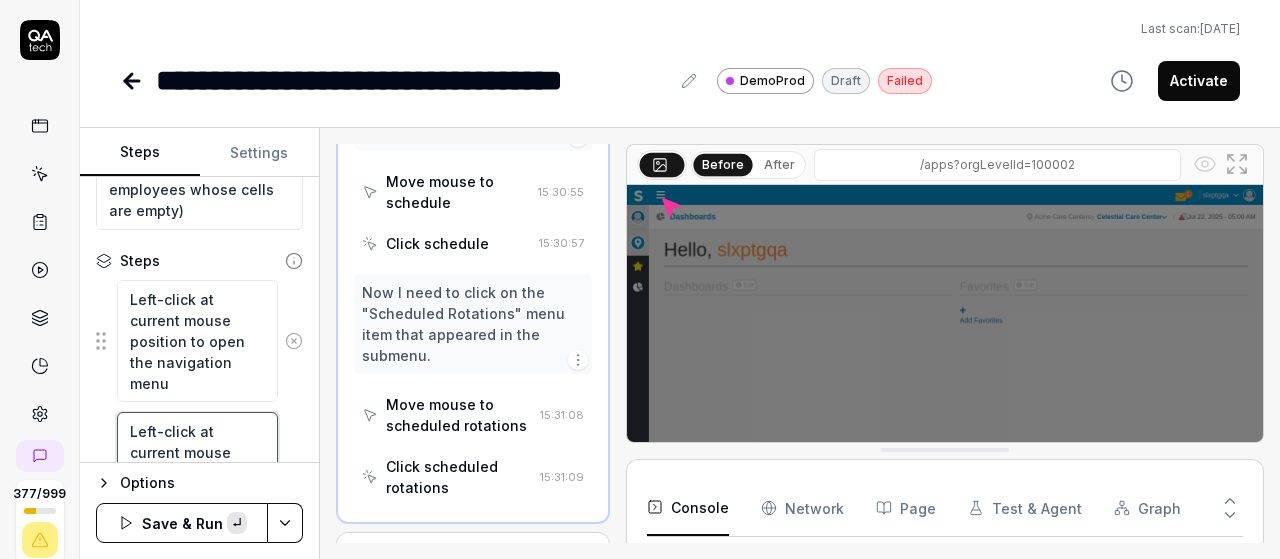 scroll, scrollTop: 11, scrollLeft: 0, axis: vertical 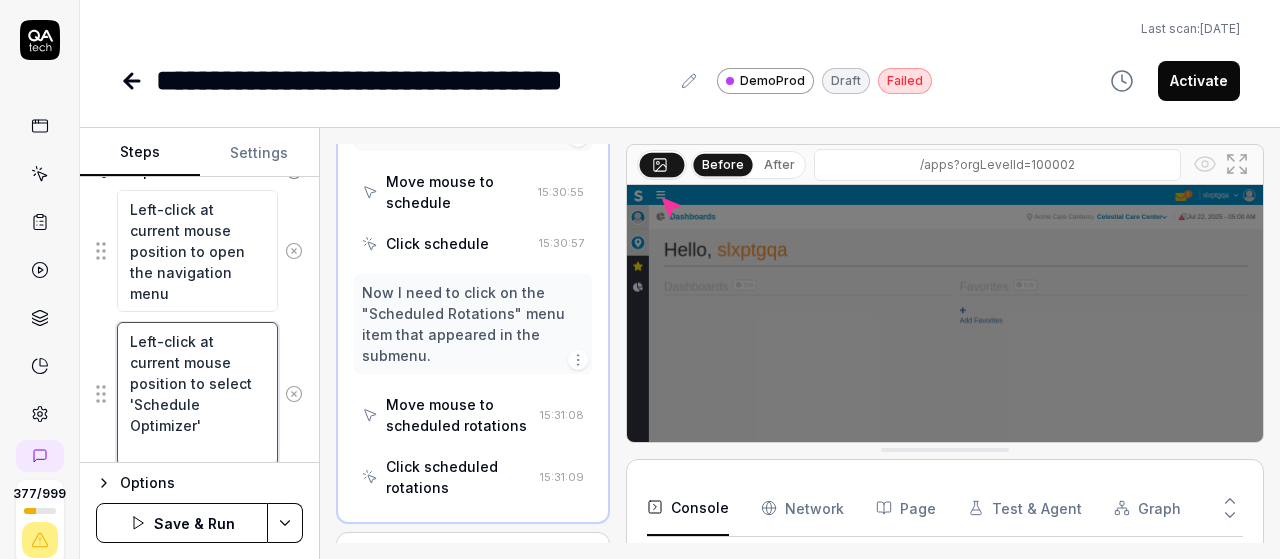 type on "Left-click at current mouse position to select 'Schedule Optimizer'" 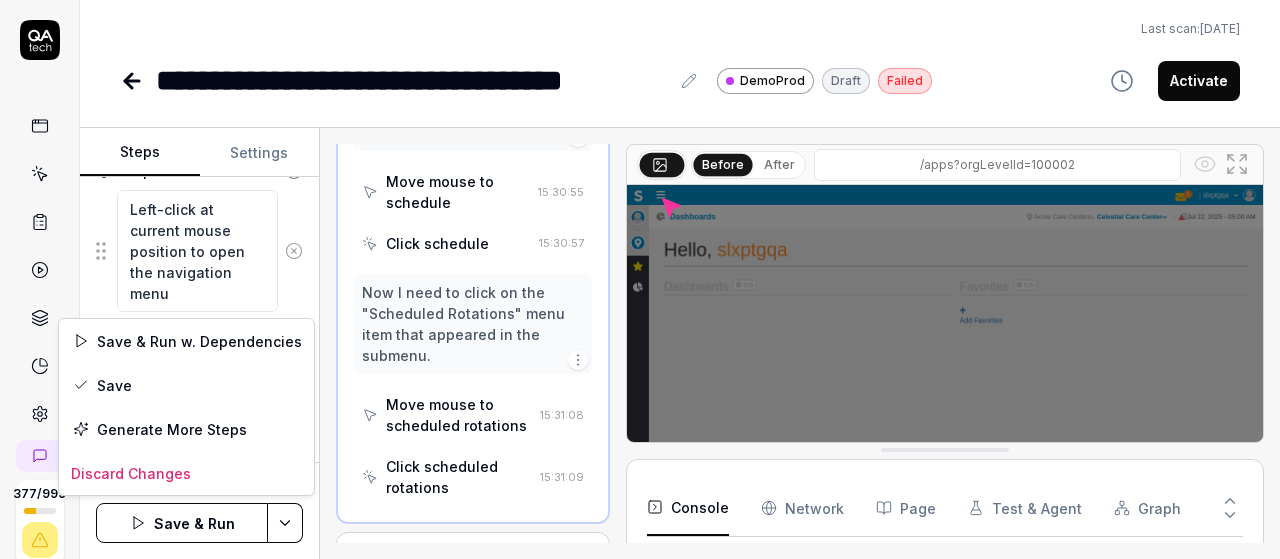 click on "**********" at bounding box center [640, 279] 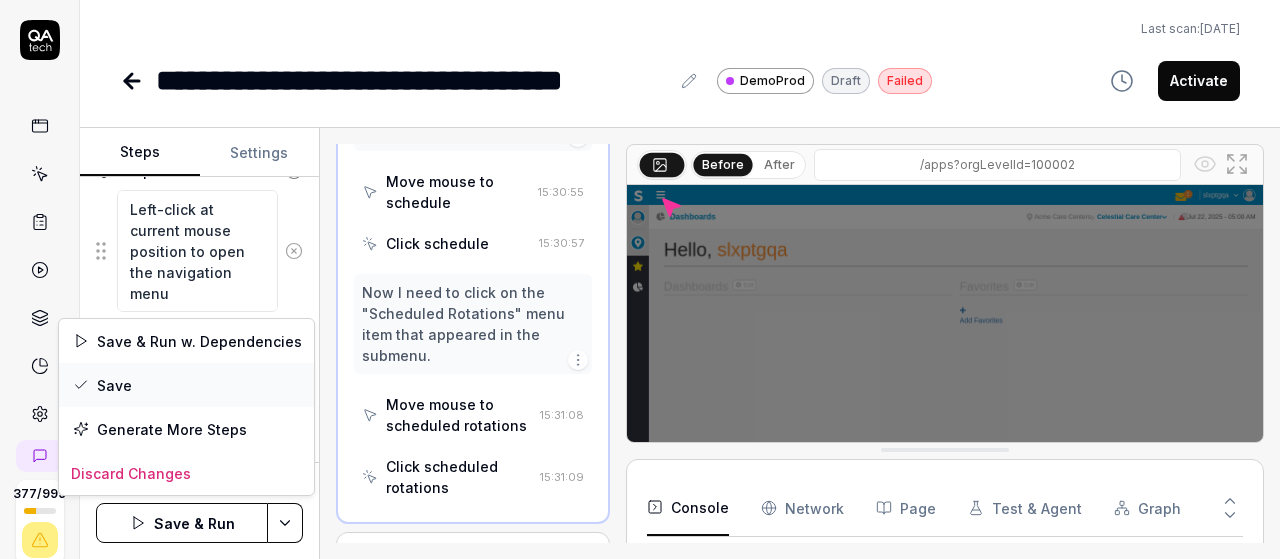 click on "Save" at bounding box center [186, 385] 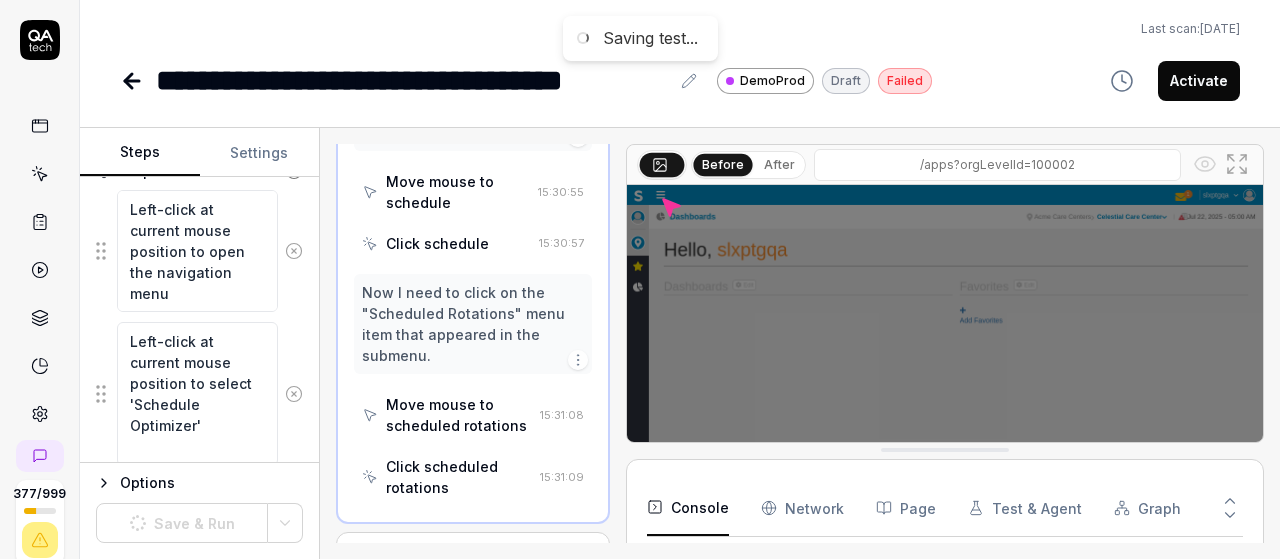 scroll, scrollTop: 21, scrollLeft: 0, axis: vertical 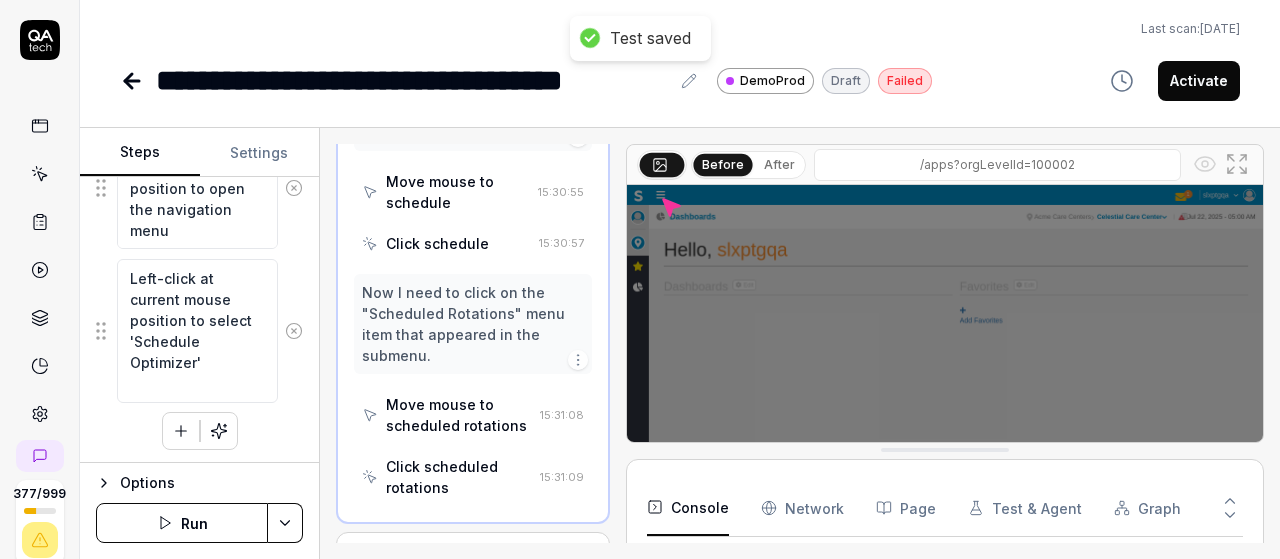 click at bounding box center (181, 431) 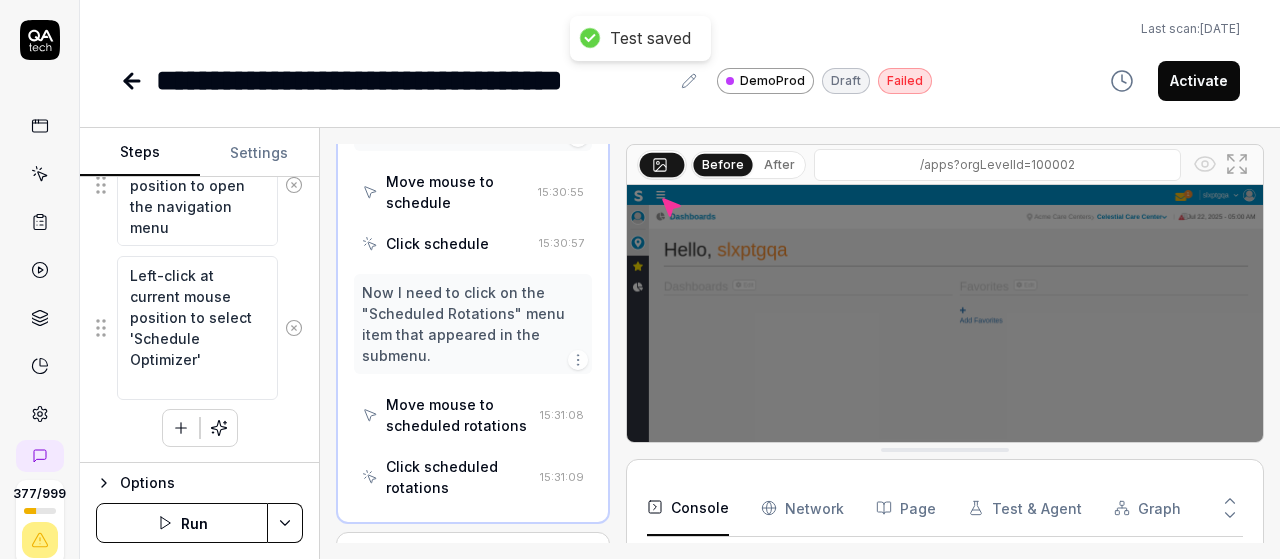 scroll, scrollTop: 182, scrollLeft: 0, axis: vertical 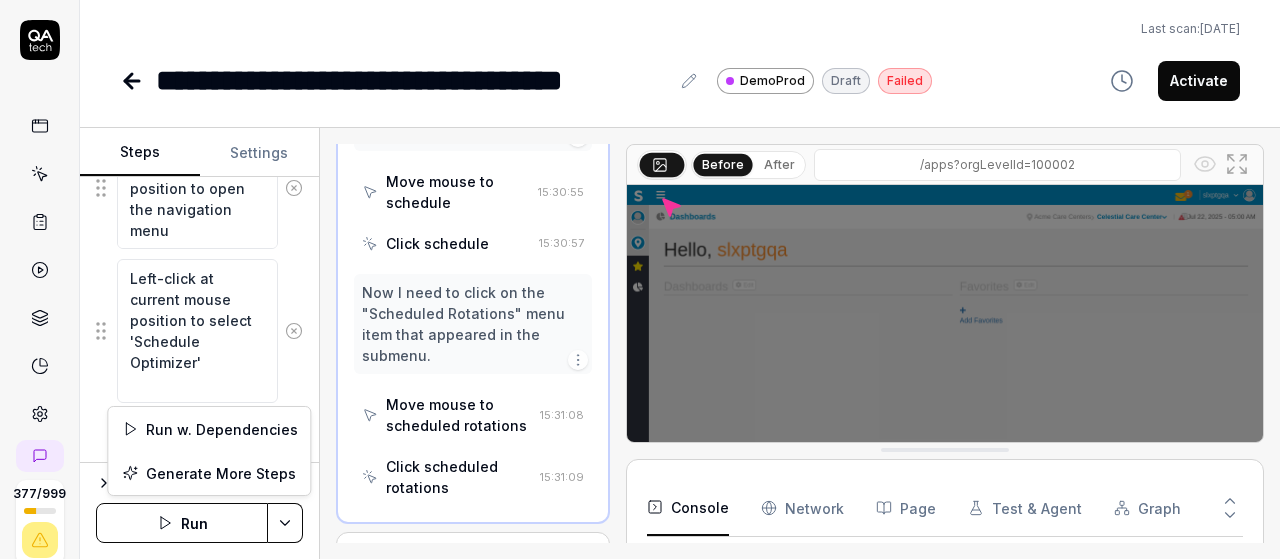 click on "**********" at bounding box center (640, 279) 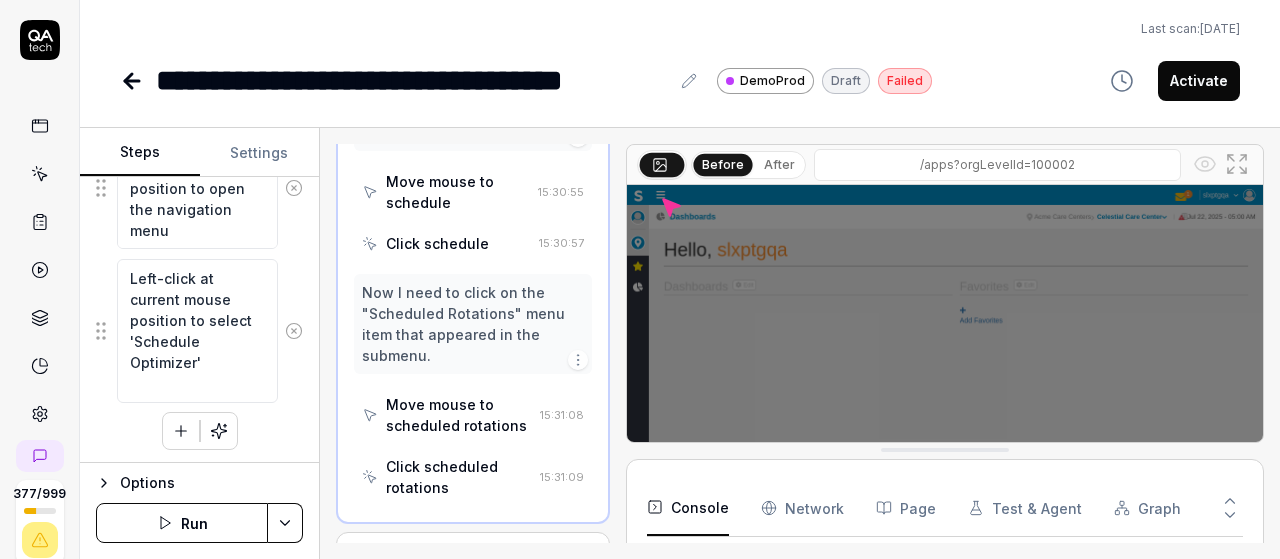 click on "**********" at bounding box center [640, 279] 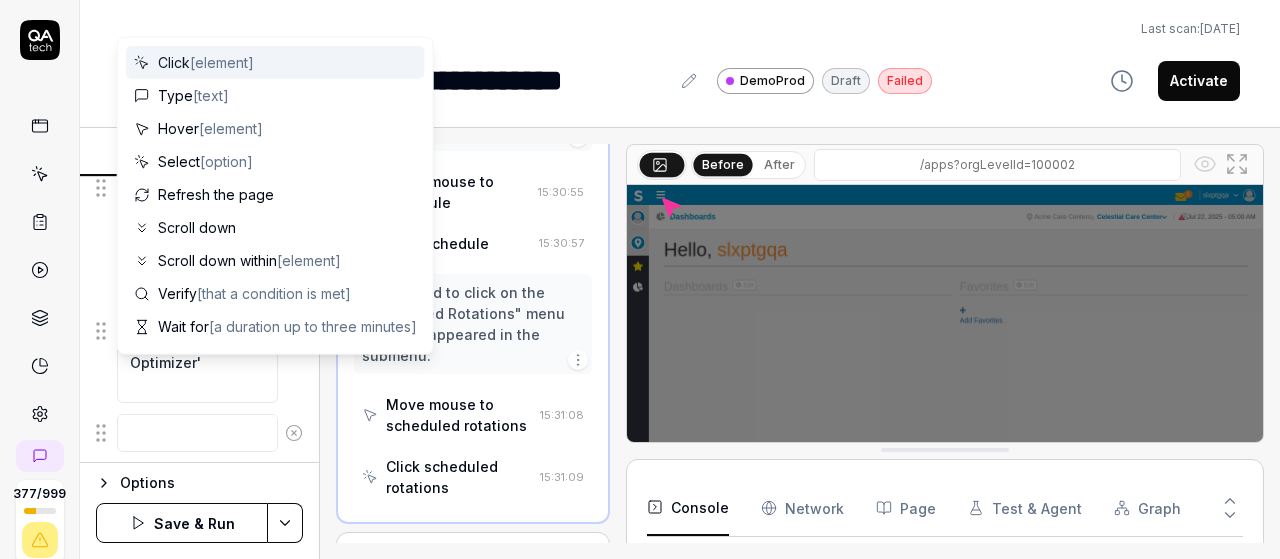 scroll, scrollTop: 0, scrollLeft: 0, axis: both 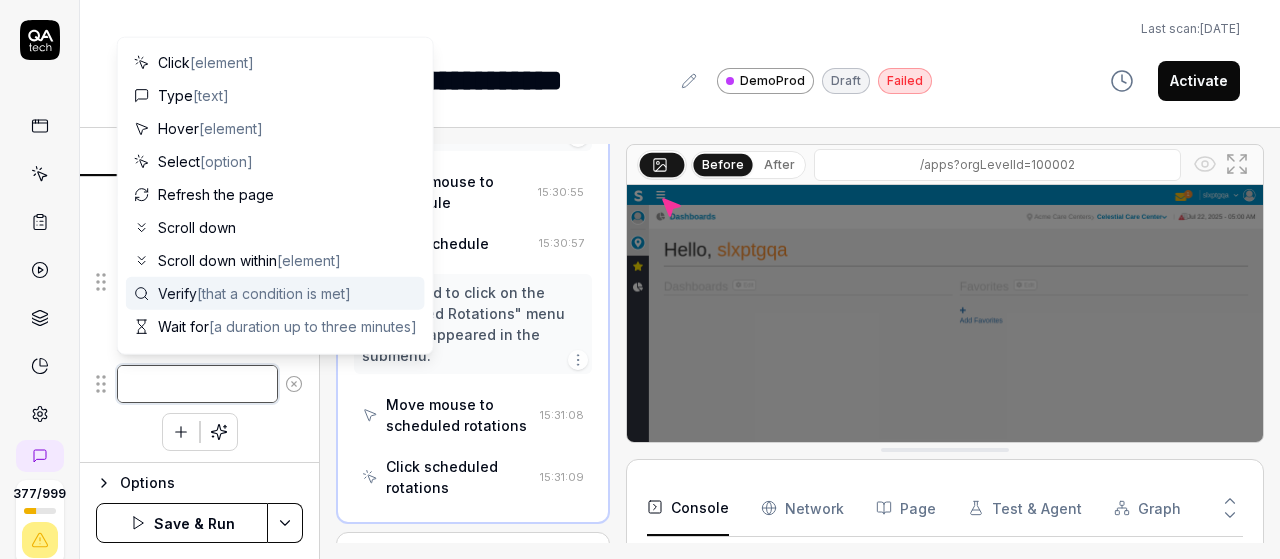 paste on "Left-click at current mouse position to select 'Scheduled Rotations'" 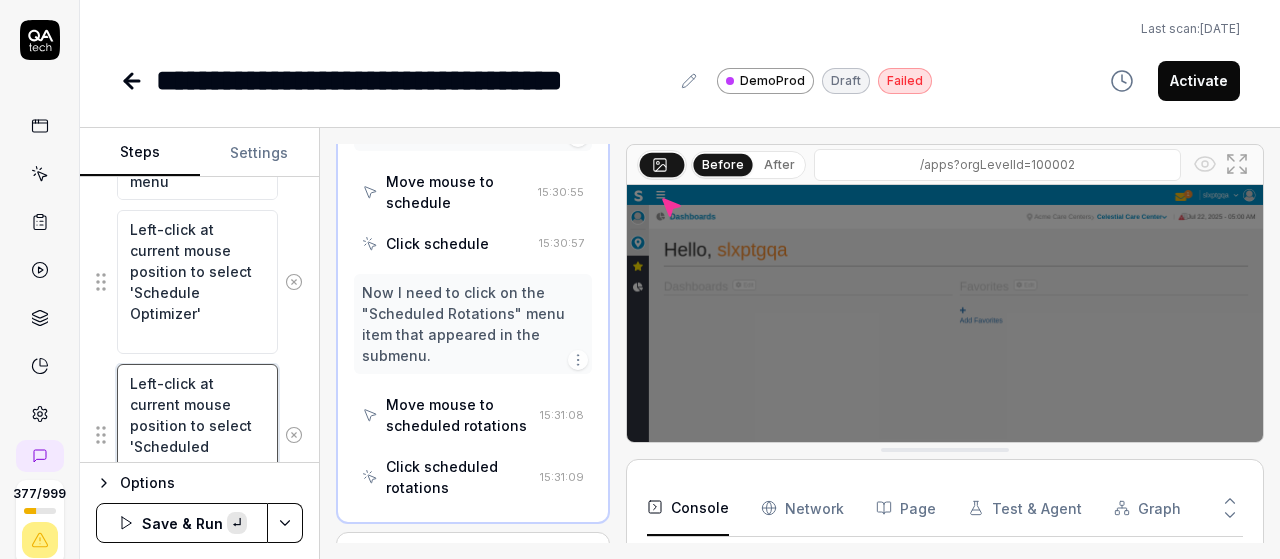 scroll, scrollTop: 11, scrollLeft: 0, axis: vertical 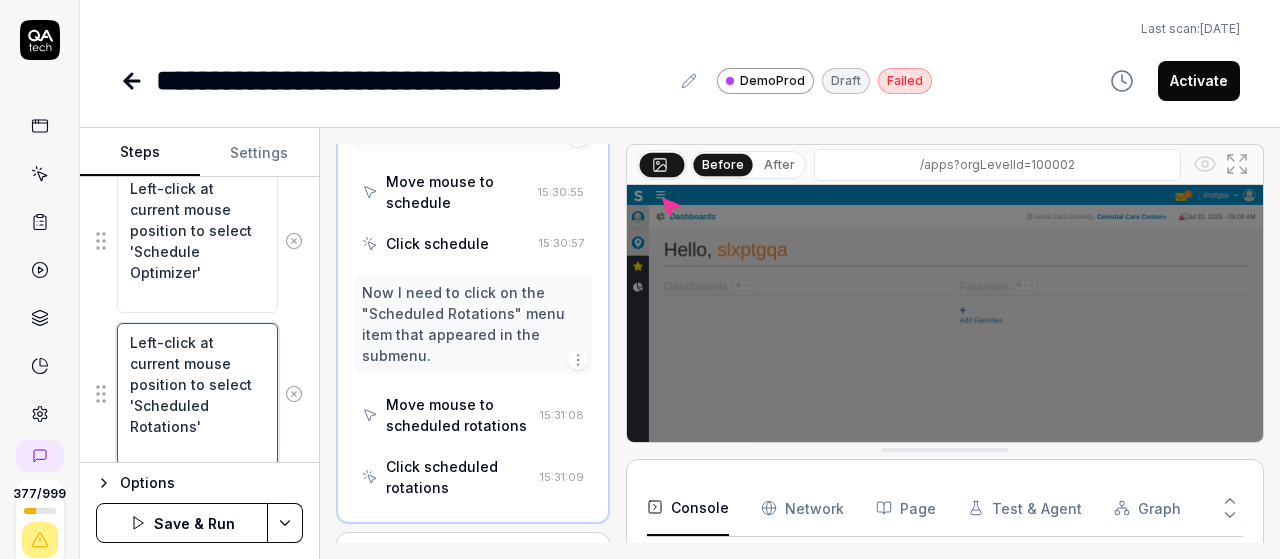 type on "Left-click at current mouse position to select 'Scheduled Rotations'" 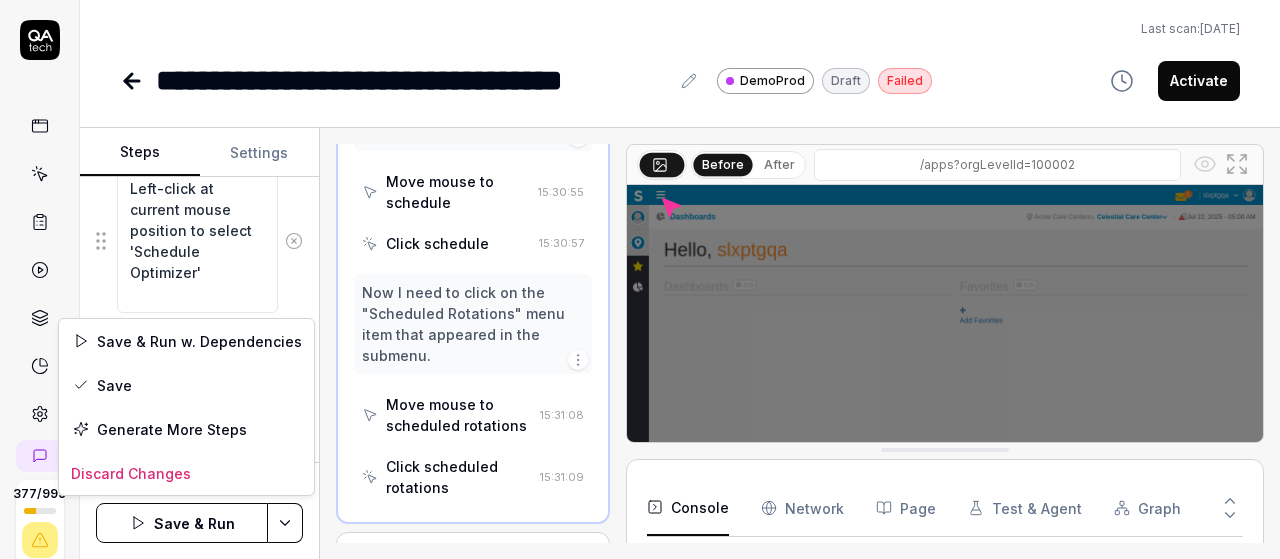 click on "**********" at bounding box center (640, 279) 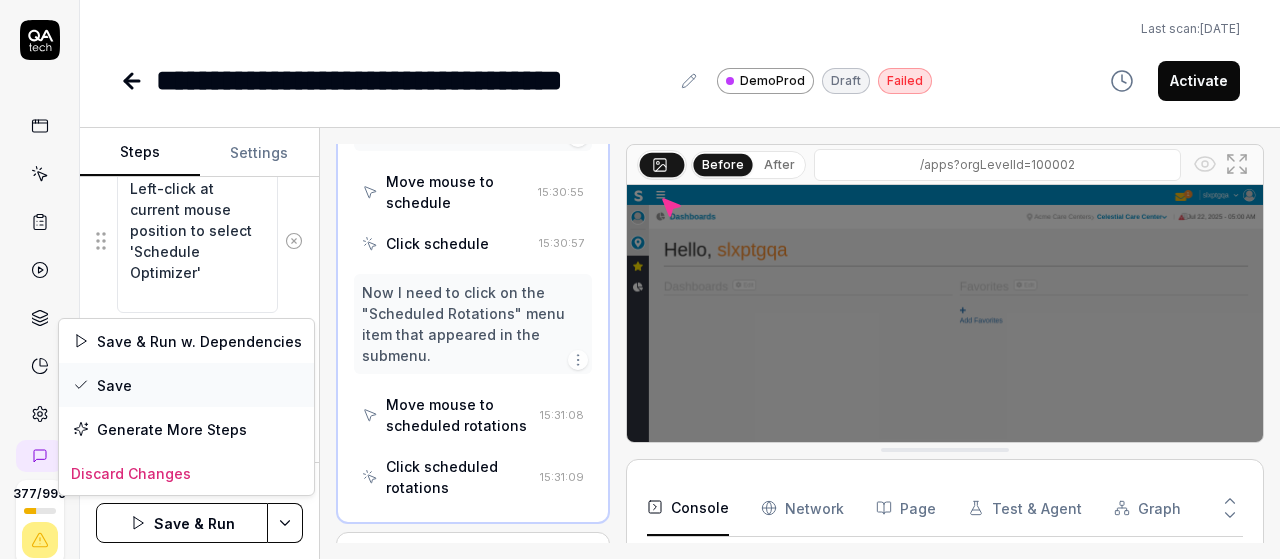 click on "Save" at bounding box center (186, 385) 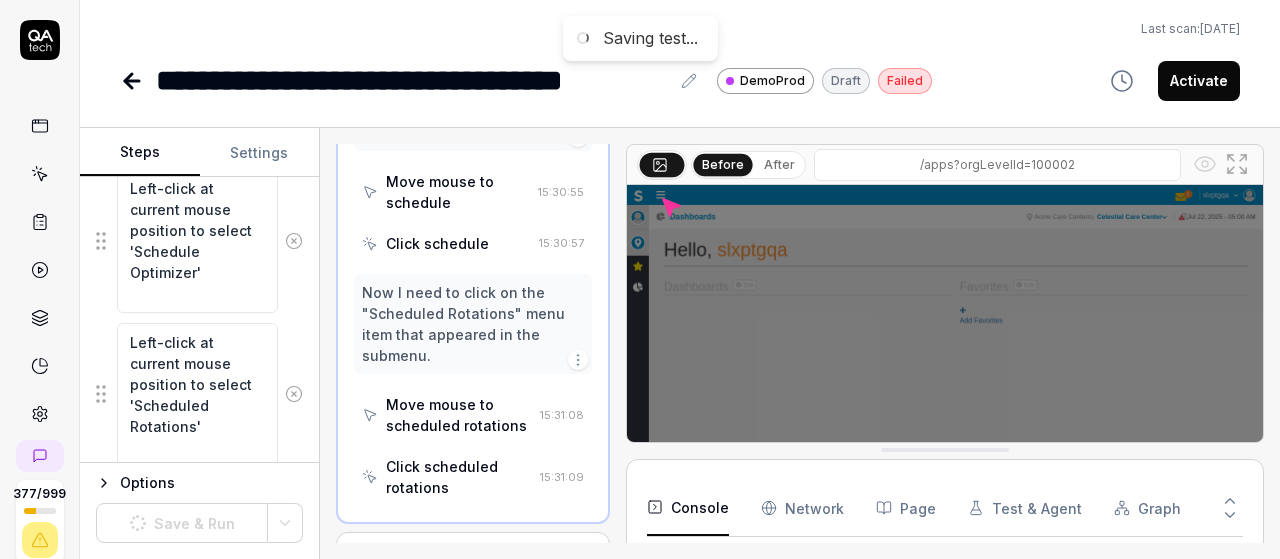 scroll, scrollTop: 21, scrollLeft: 0, axis: vertical 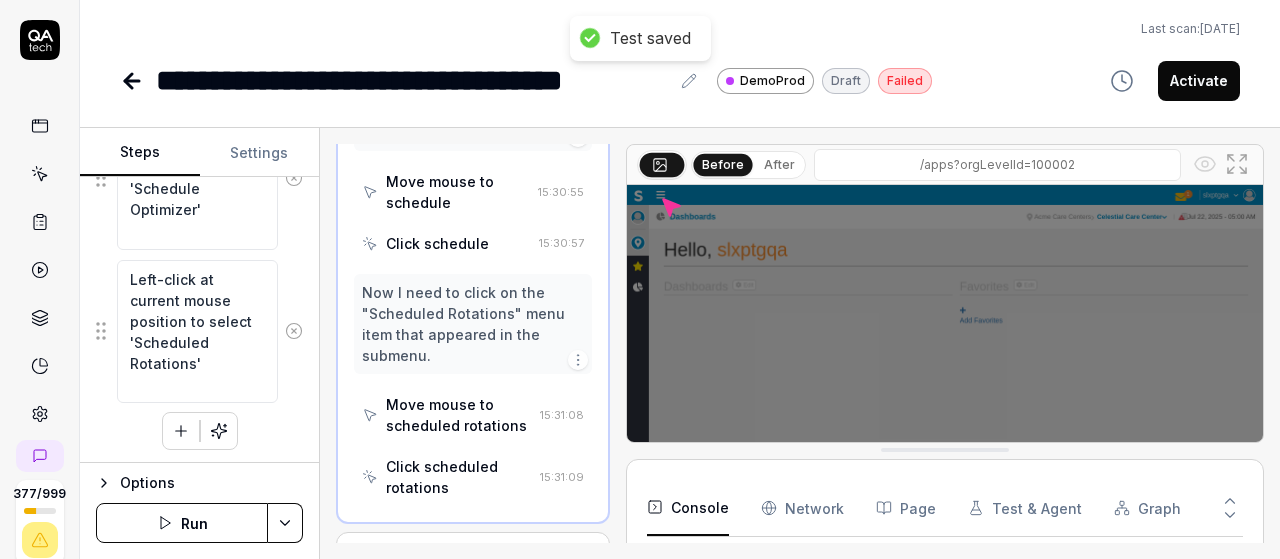 click 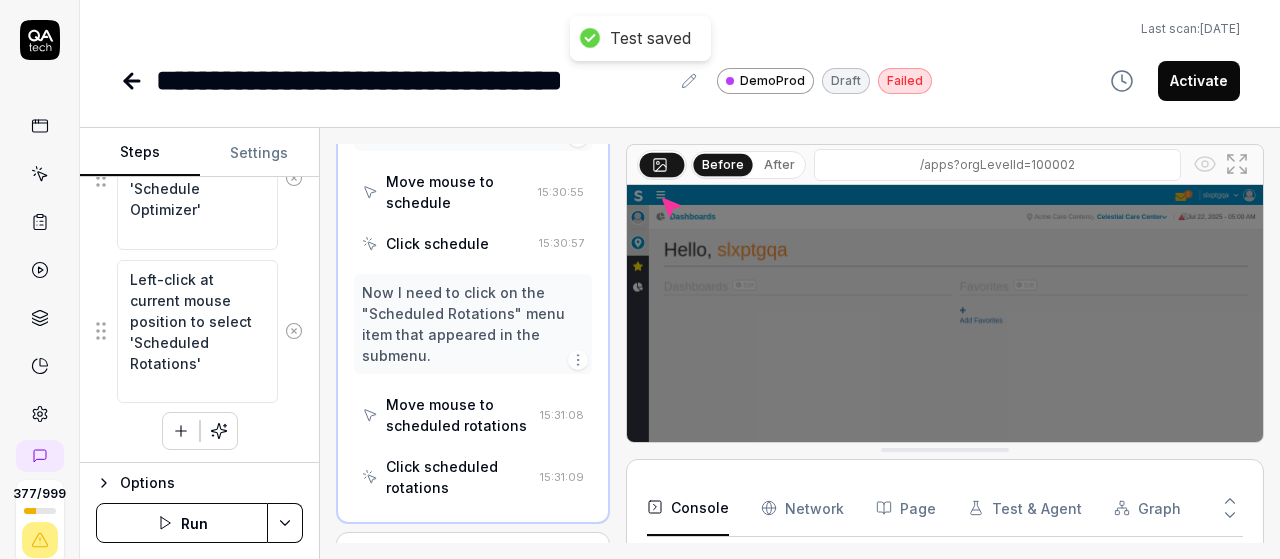 scroll, scrollTop: 182, scrollLeft: 0, axis: vertical 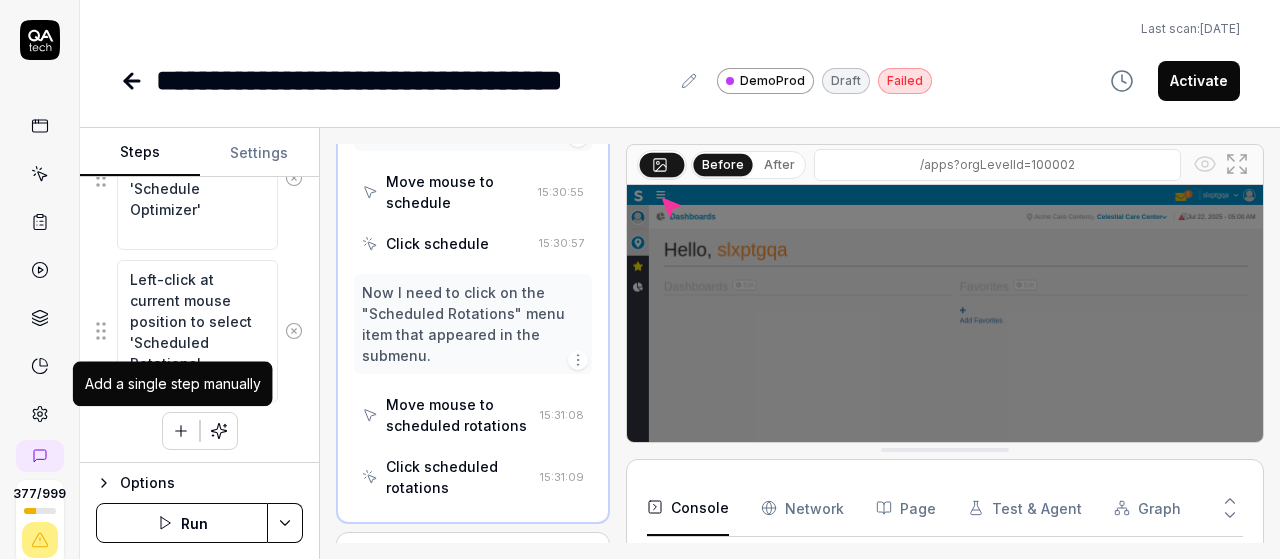 click 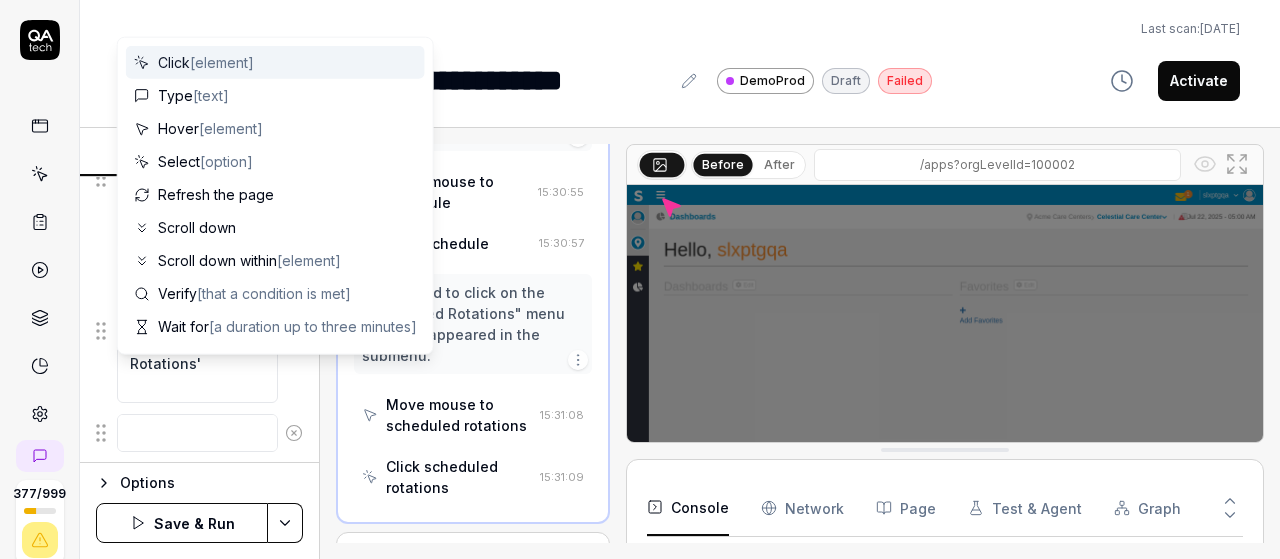 scroll, scrollTop: 0, scrollLeft: 0, axis: both 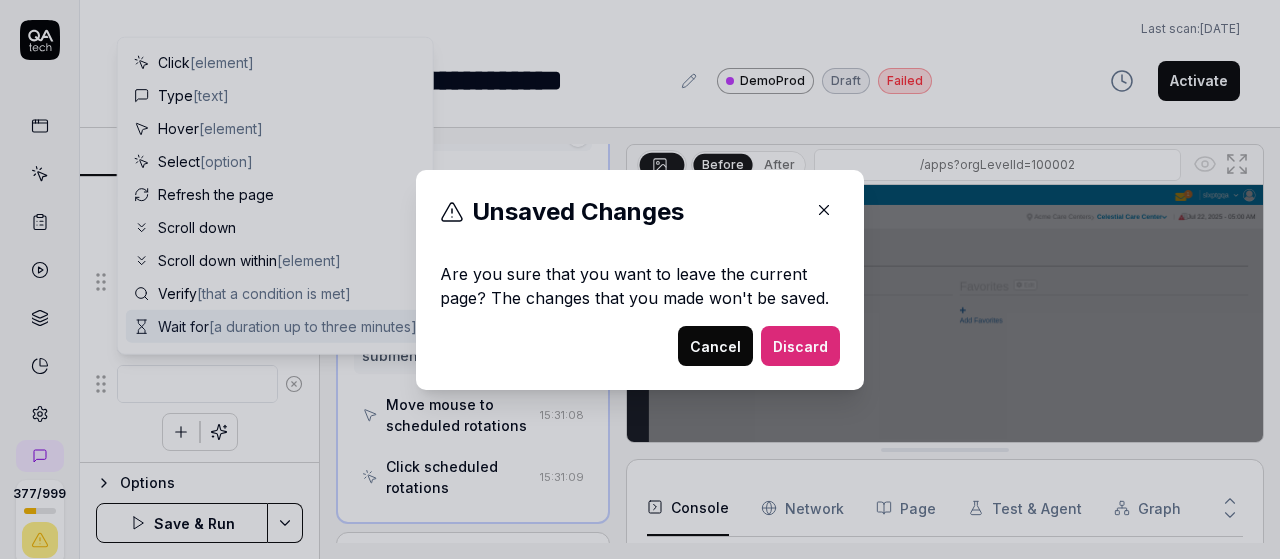 type 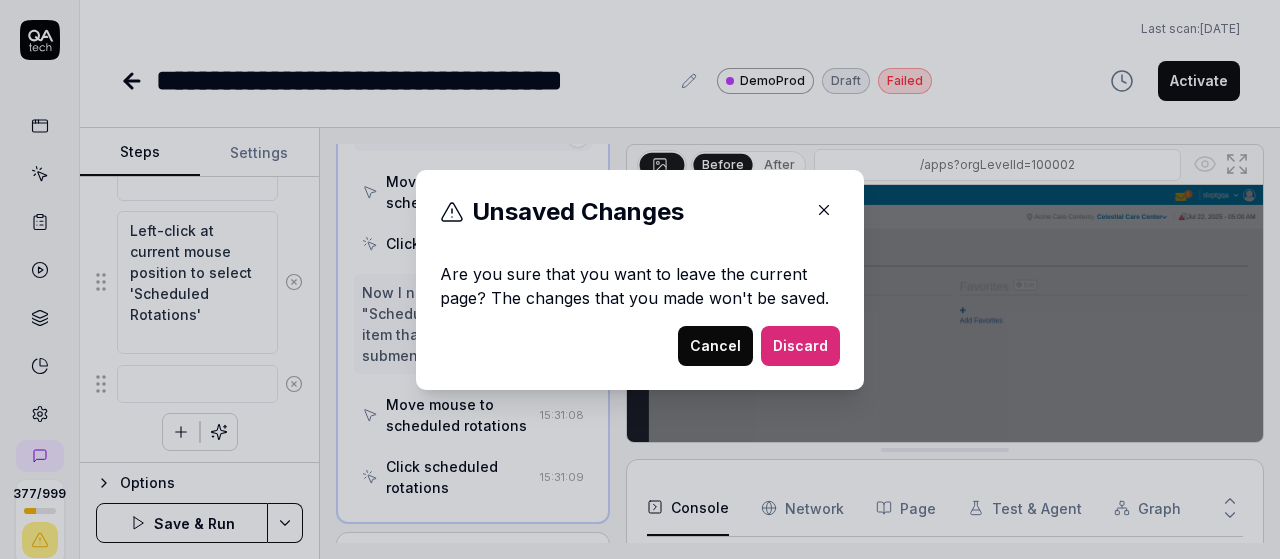 click on "Cancel" at bounding box center [715, 346] 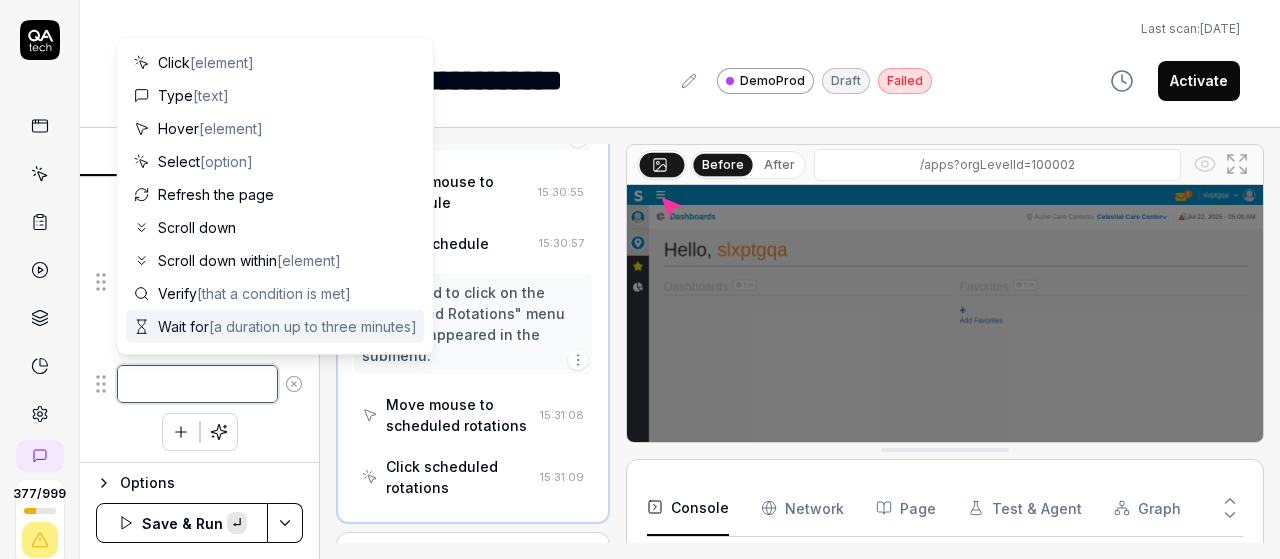 click at bounding box center (197, 384) 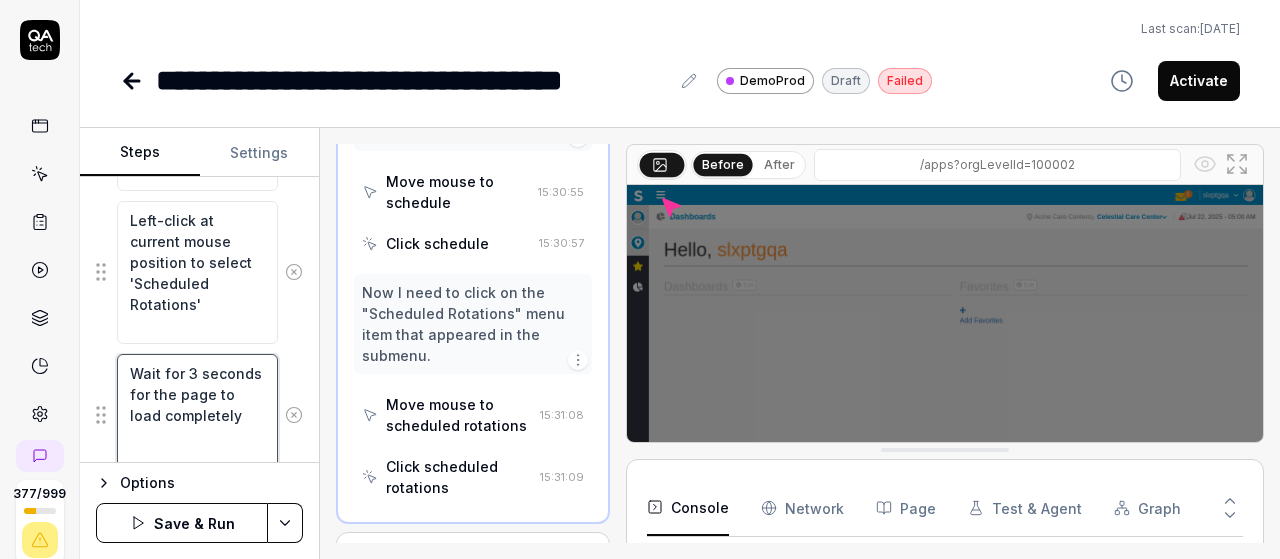 scroll, scrollTop: 702, scrollLeft: 0, axis: vertical 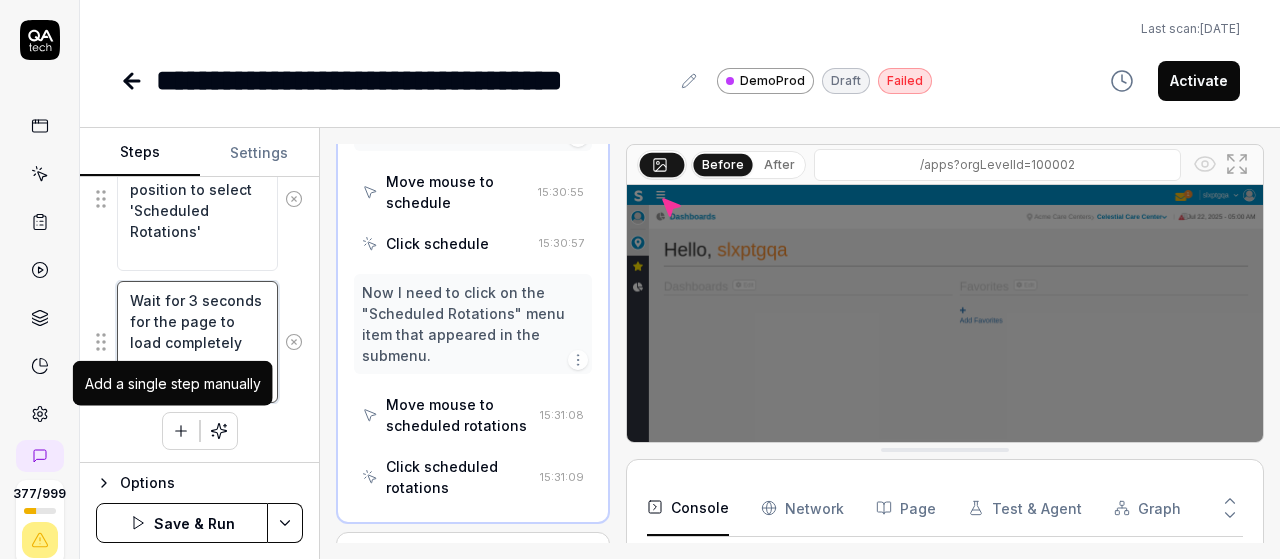 type on "Wait for 3 seconds for the page to load completely" 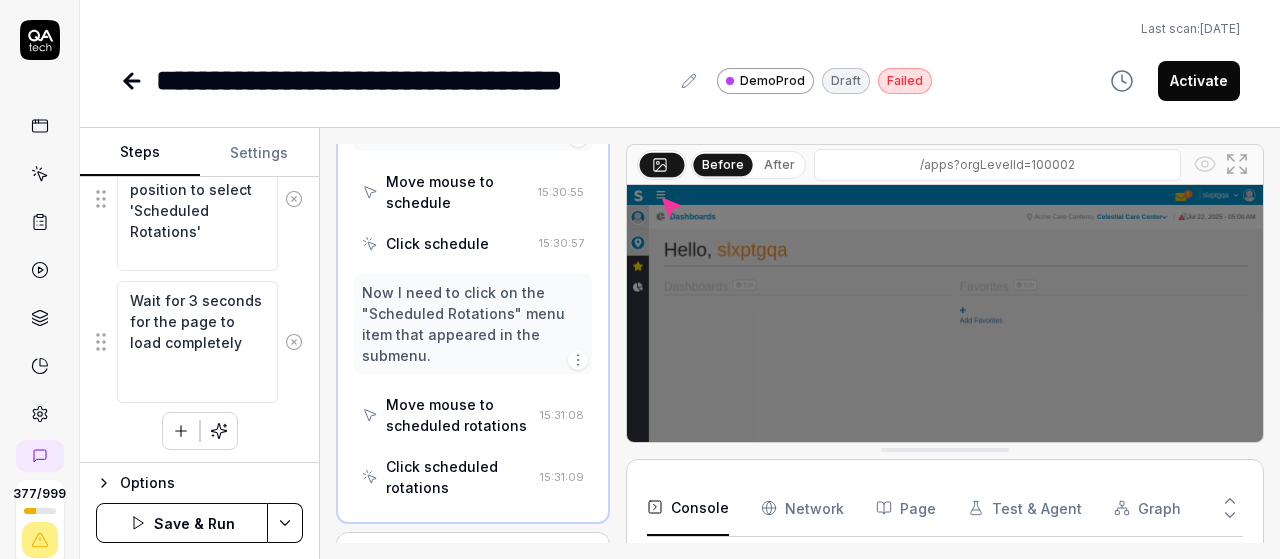 click at bounding box center (181, 431) 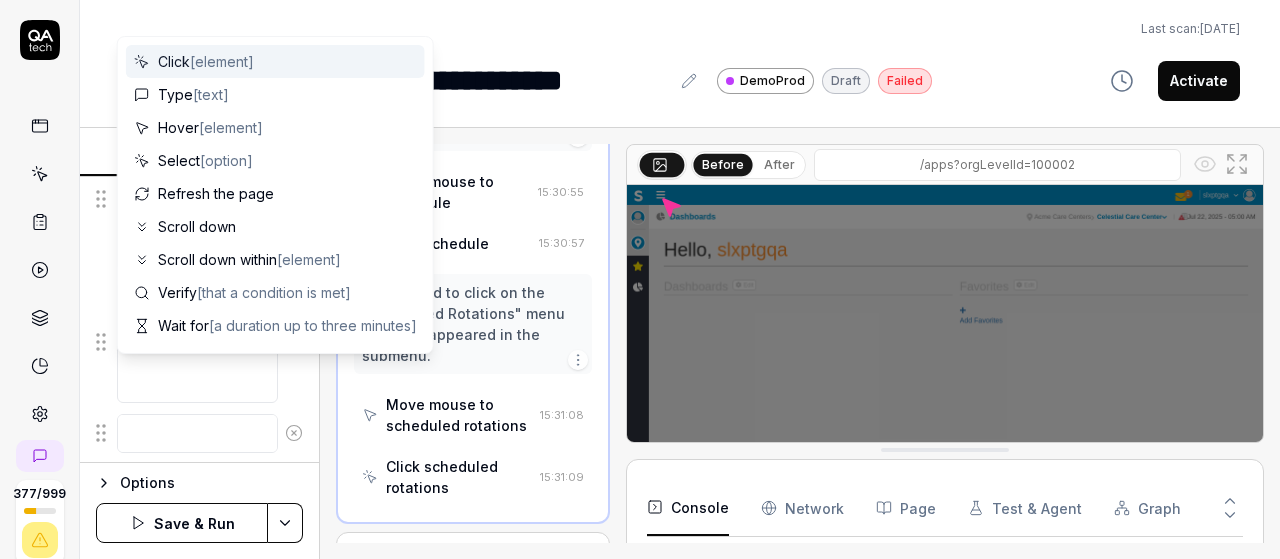 scroll, scrollTop: 751, scrollLeft: 0, axis: vertical 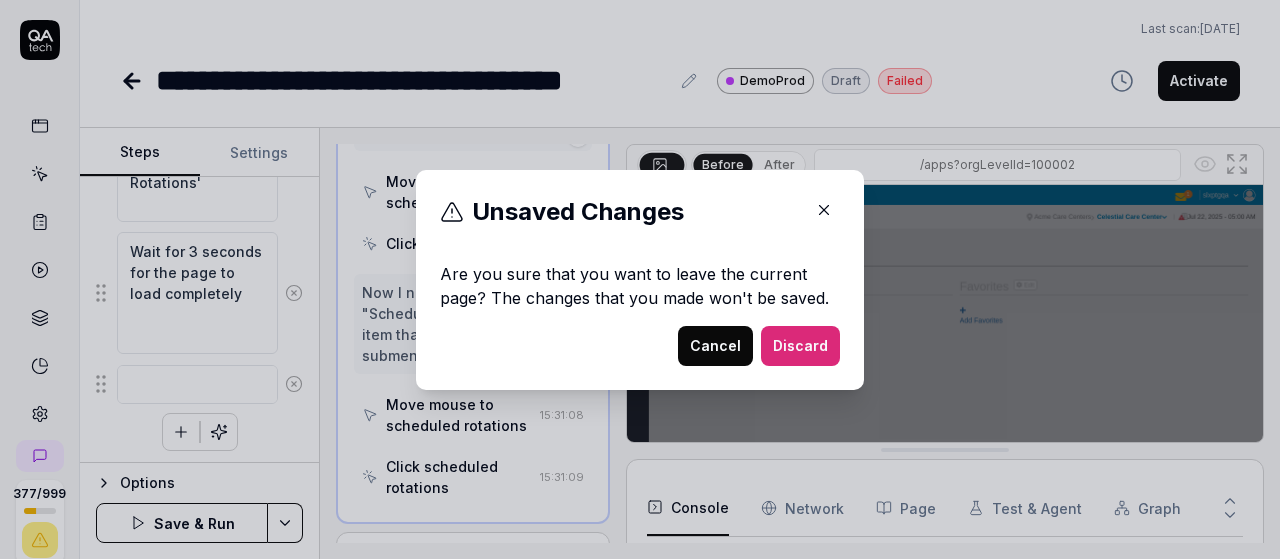 click on "Cancel" at bounding box center [715, 346] 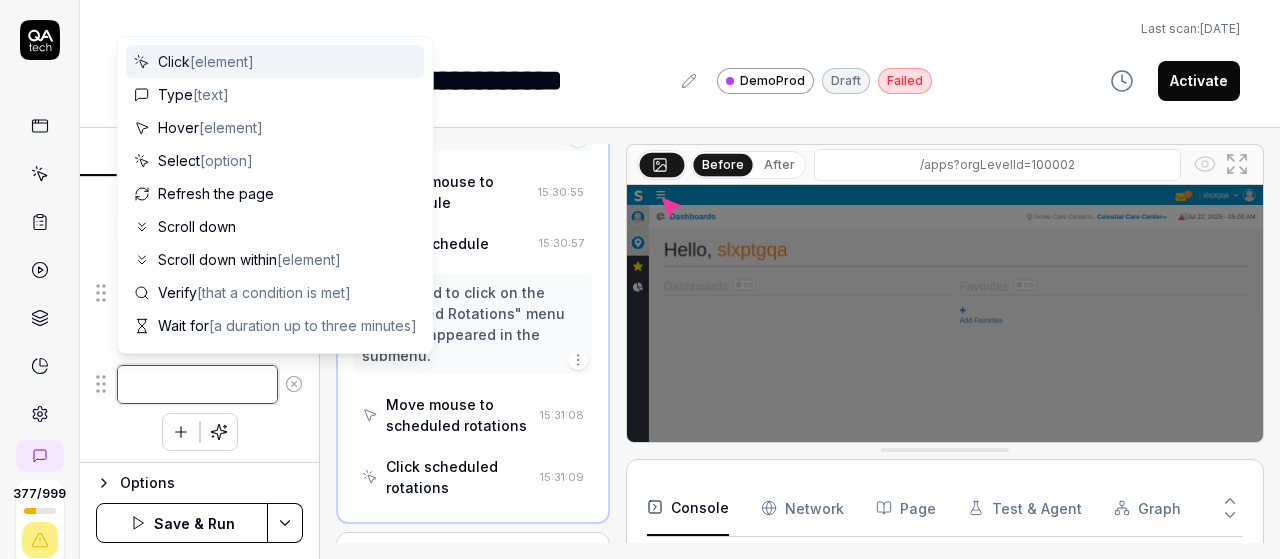paste on "assign rotations on the second week where the employee doesn't have schedule then click on save here we will get the overlapping pop up screen." 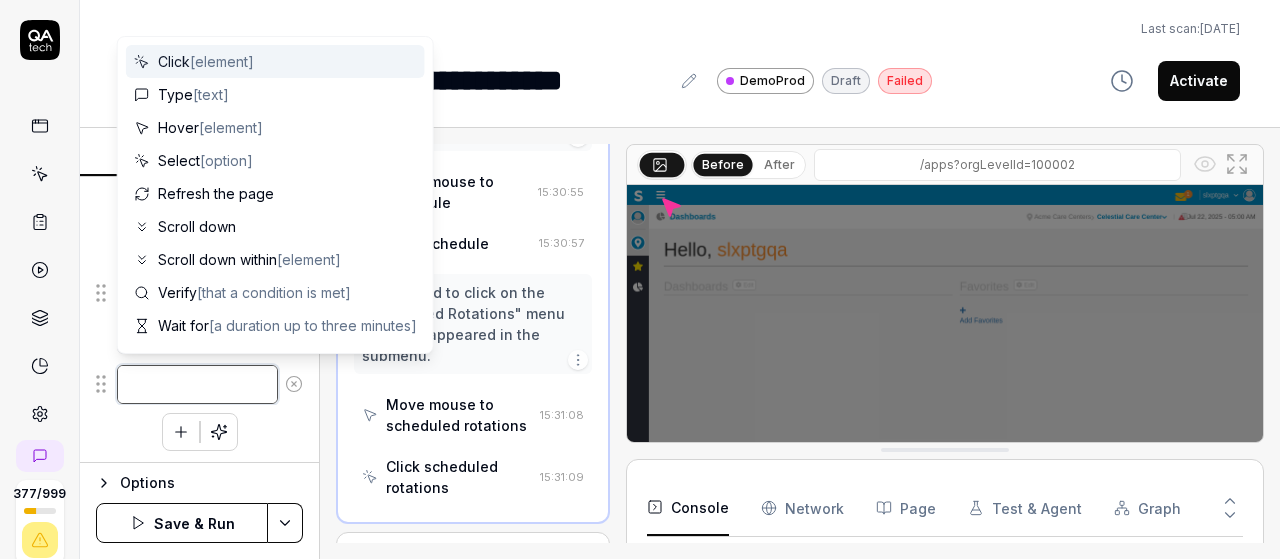 click at bounding box center (197, 384) 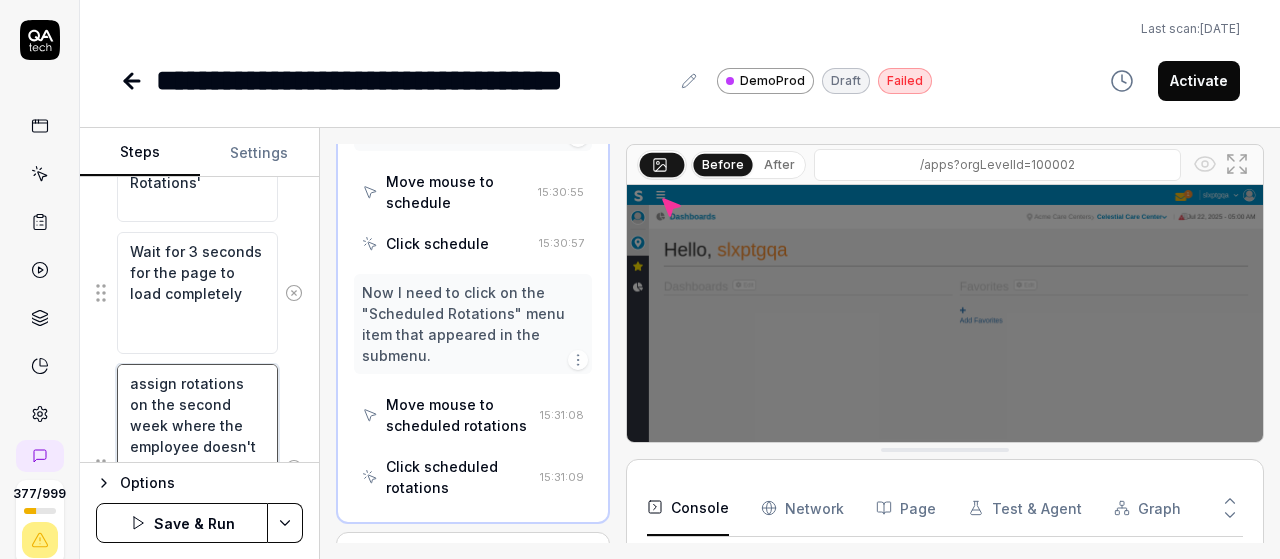 scroll, scrollTop: 11, scrollLeft: 0, axis: vertical 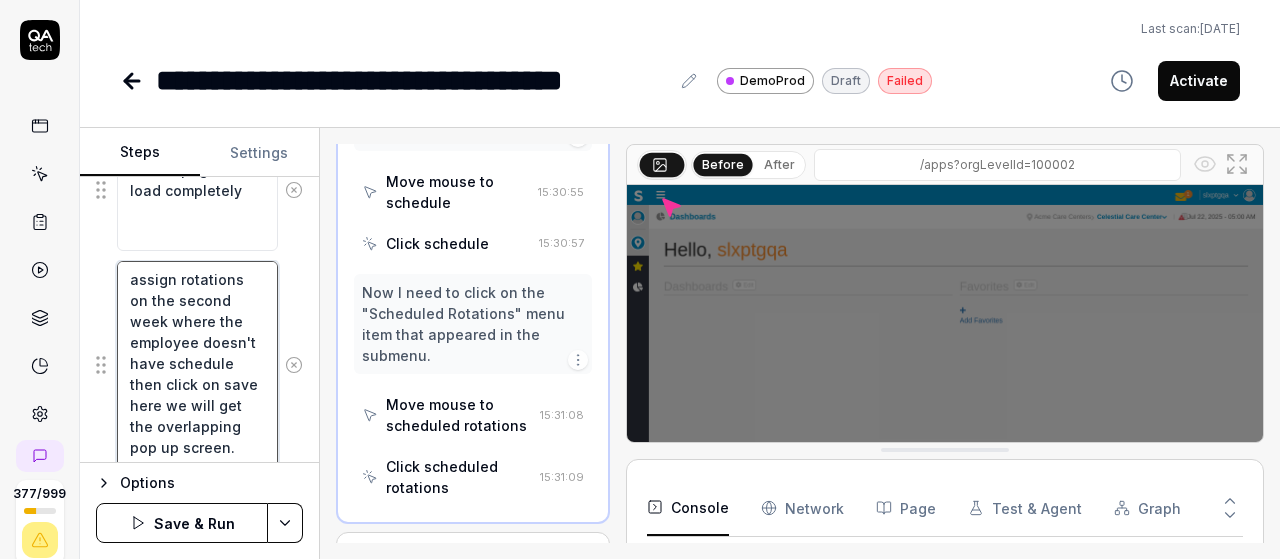 type on "assign rotations on the second week where the employee doesn't have schedule then click on save here we will get the overlapping pop up screen." 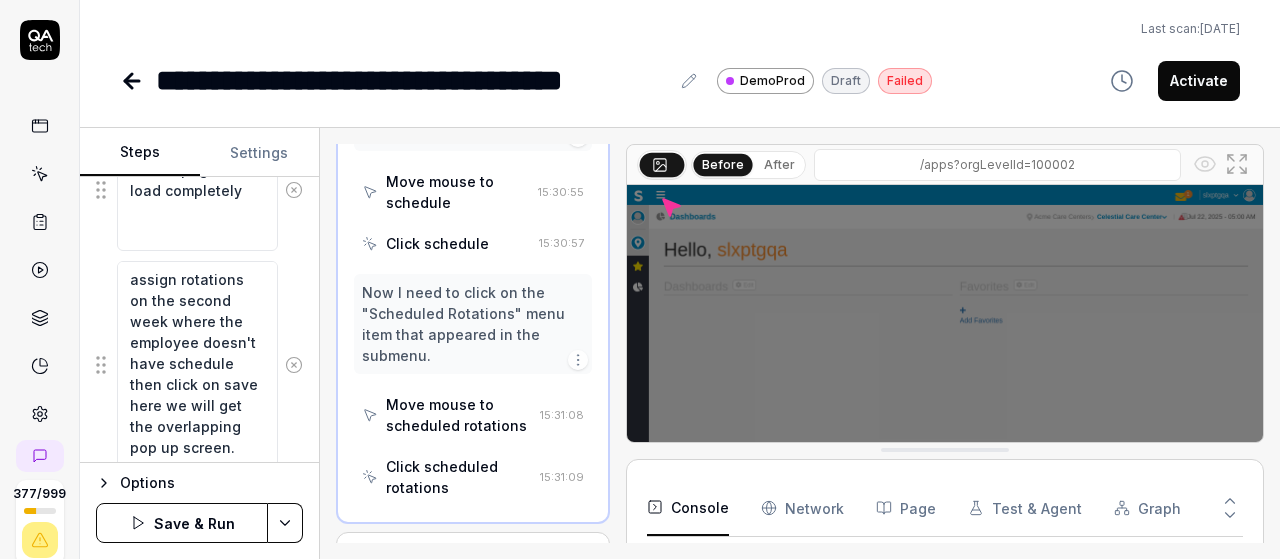 click on "**********" at bounding box center [640, 279] 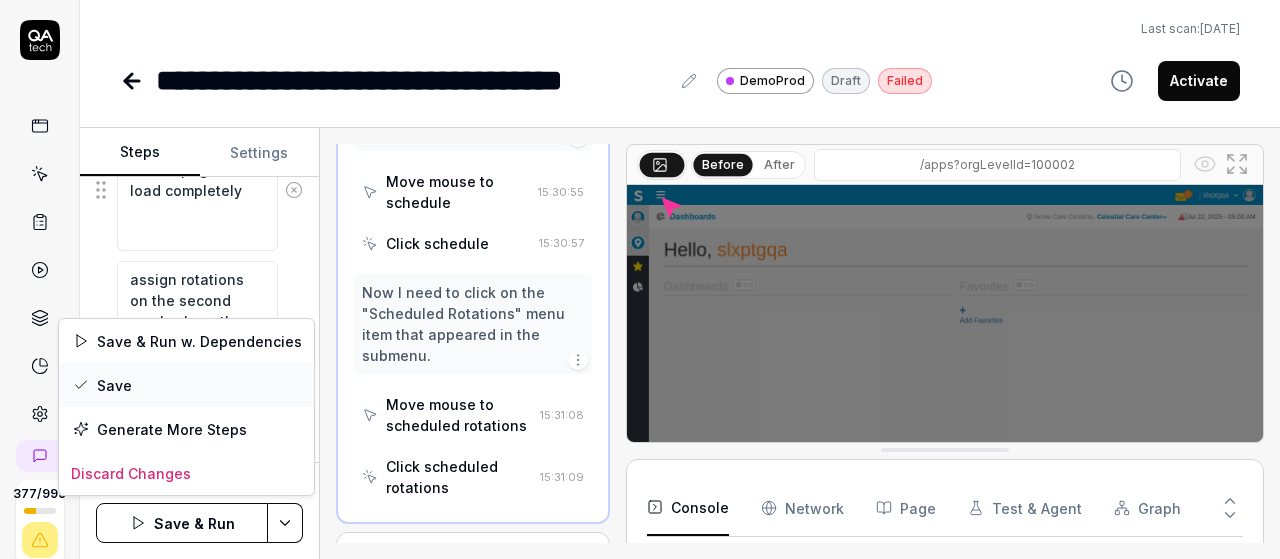 click on "Save" at bounding box center [186, 385] 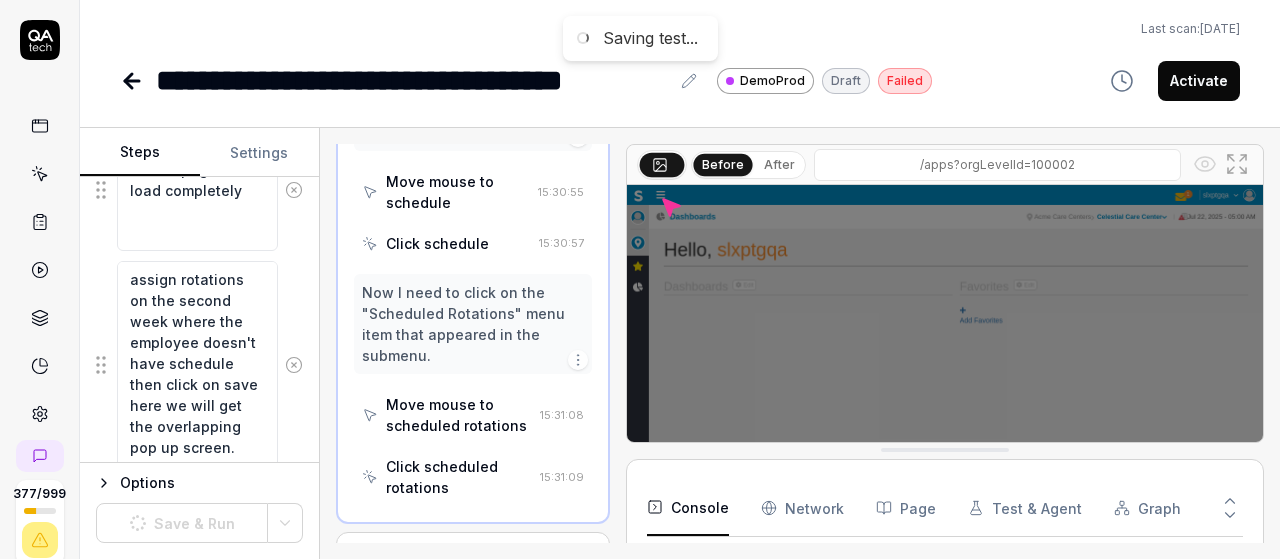 scroll, scrollTop: 20, scrollLeft: 0, axis: vertical 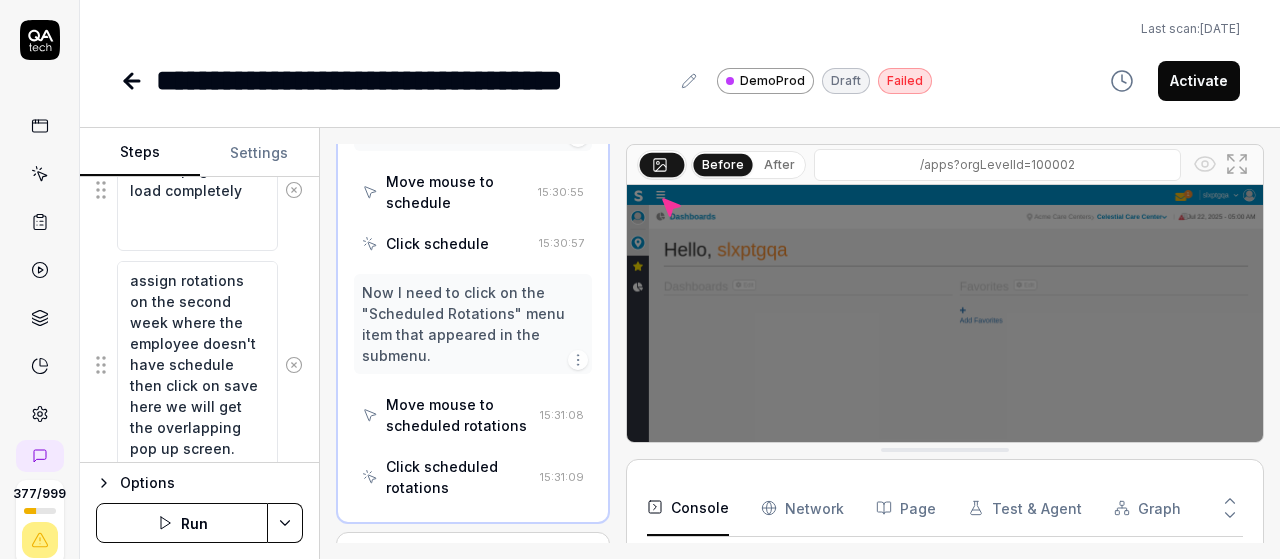 click 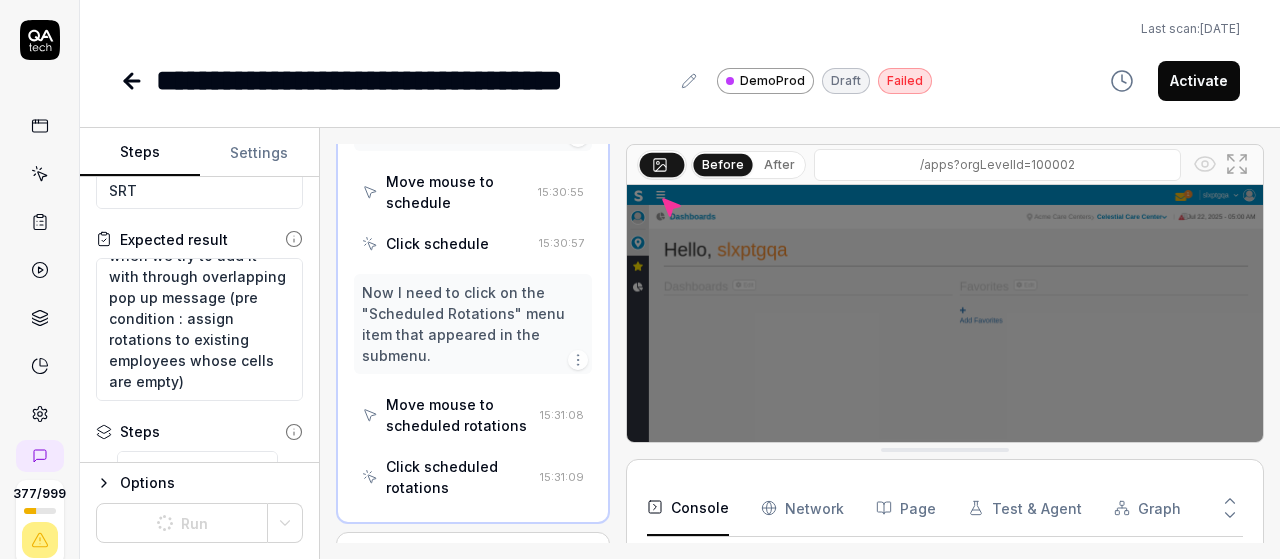 scroll, scrollTop: 99, scrollLeft: 0, axis: vertical 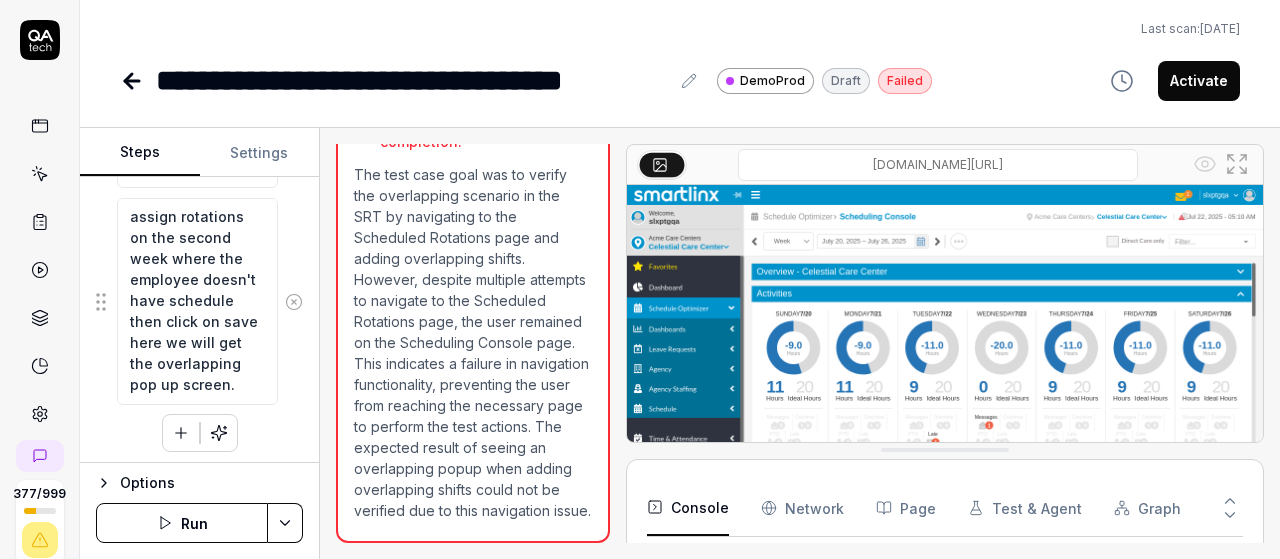 click at bounding box center [181, 433] 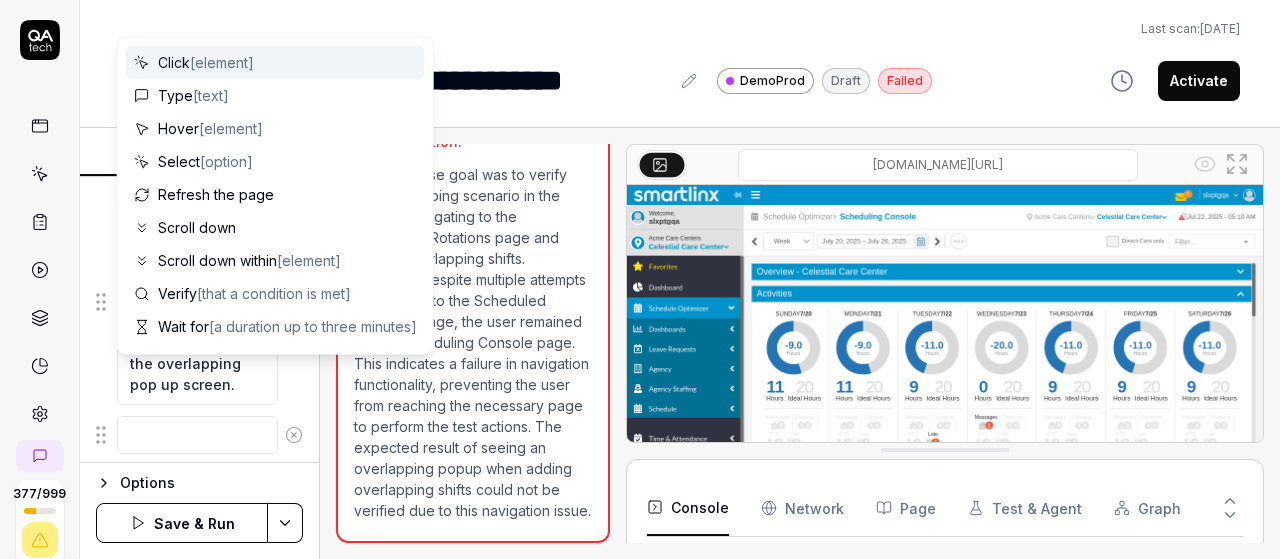scroll, scrollTop: 0, scrollLeft: 0, axis: both 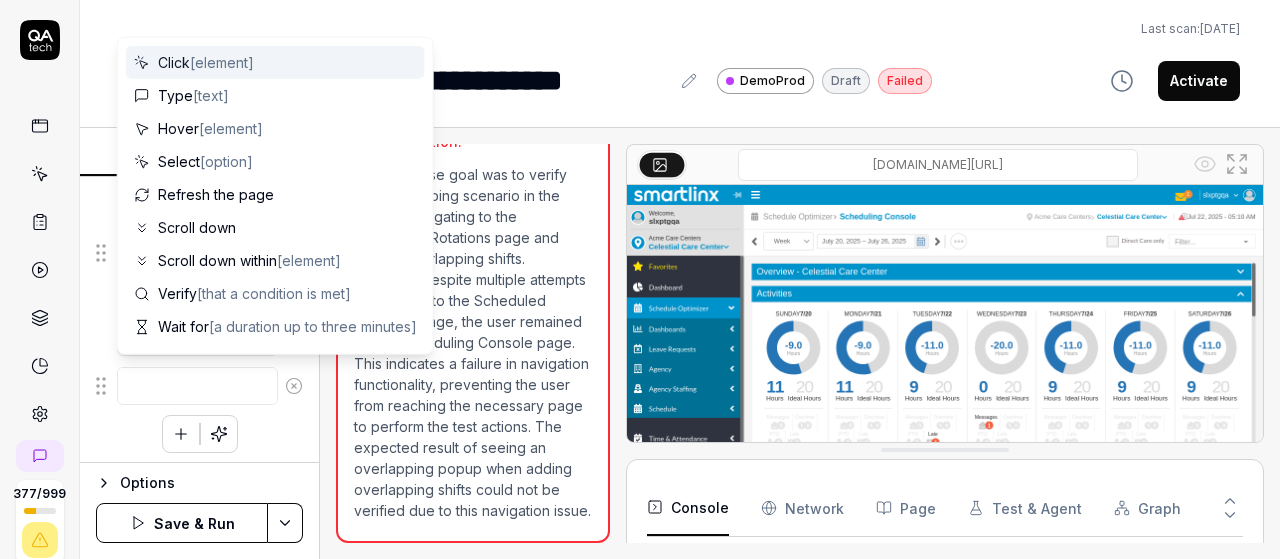 type on "*" 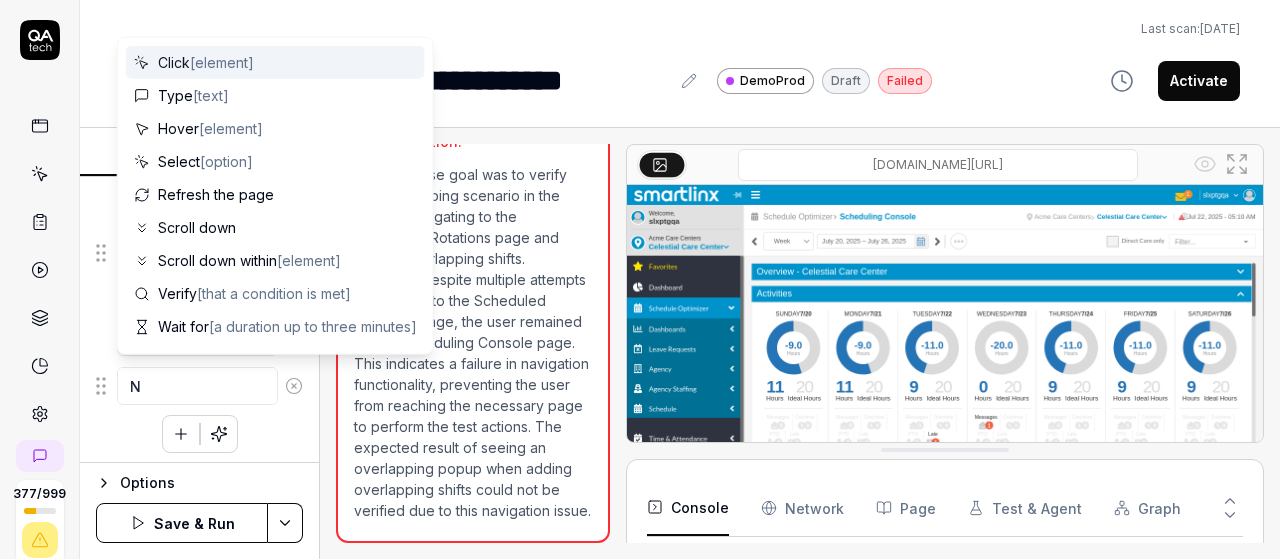 type on "*" 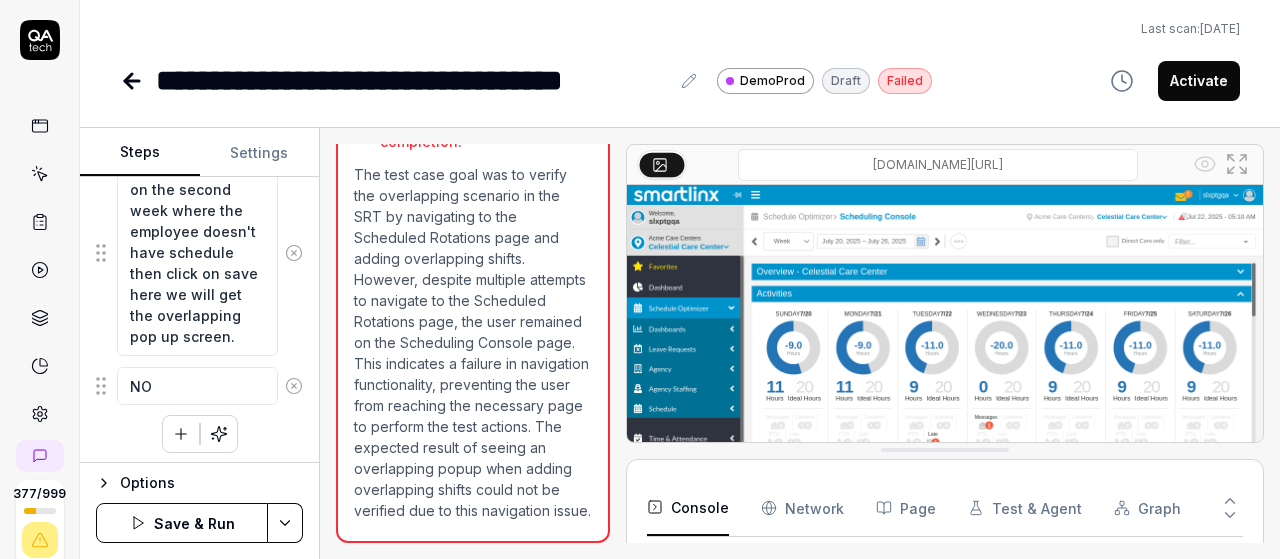 type on "*" 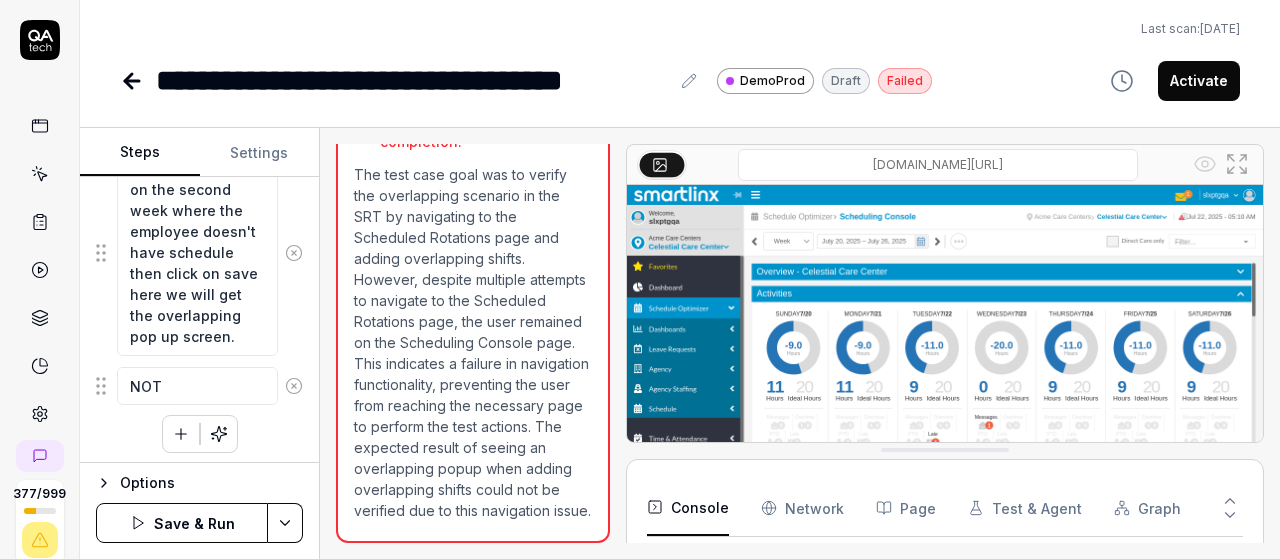 type on "*" 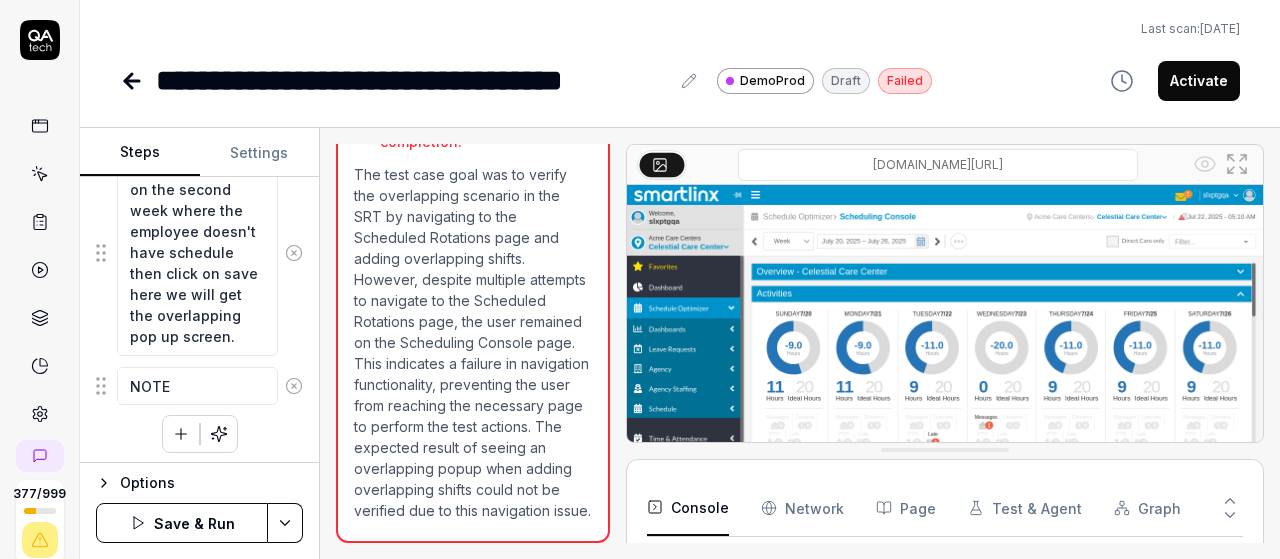 type on "*" 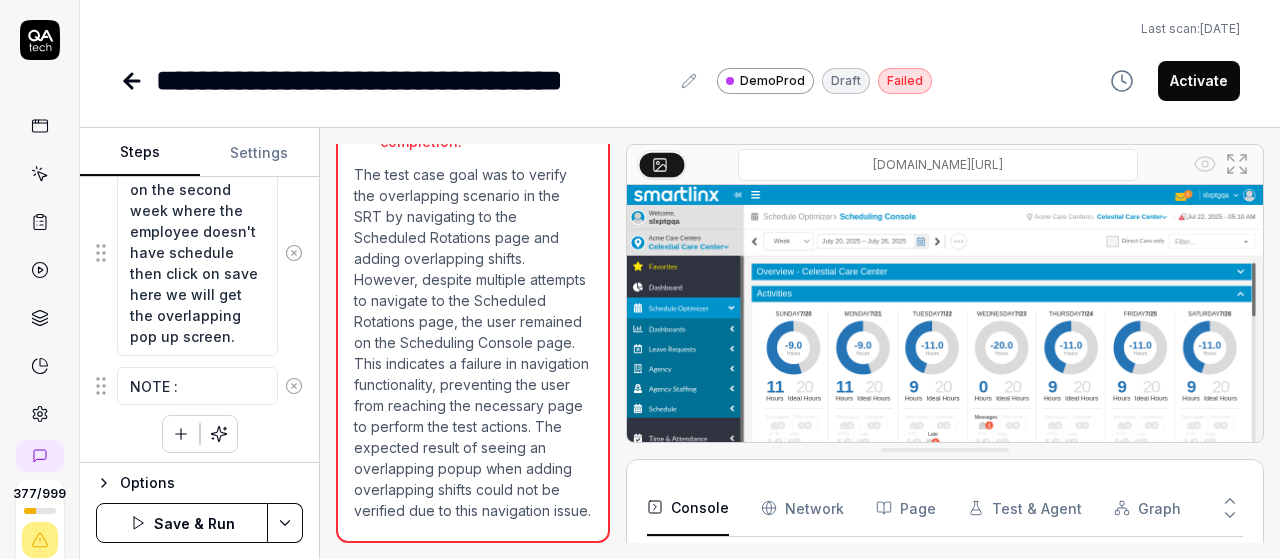 type on "*" 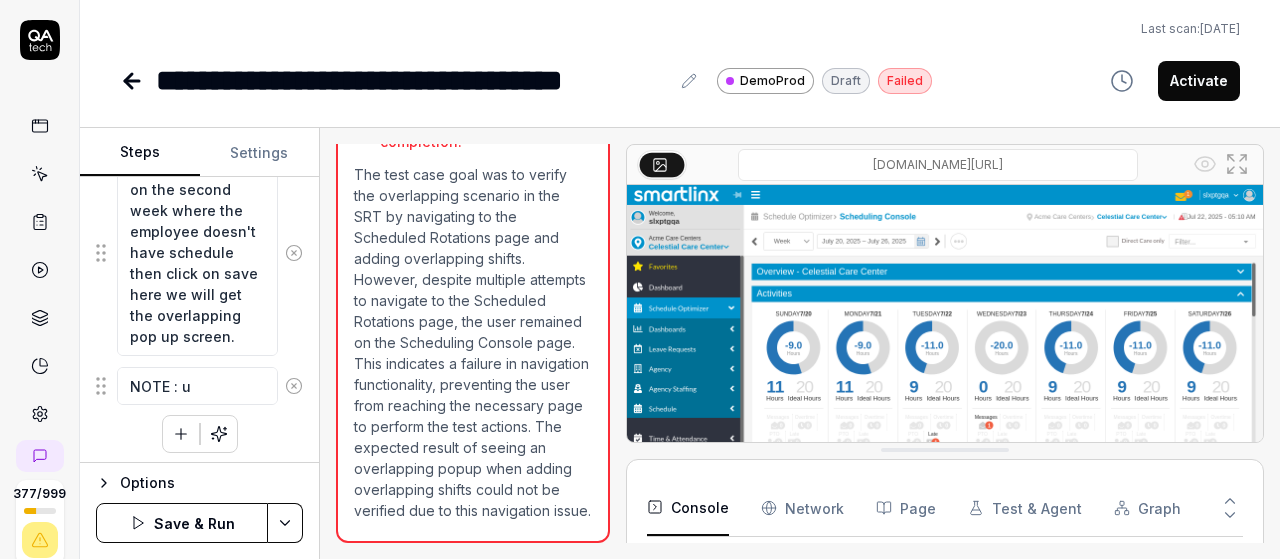 type on "*" 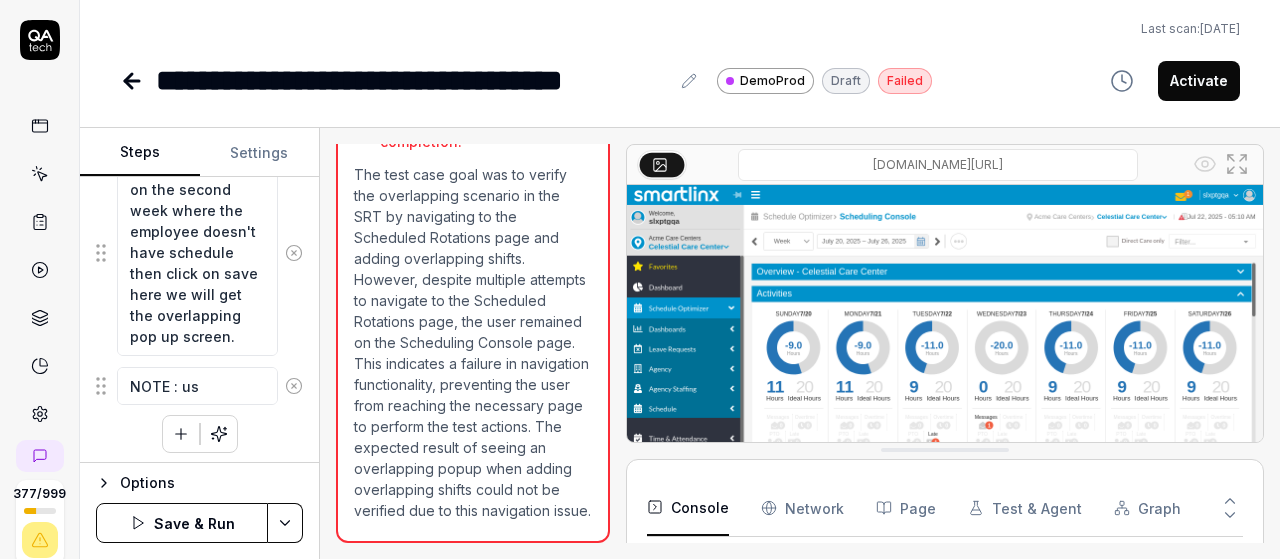 type on "*" 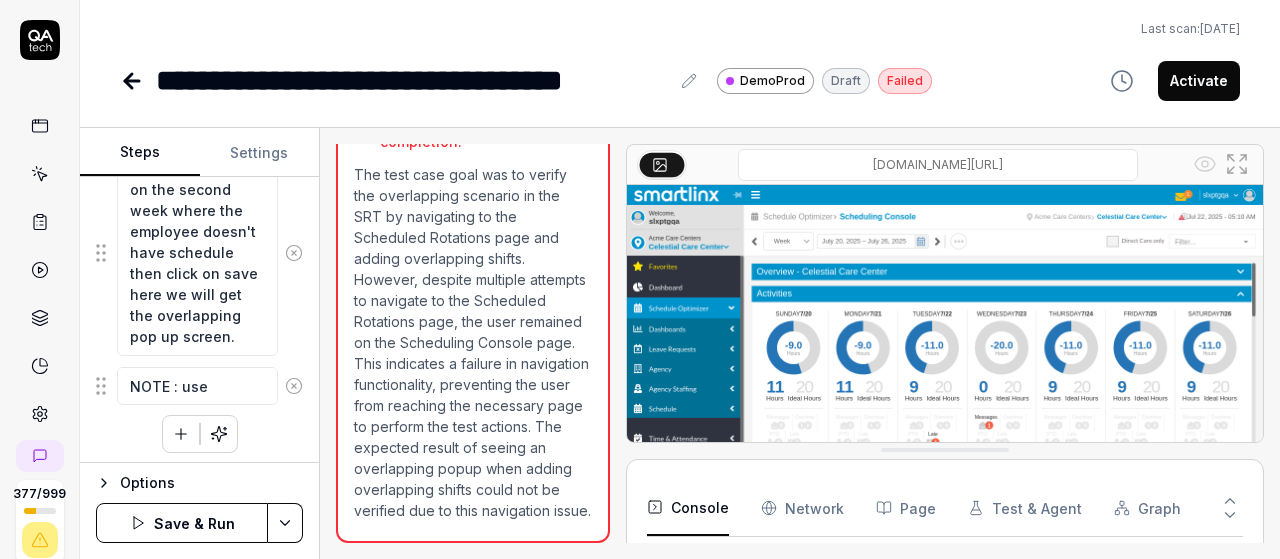 type on "*" 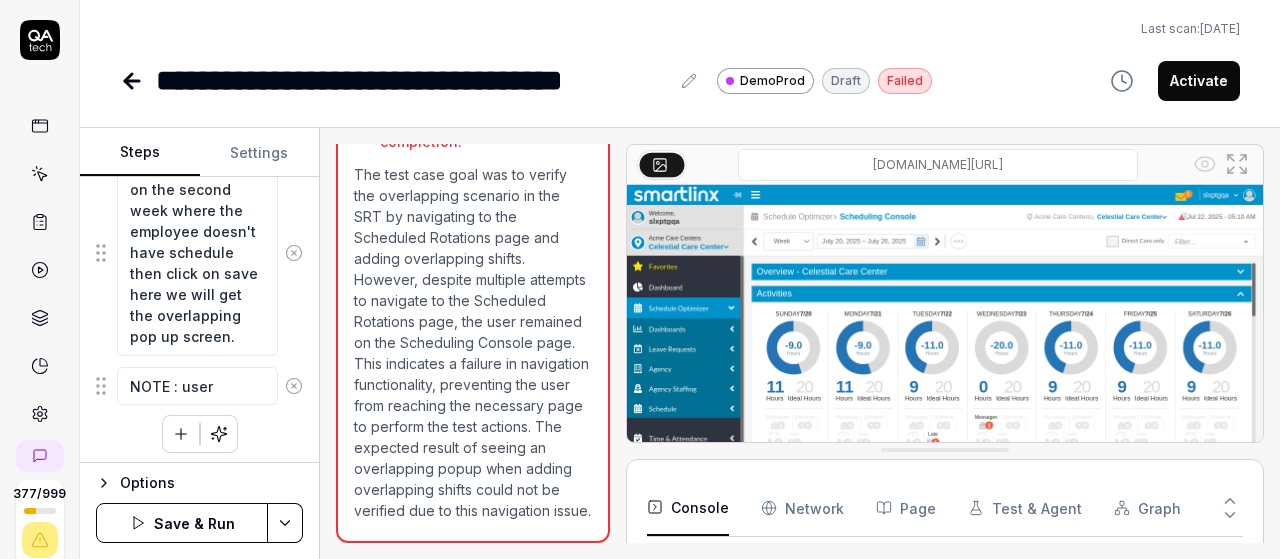 type on "*" 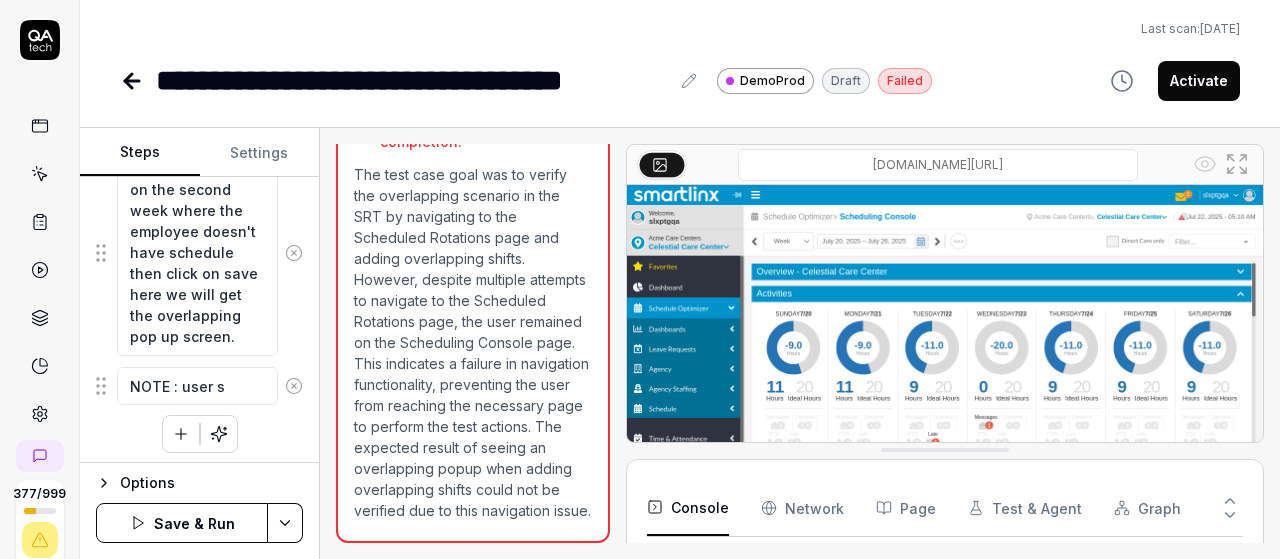 type on "*" 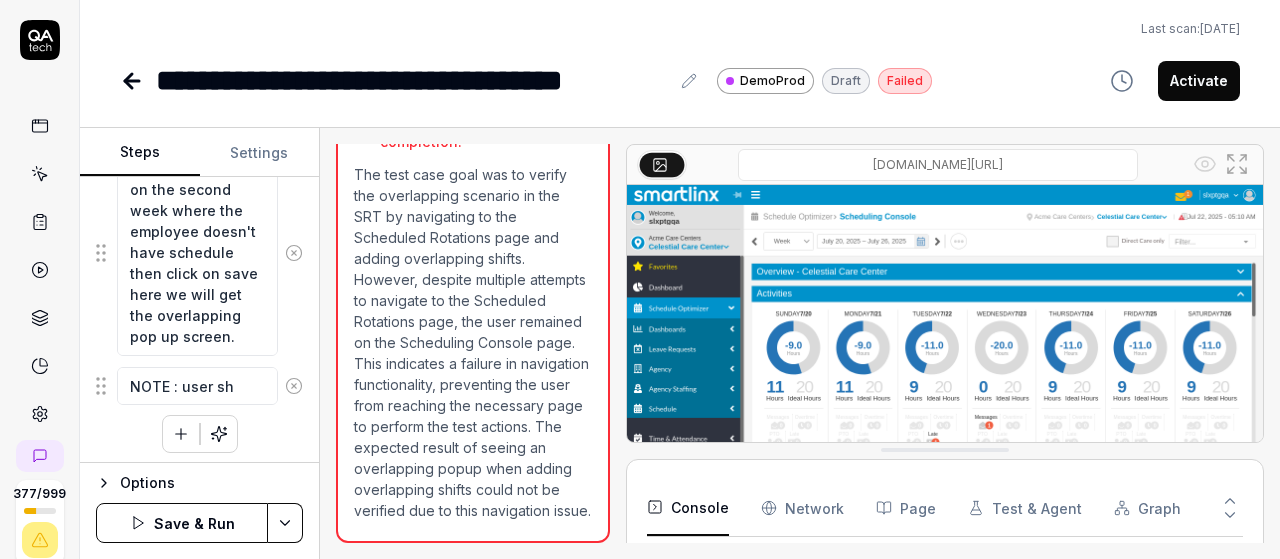 type on "*" 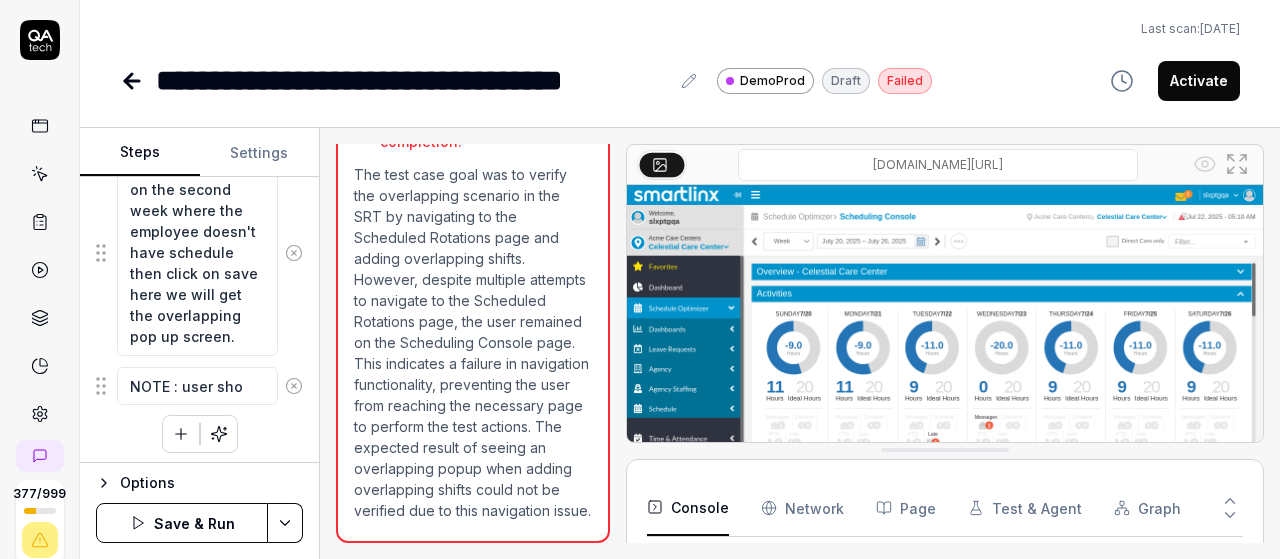 type on "*" 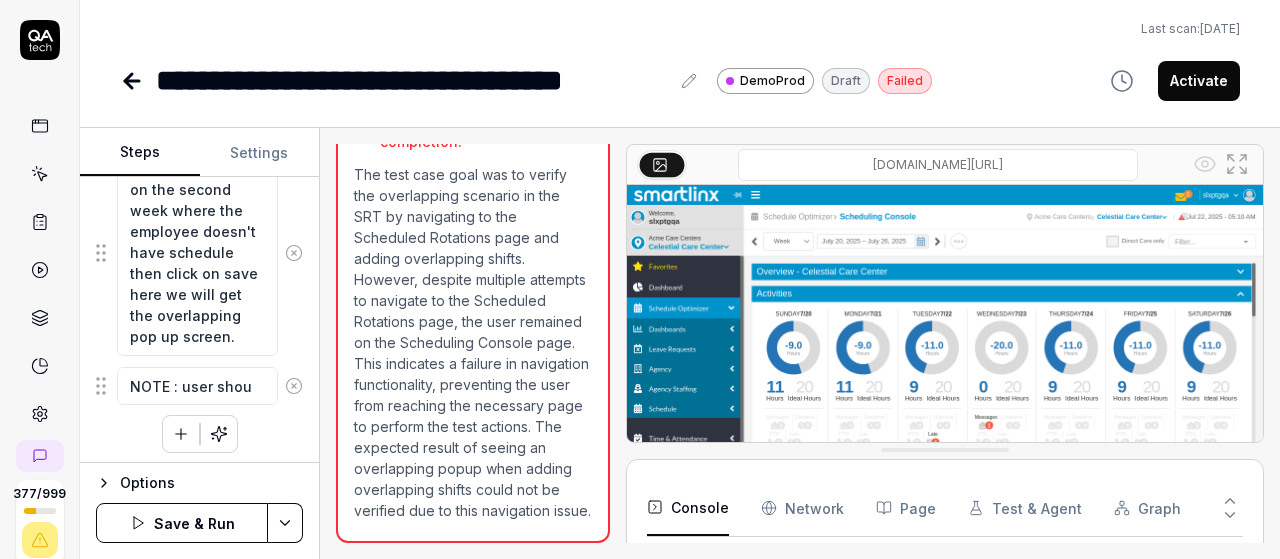 type on "*" 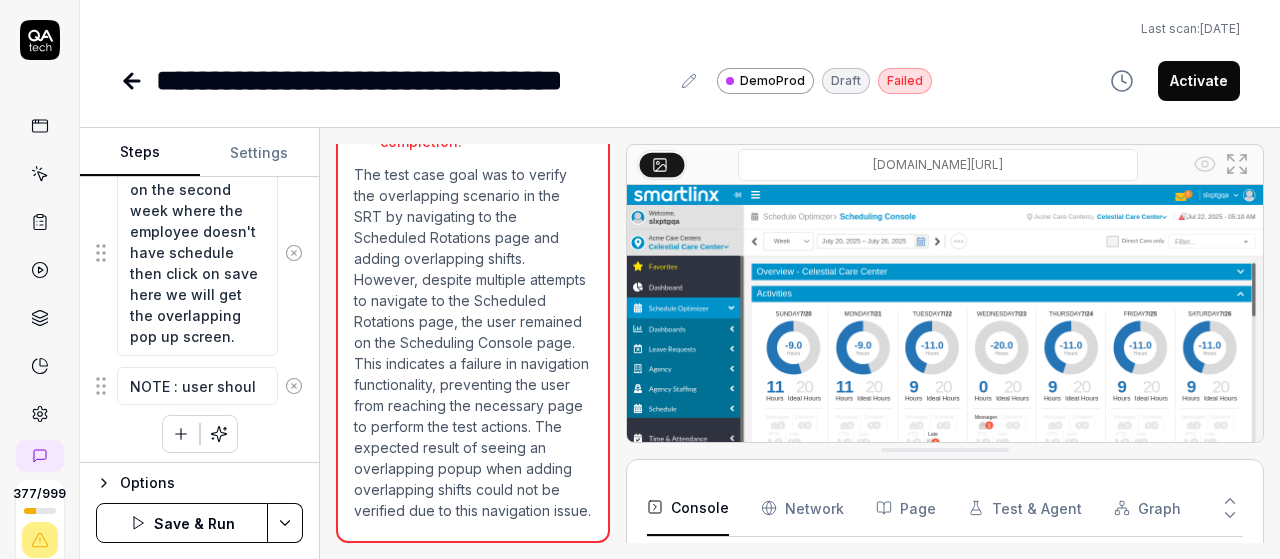 type on "*" 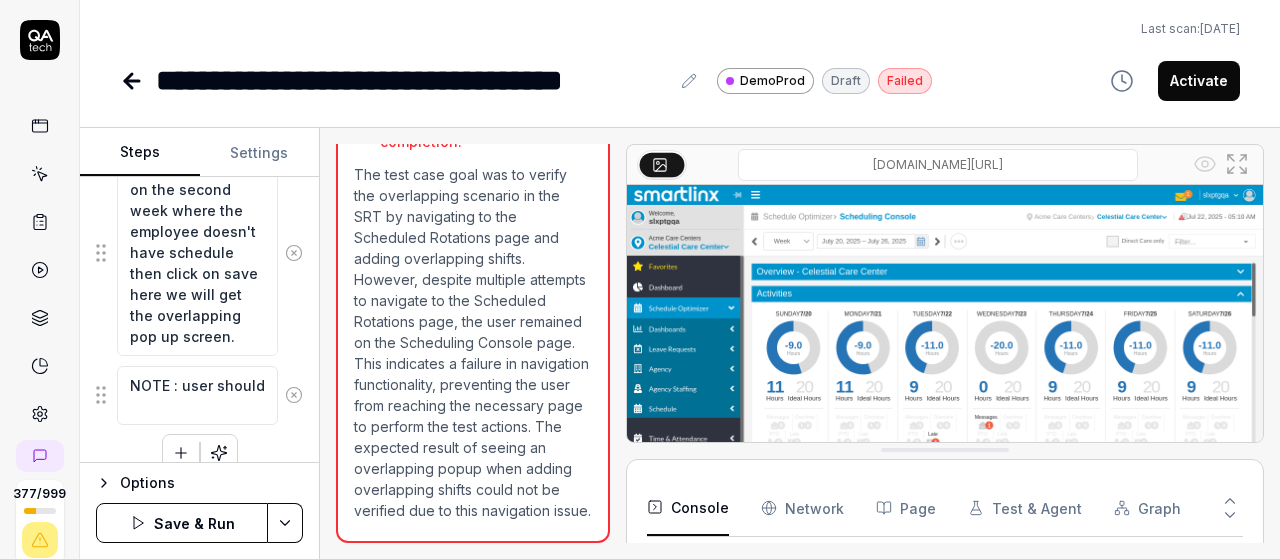 type on "*" 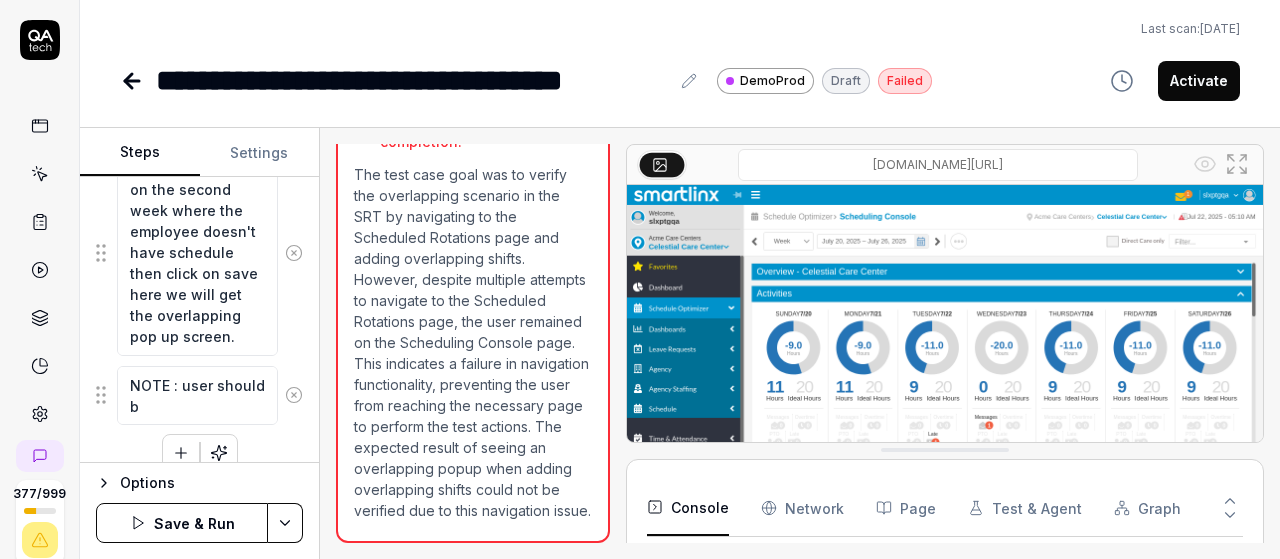 type on "*" 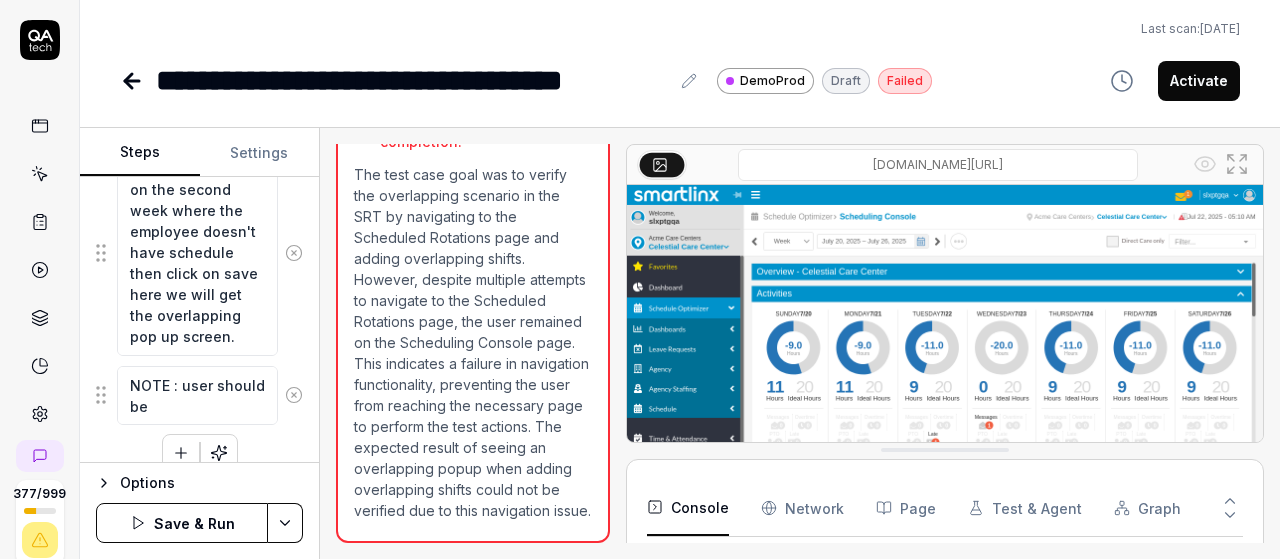type on "*" 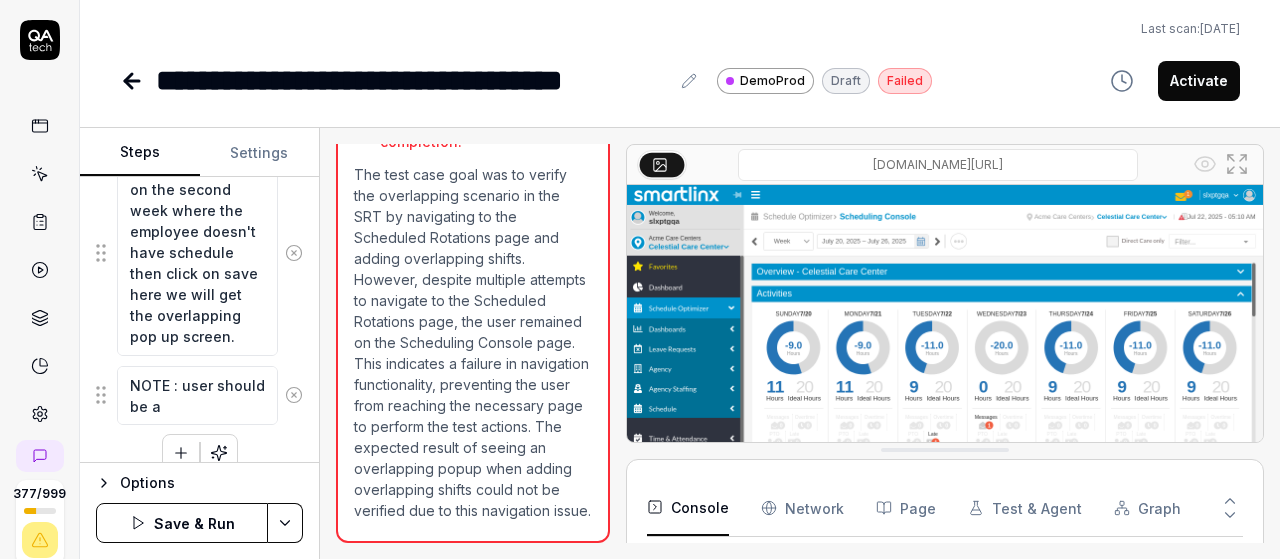 type on "*" 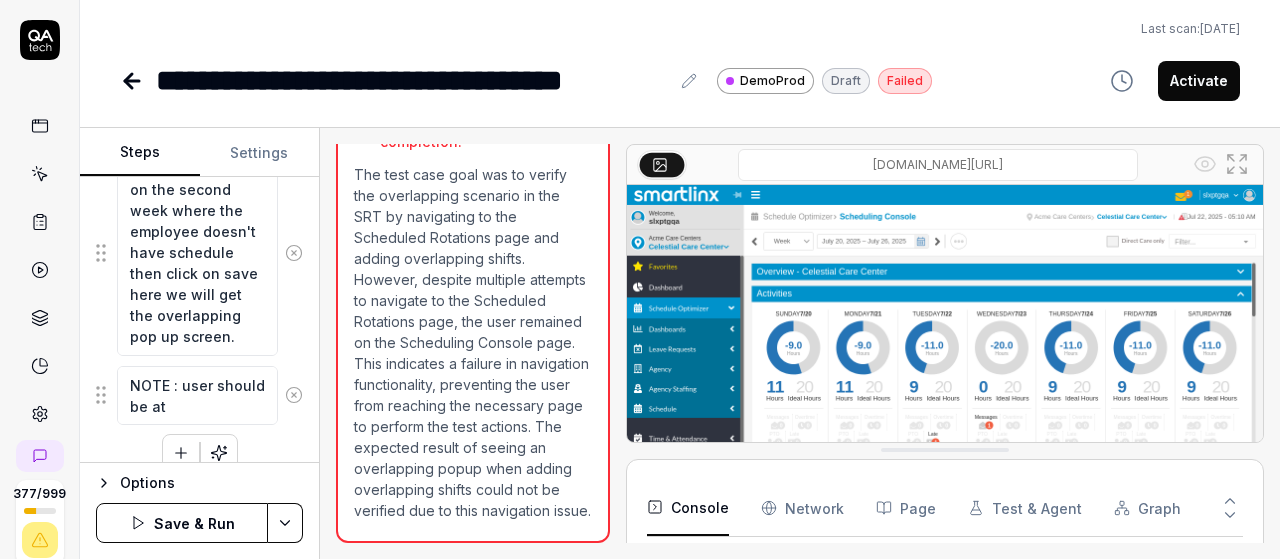 type on "*" 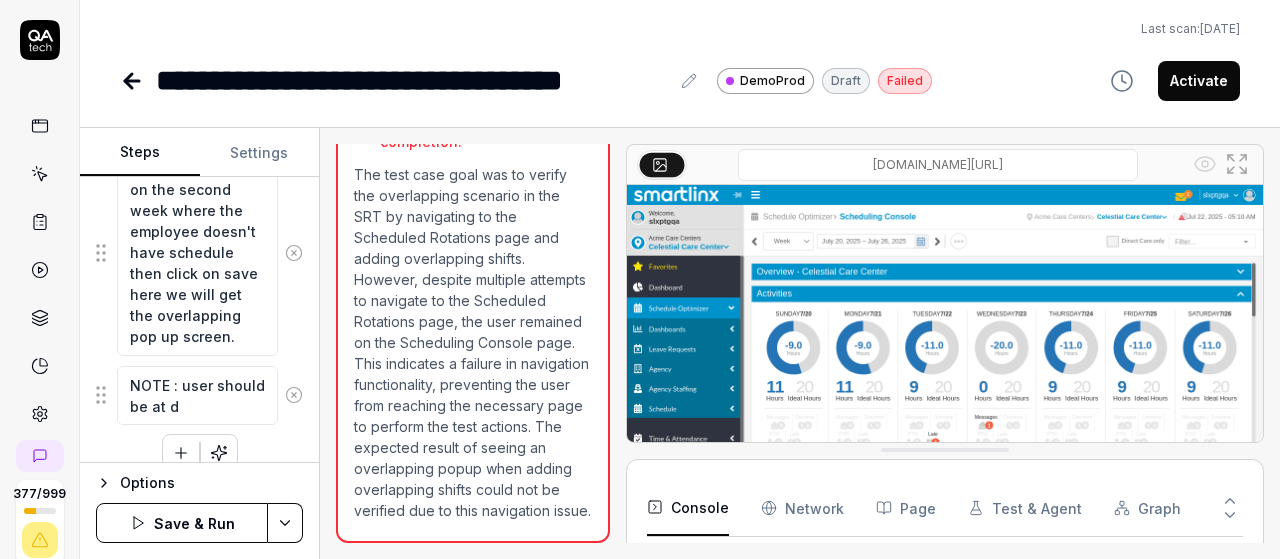type on "*" 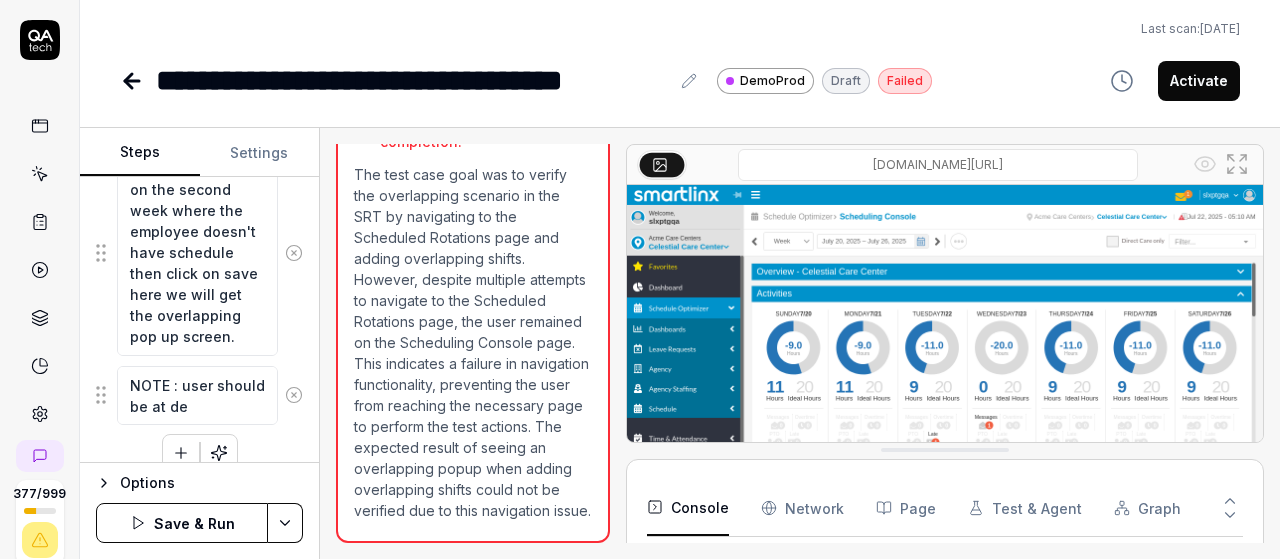 type on "*" 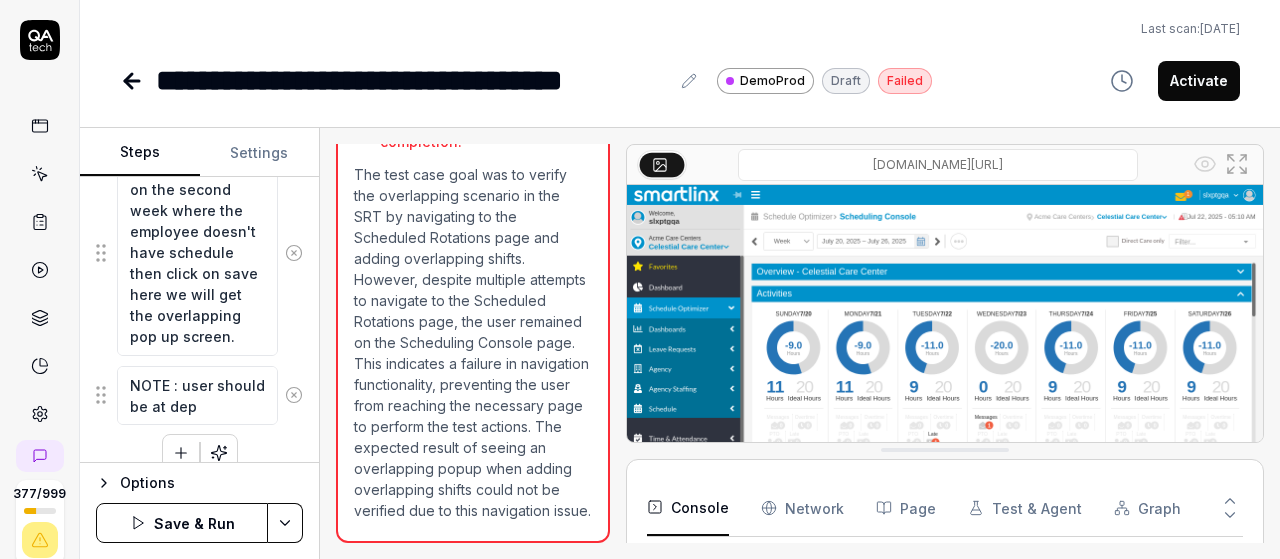 type on "*" 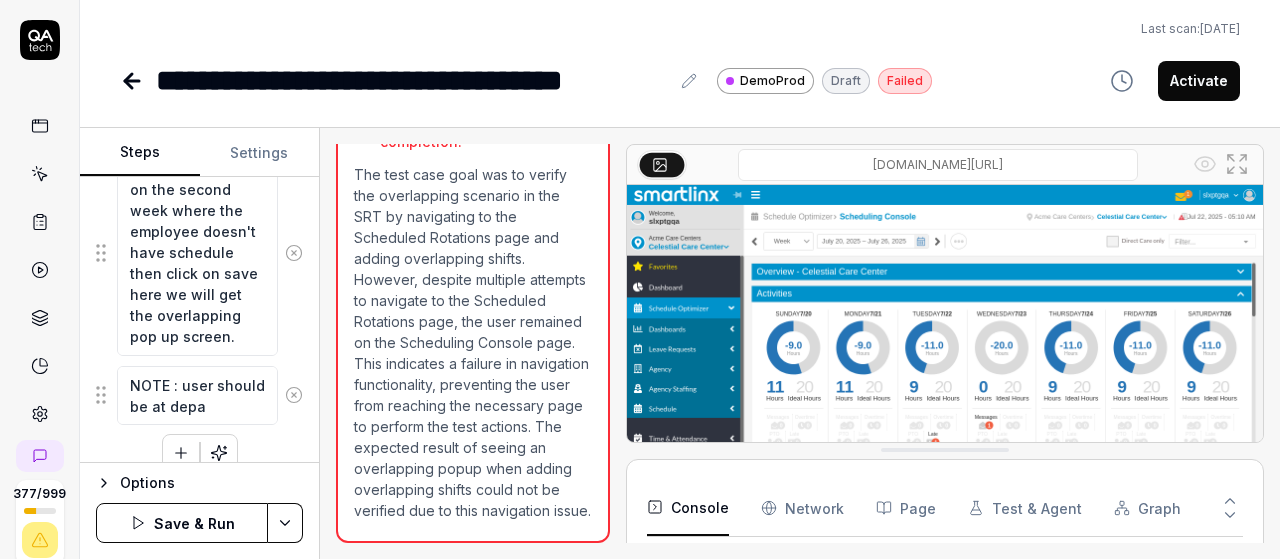 type on "*" 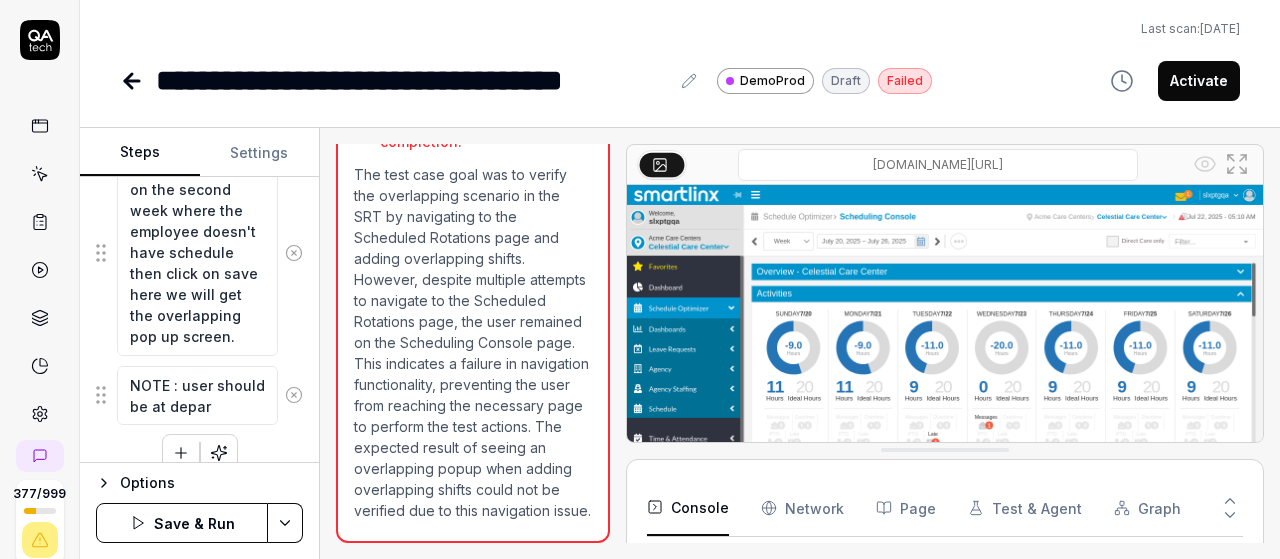 type on "*" 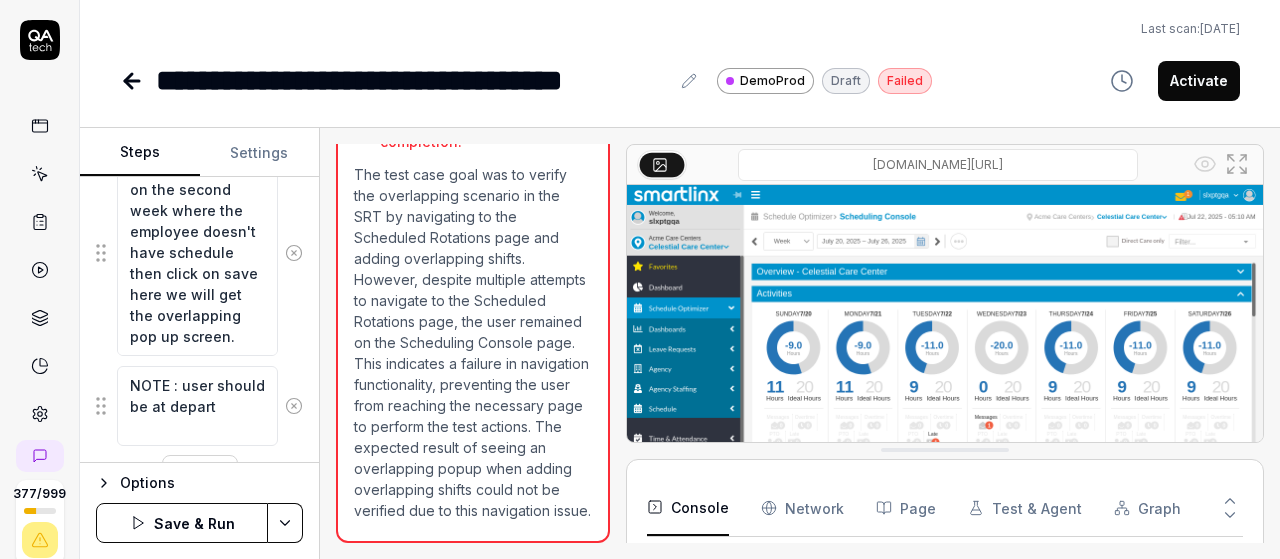 type on "*" 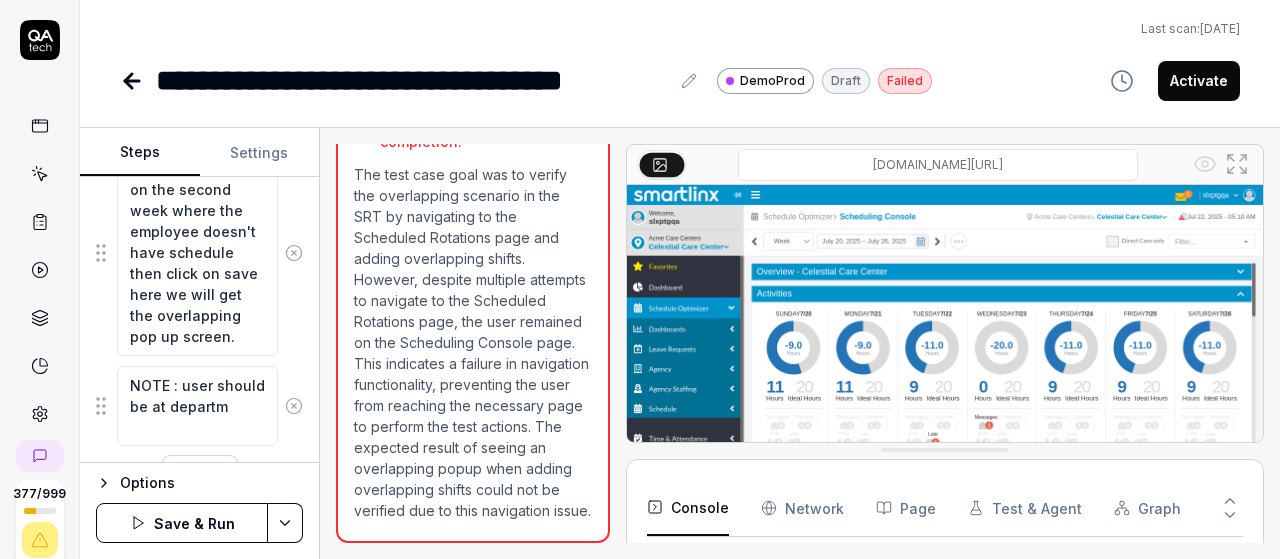 type on "NOTE : user should be at departme" 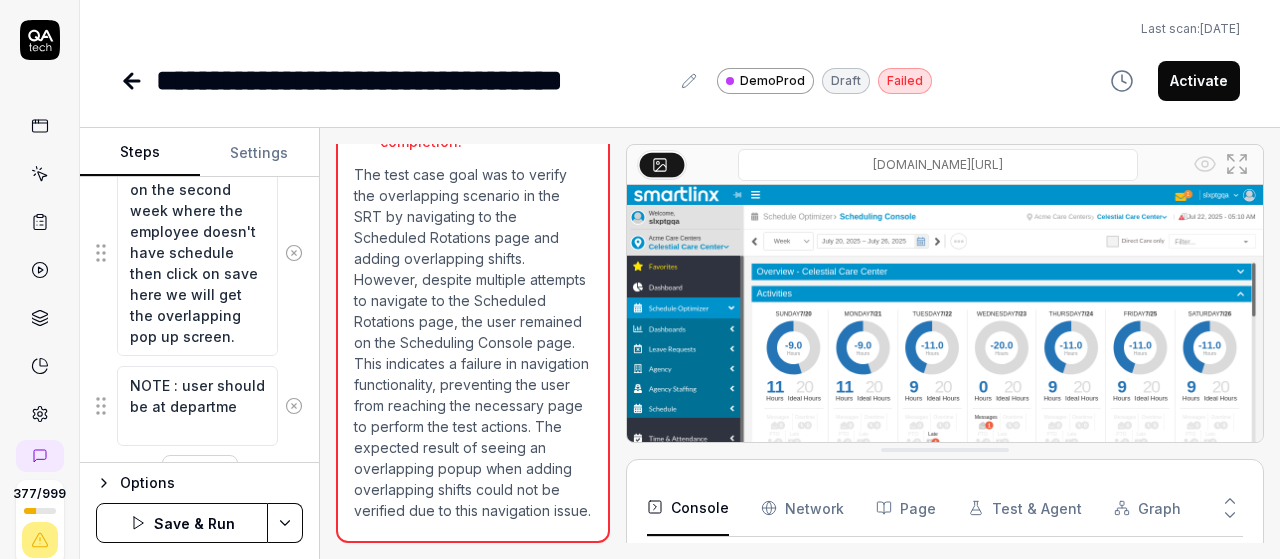 type on "*" 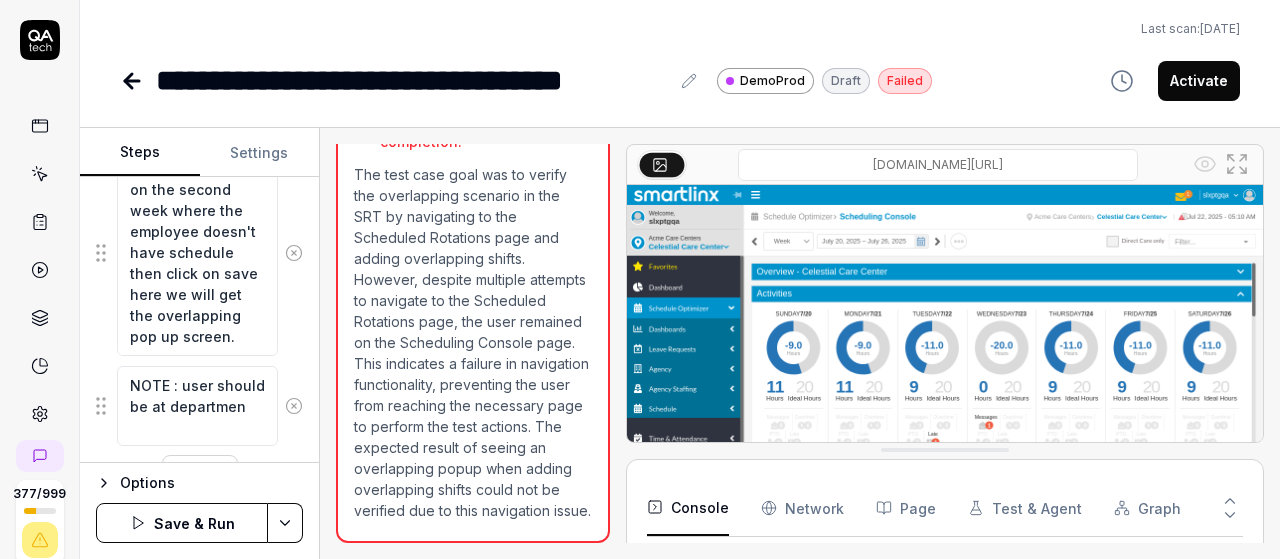type on "*" 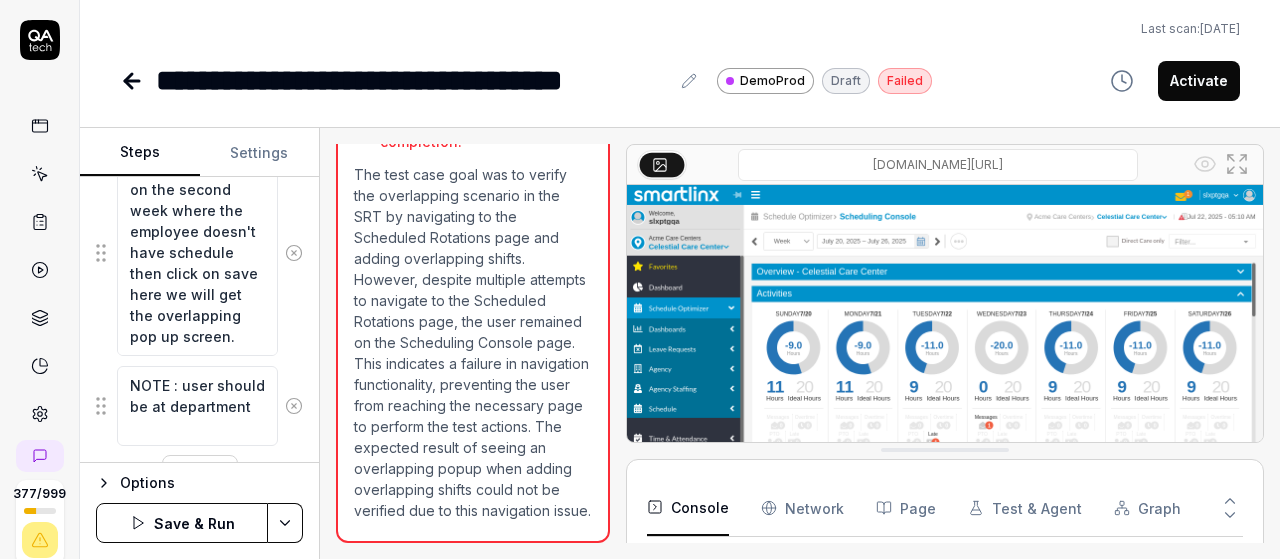 type on "*" 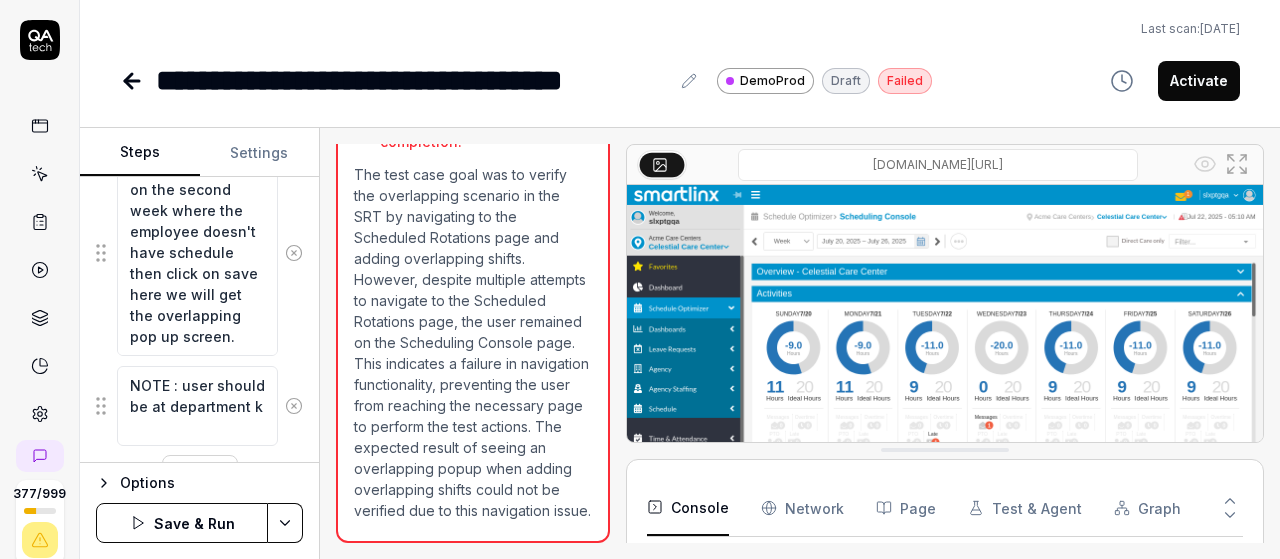 type on "*" 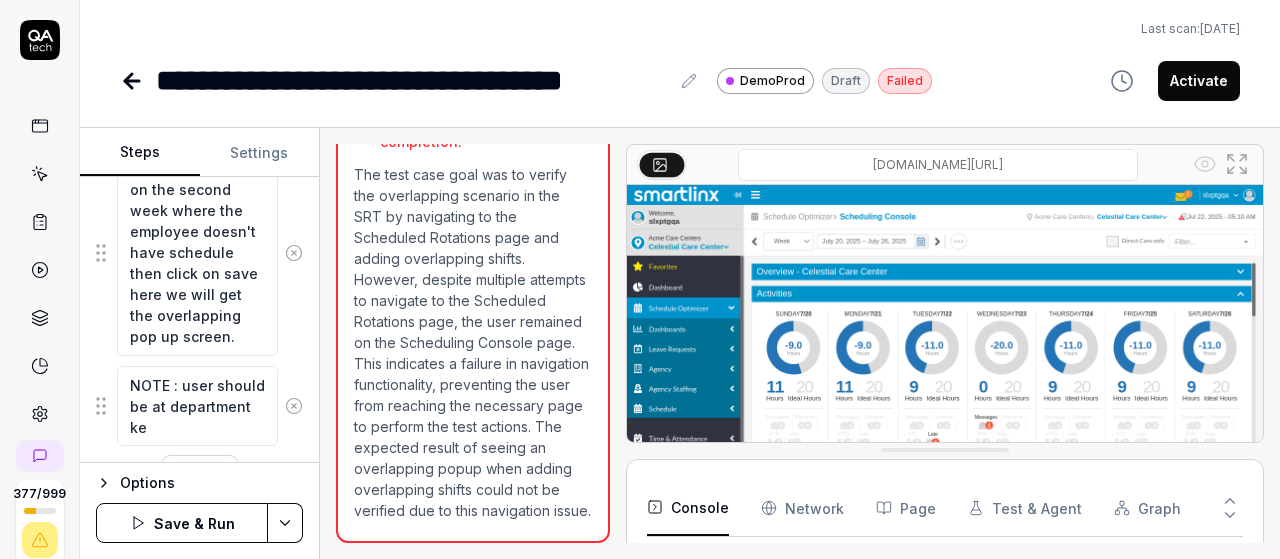 type on "*" 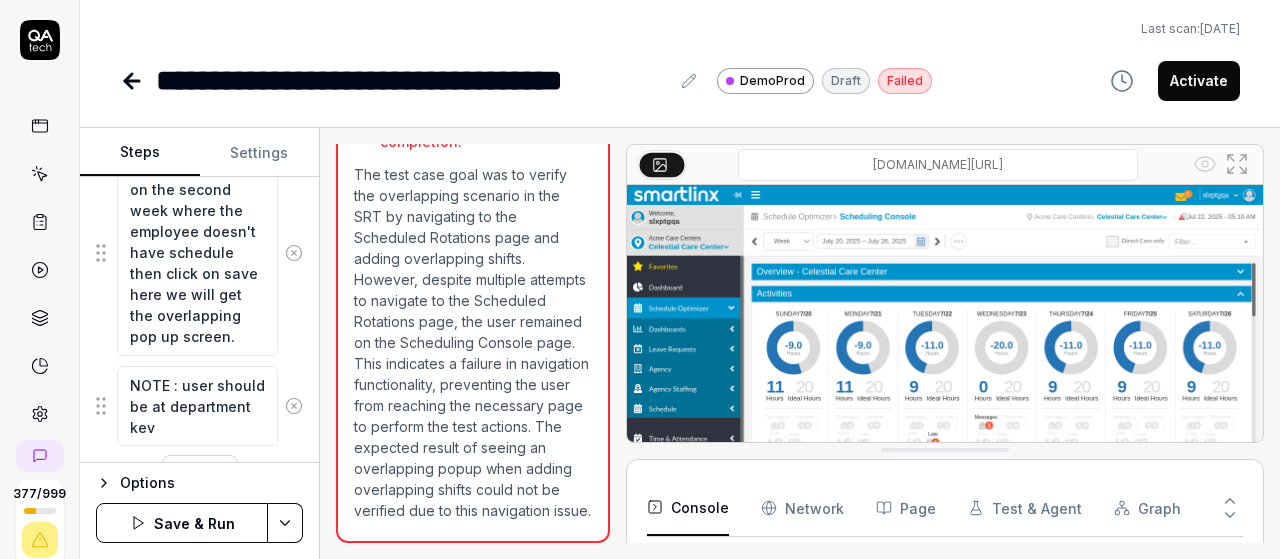type on "*" 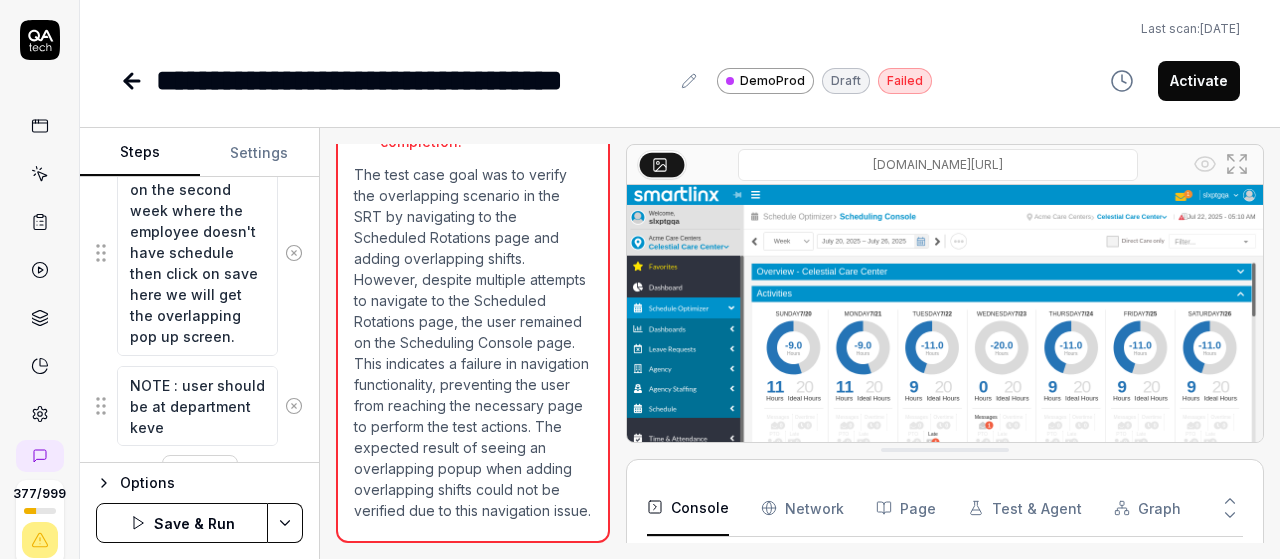 type on "*" 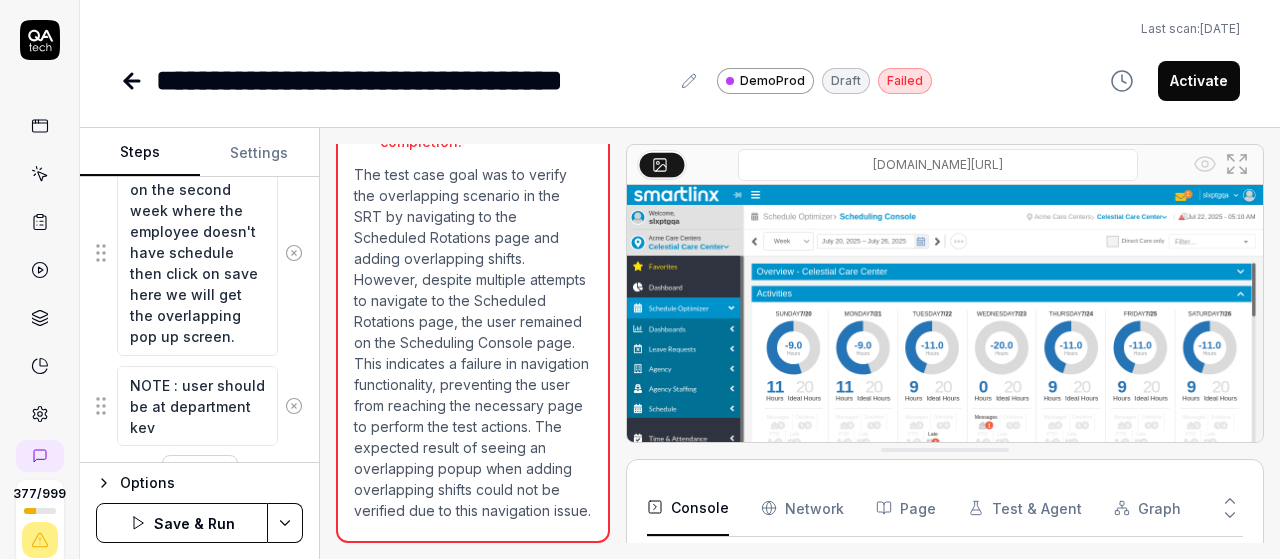 type on "*" 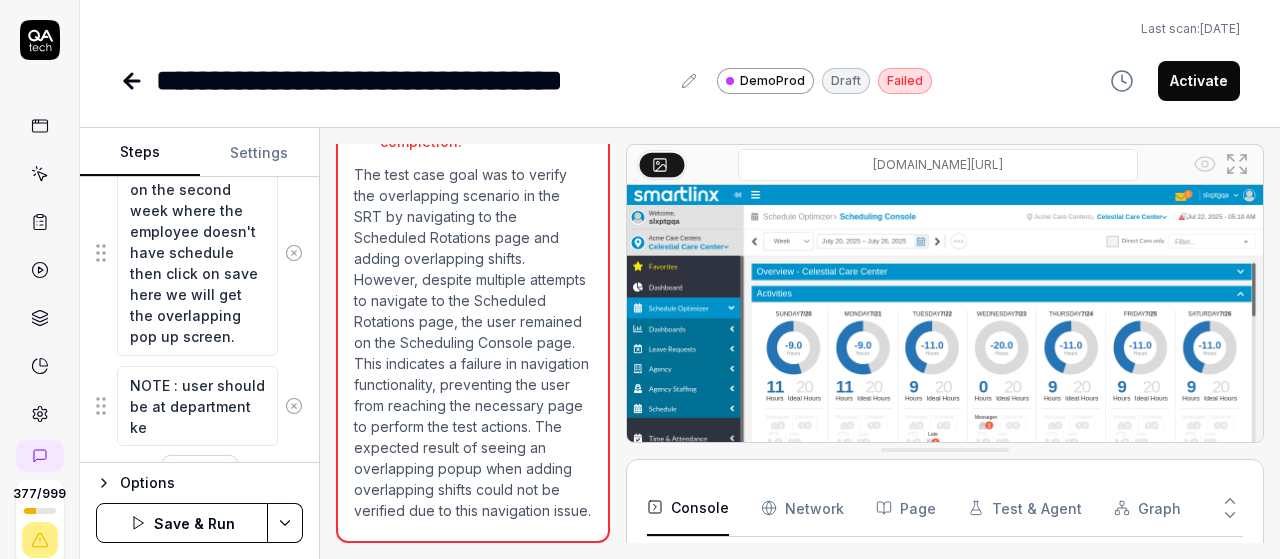 type on "*" 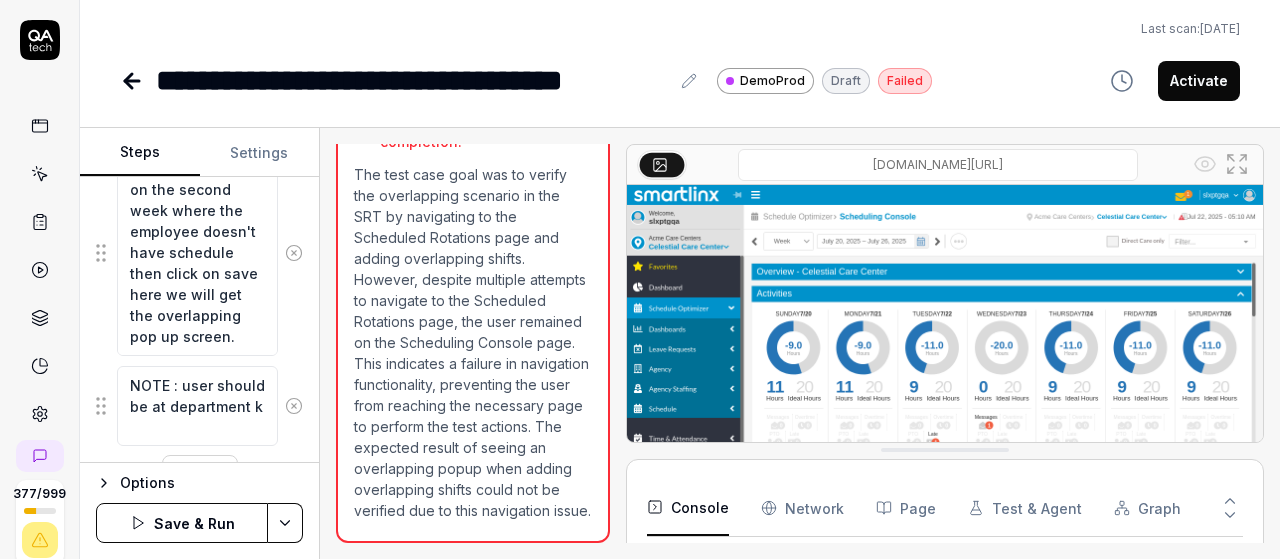 type on "*" 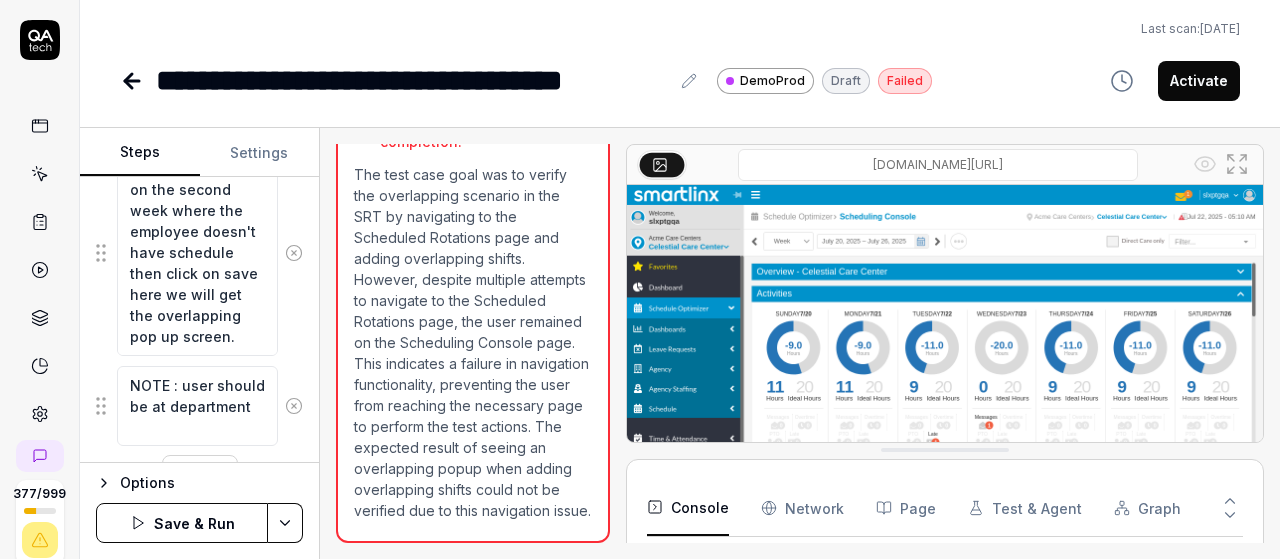 type on "*" 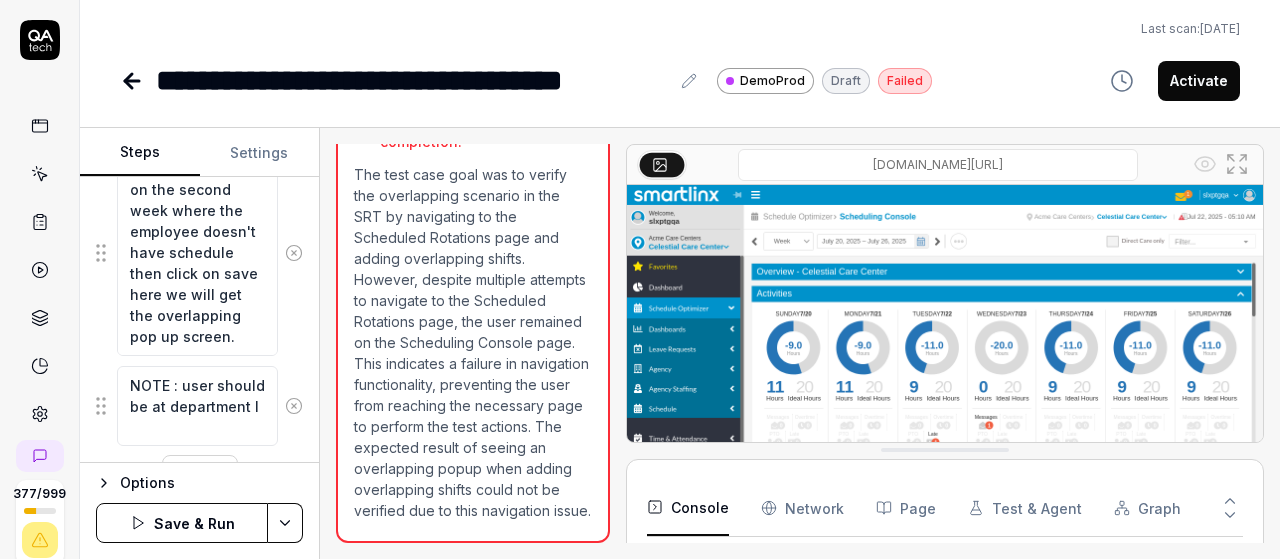 type on "*" 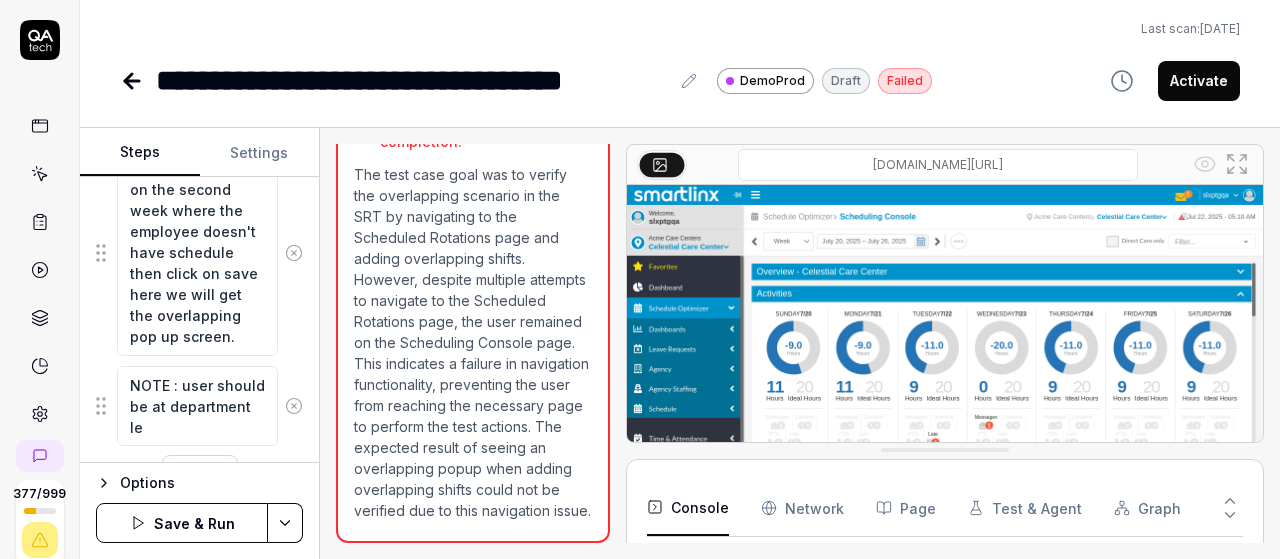 type on "*" 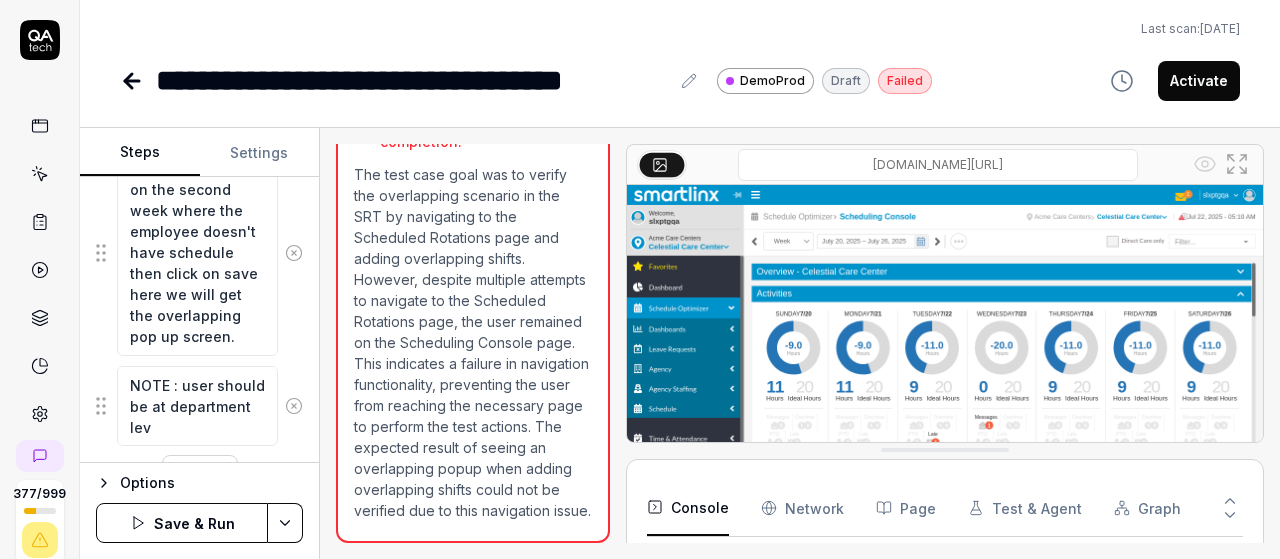 type on "*" 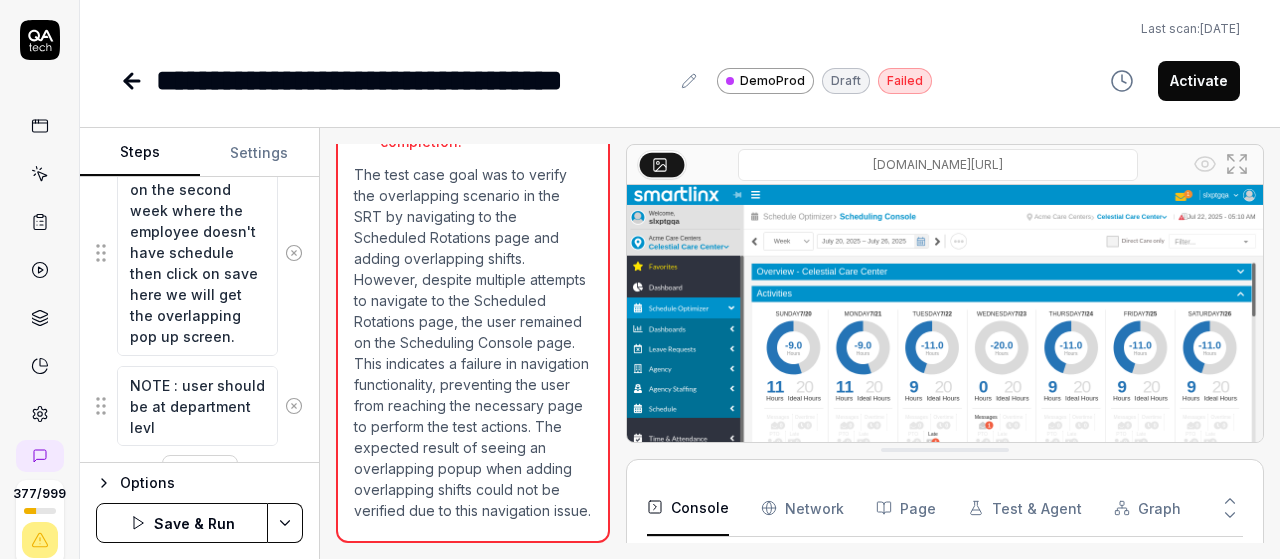 type on "*" 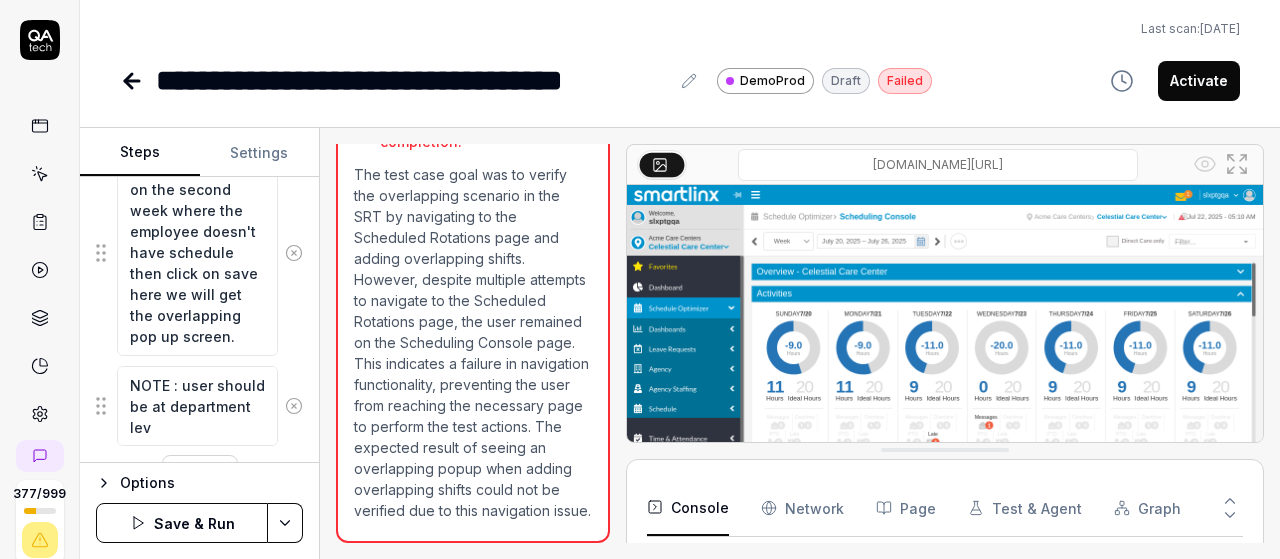 type on "*" 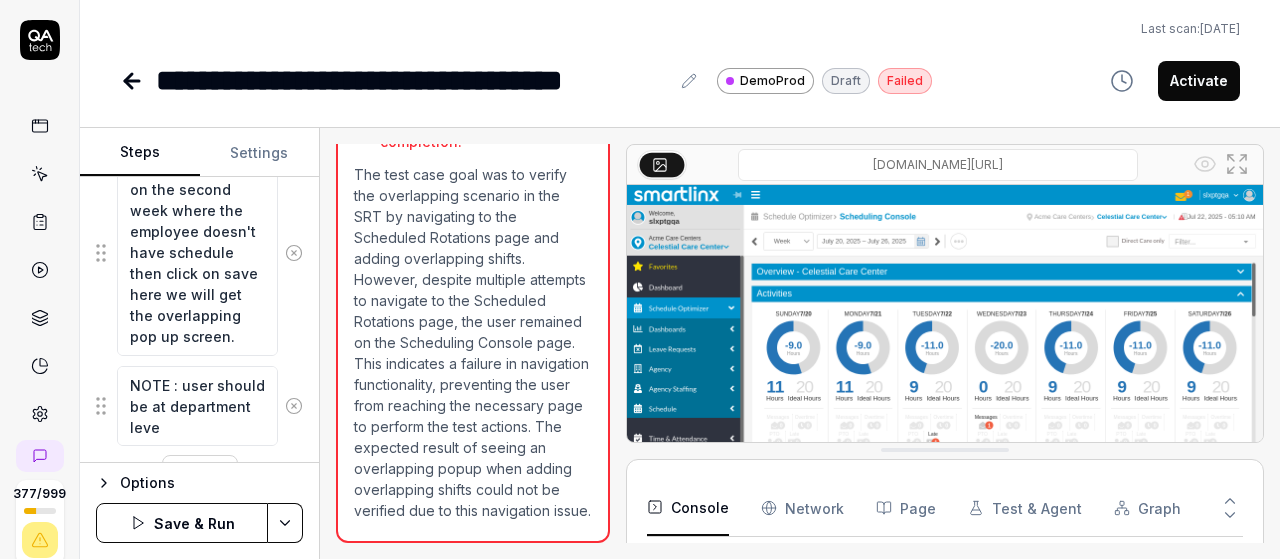 type on "*" 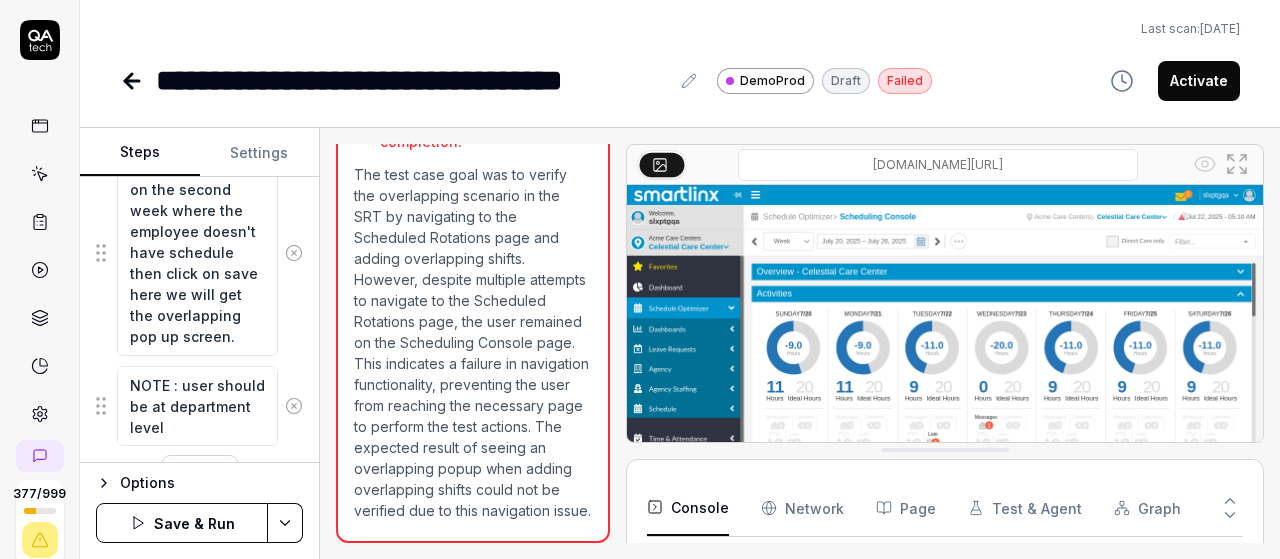 type on "*" 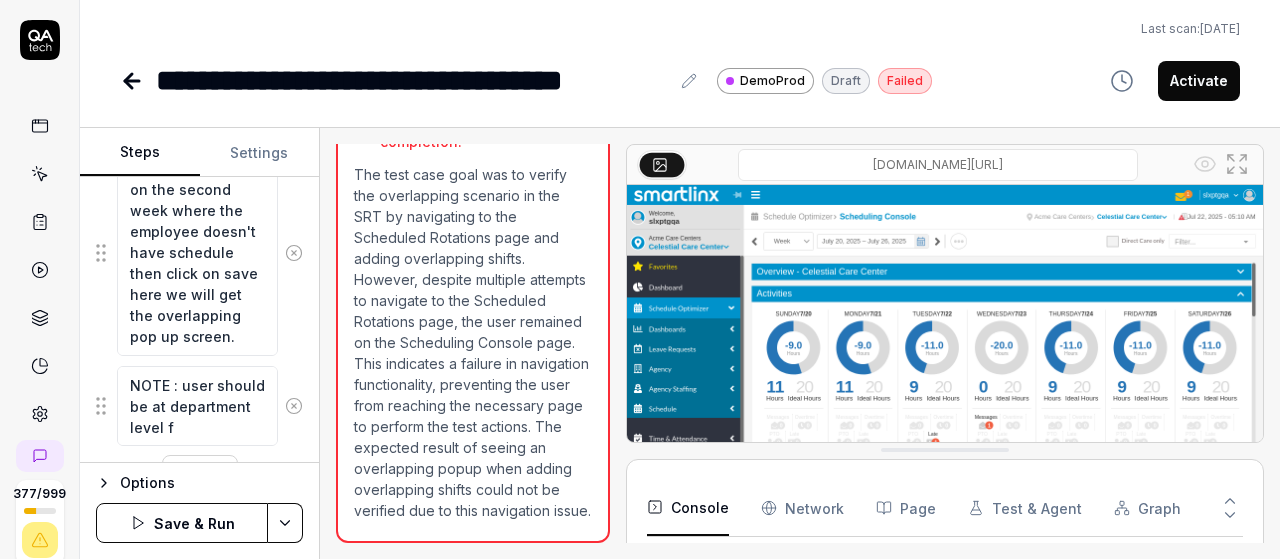 type on "*" 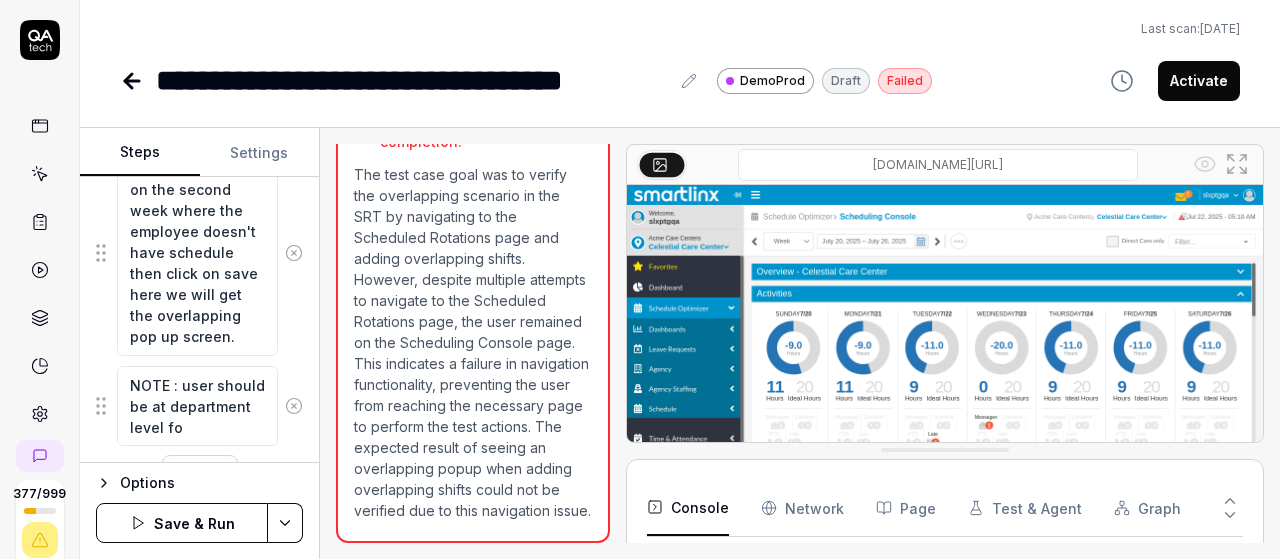 type on "*" 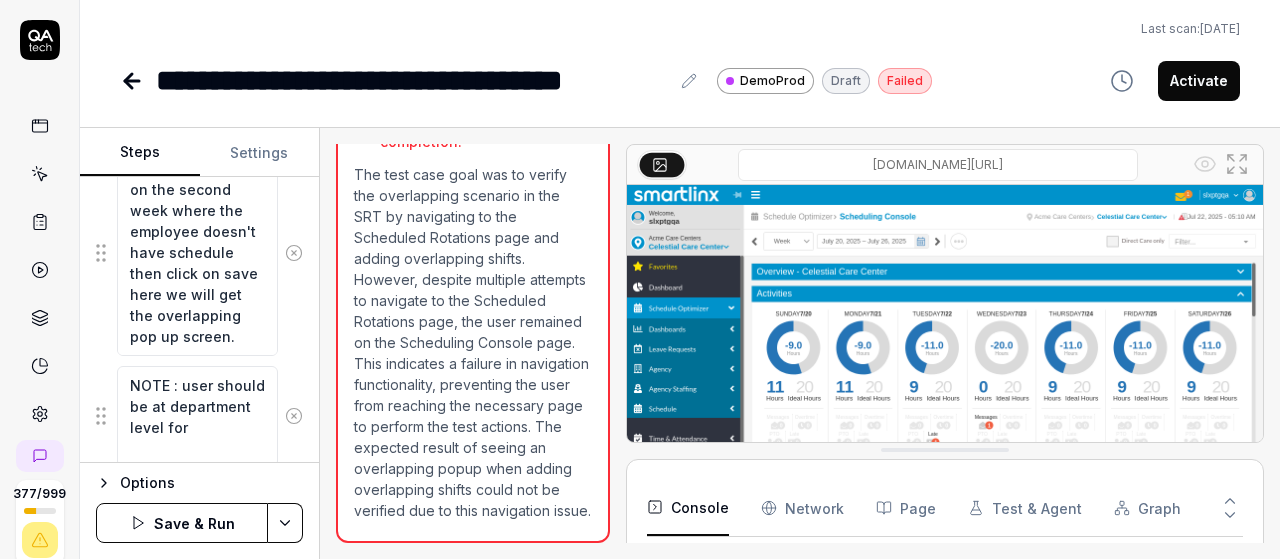 type on "*" 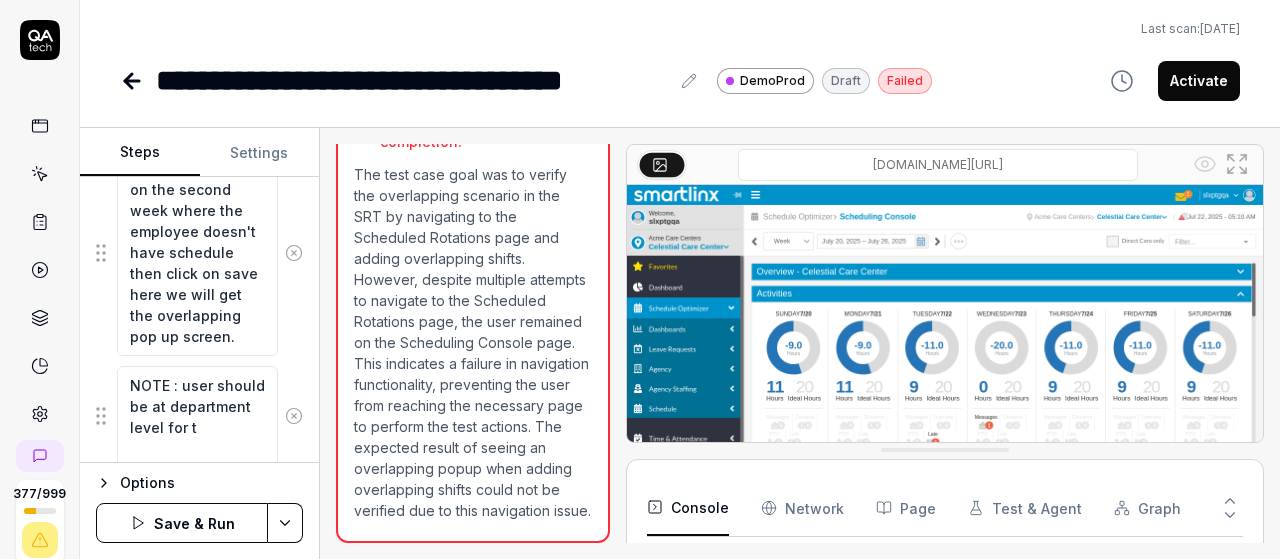 type on "*" 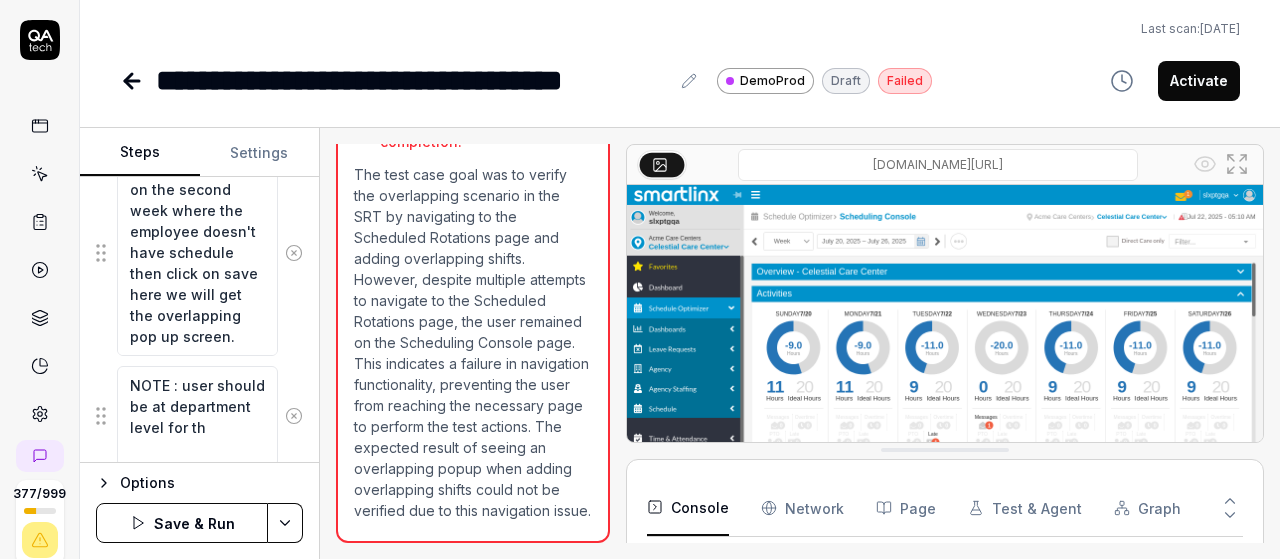 type on "*" 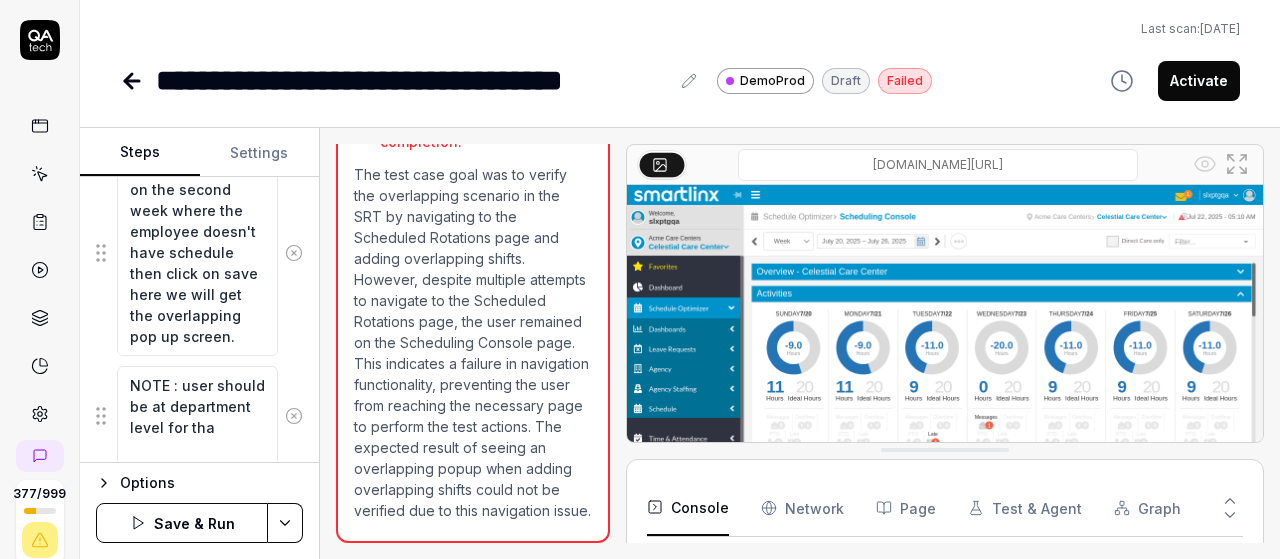 type on "*" 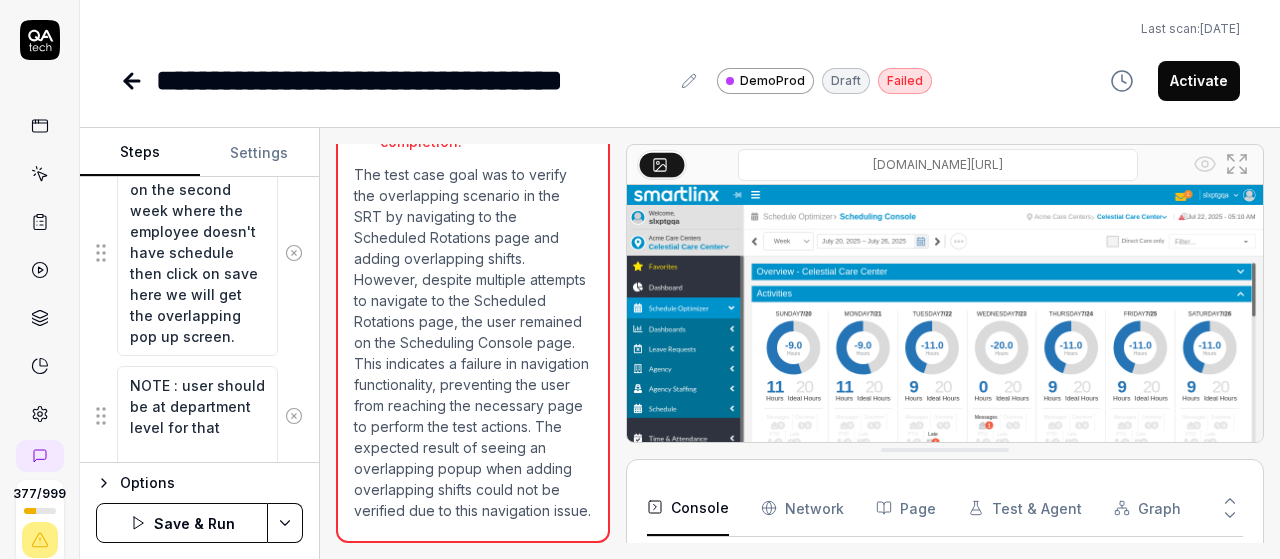 type on "*" 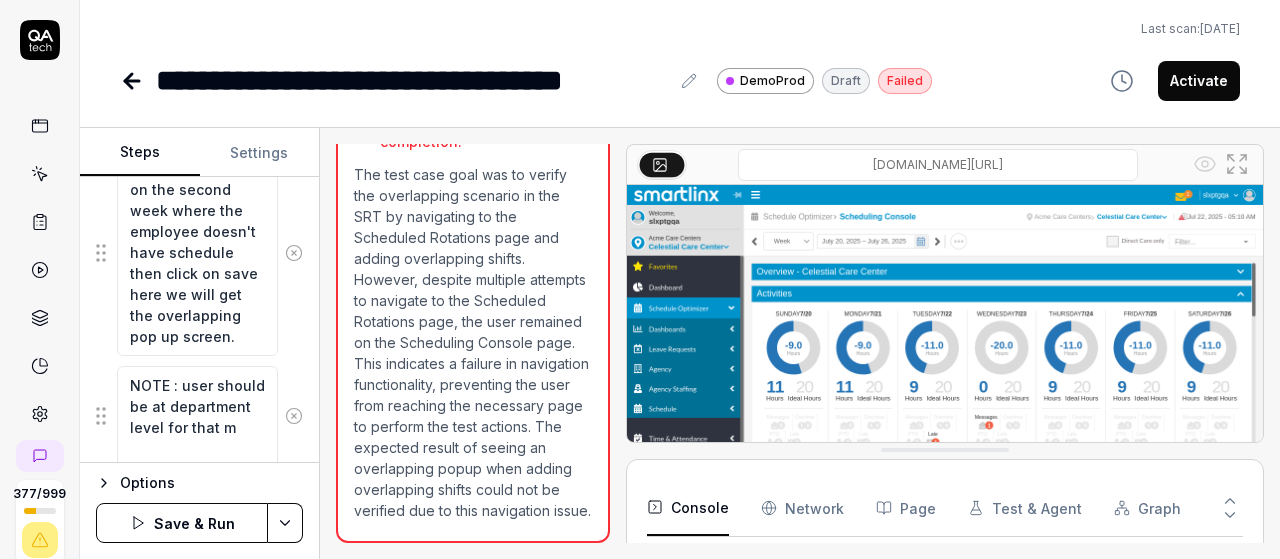 type on "*" 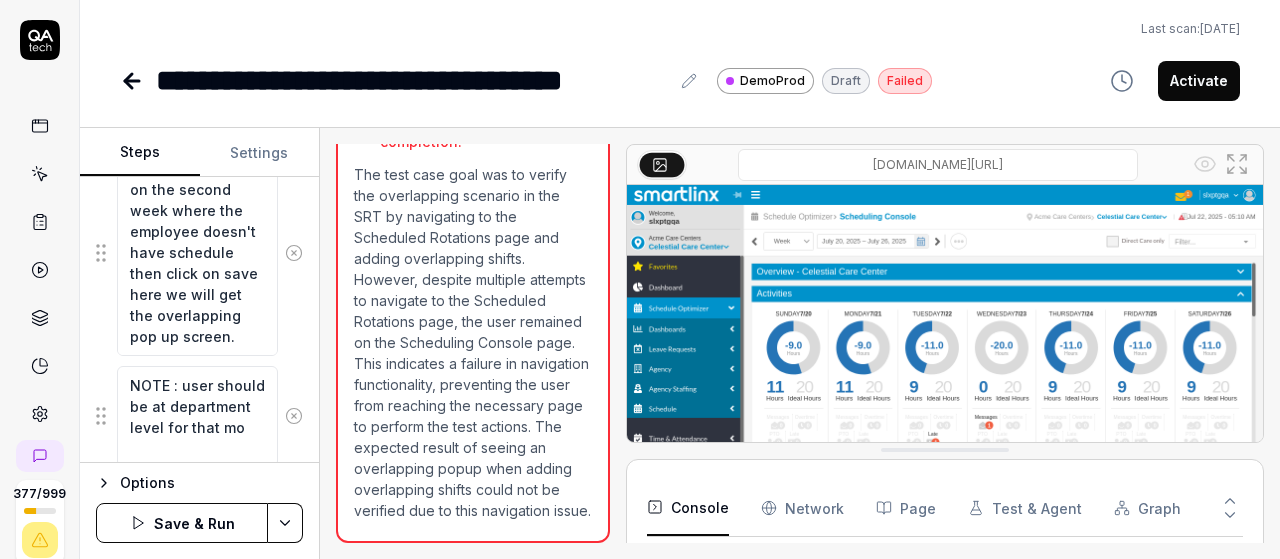 type on "*" 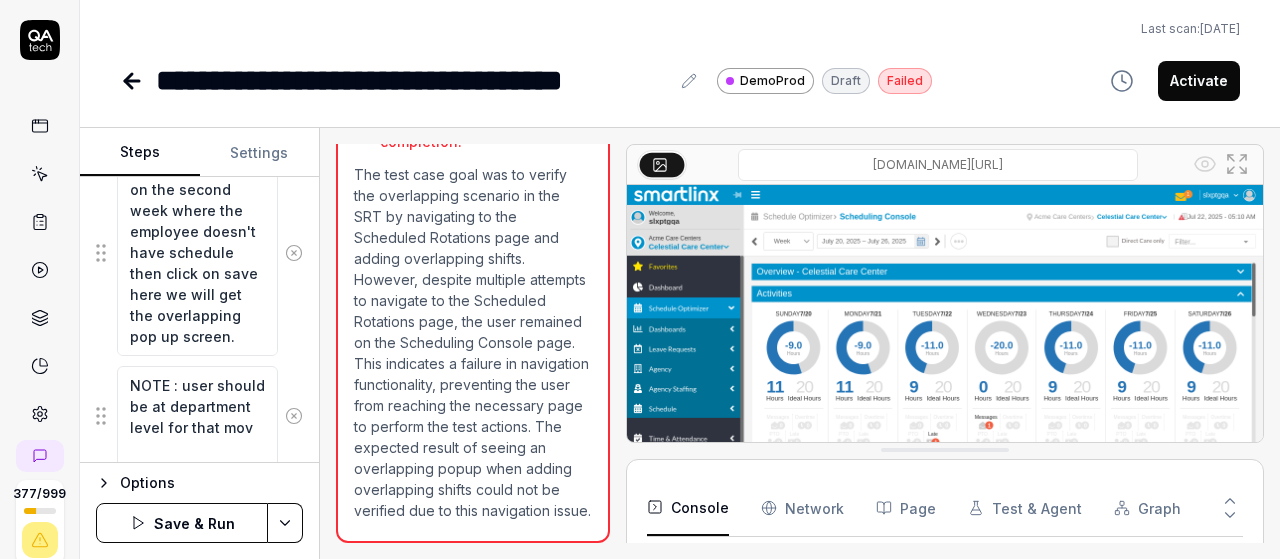 type on "*" 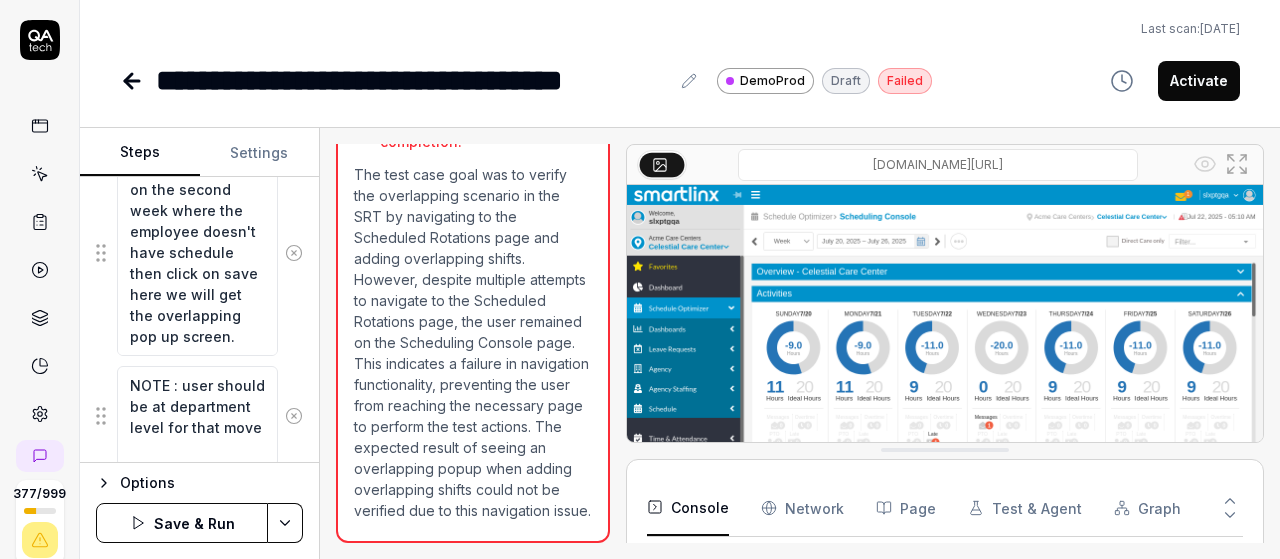 type on "*" 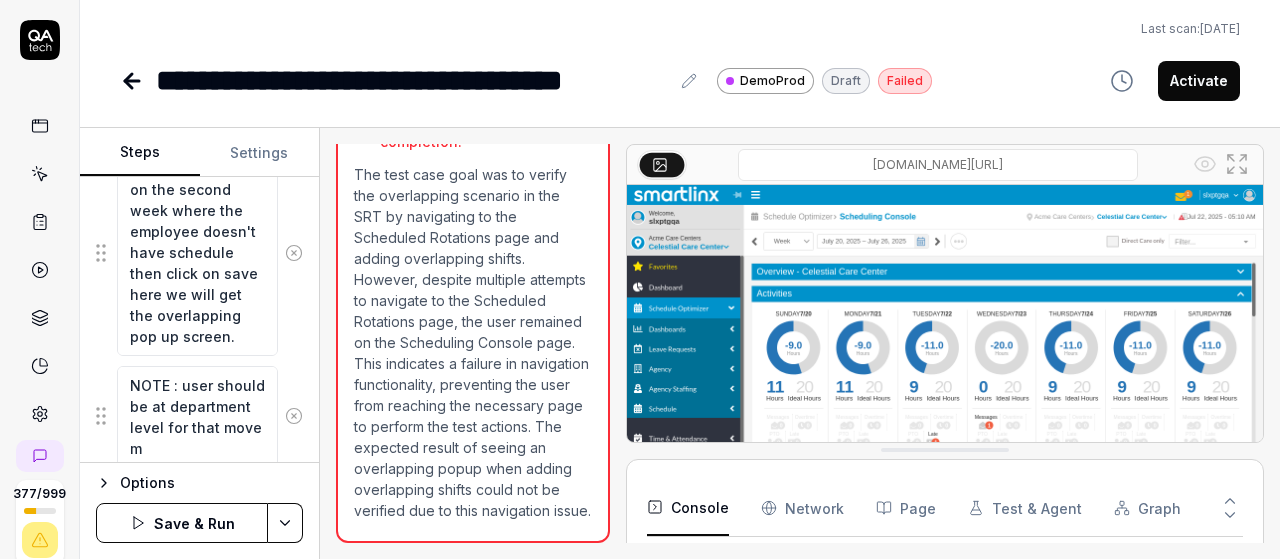 type on "*" 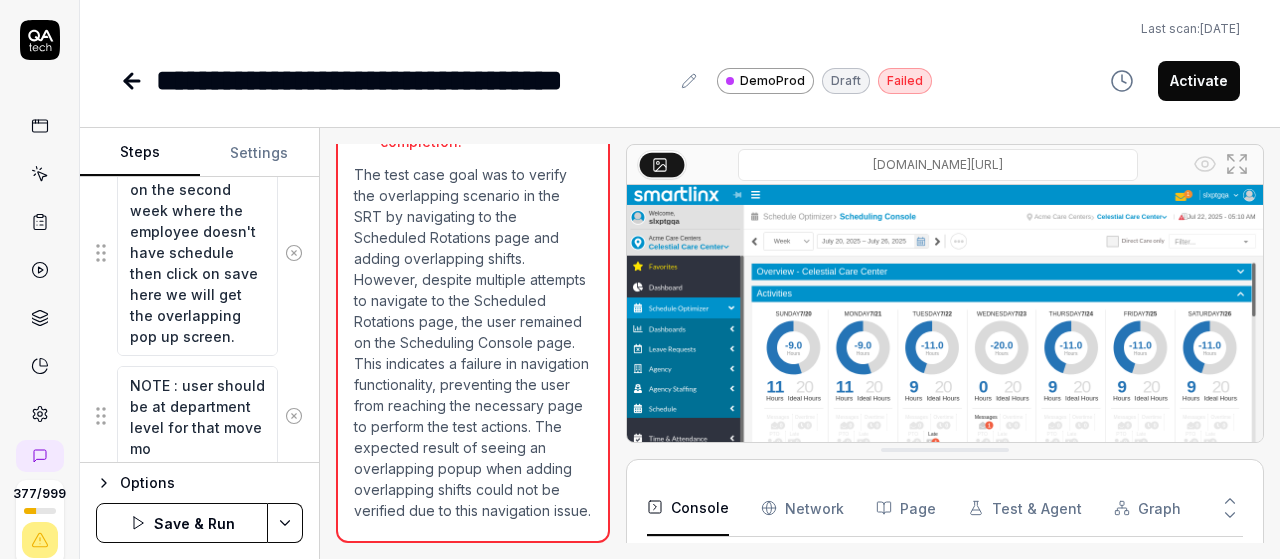 type on "*" 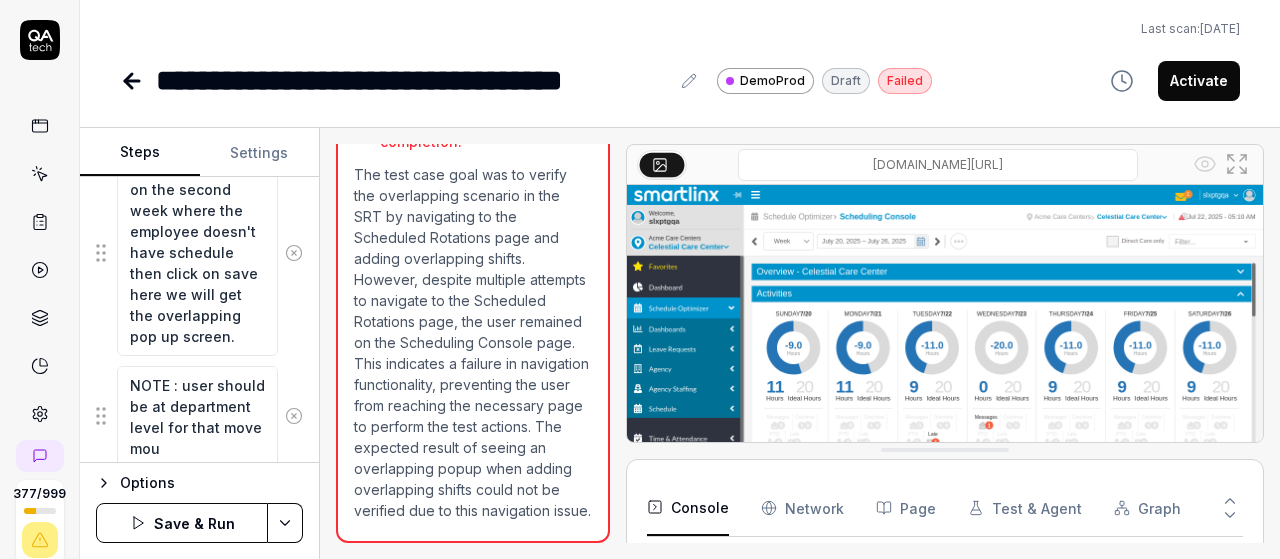 type on "*" 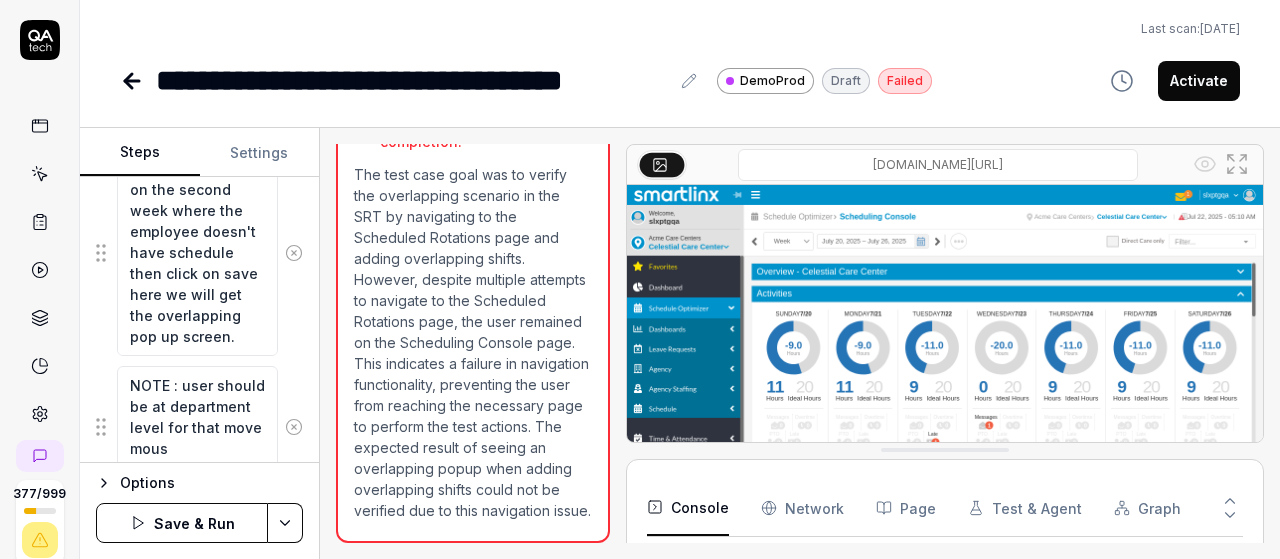 scroll, scrollTop: 976, scrollLeft: 0, axis: vertical 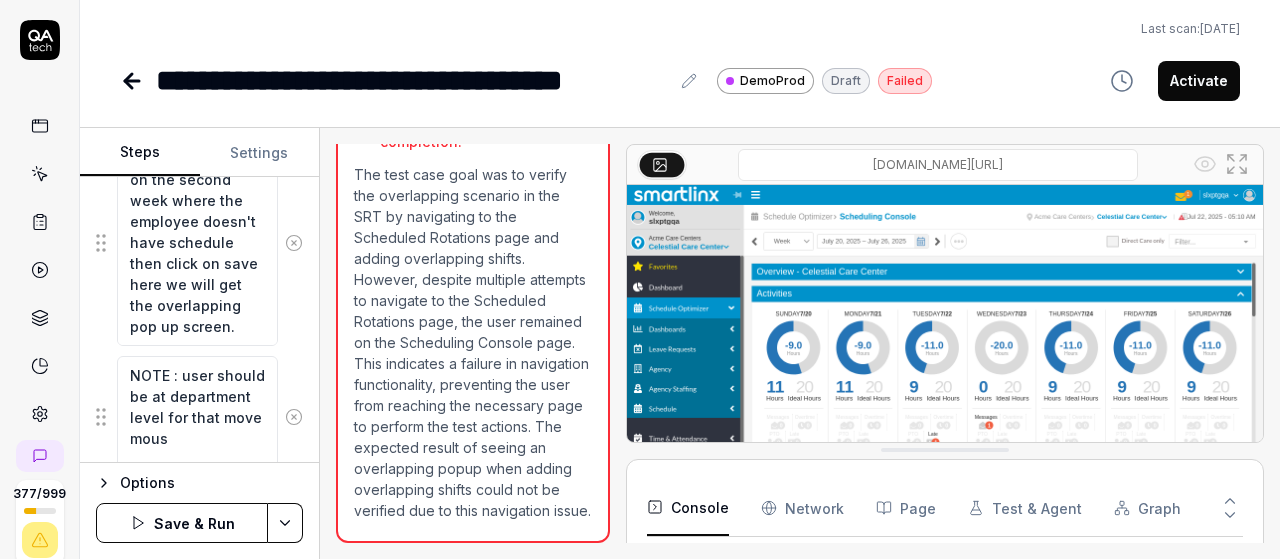 type on "*" 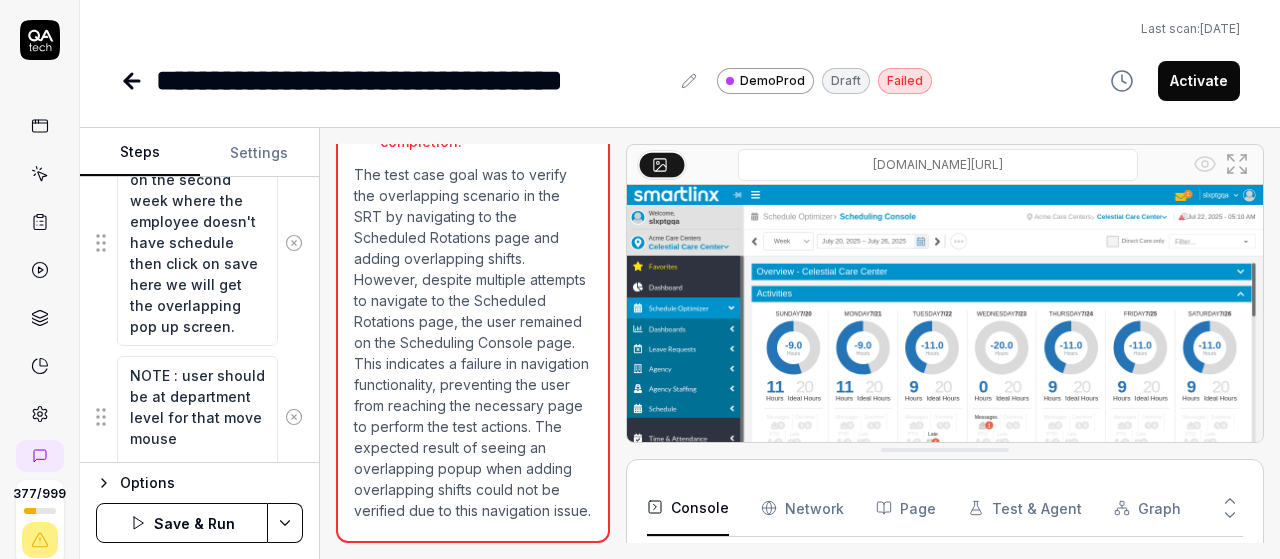 type on "*" 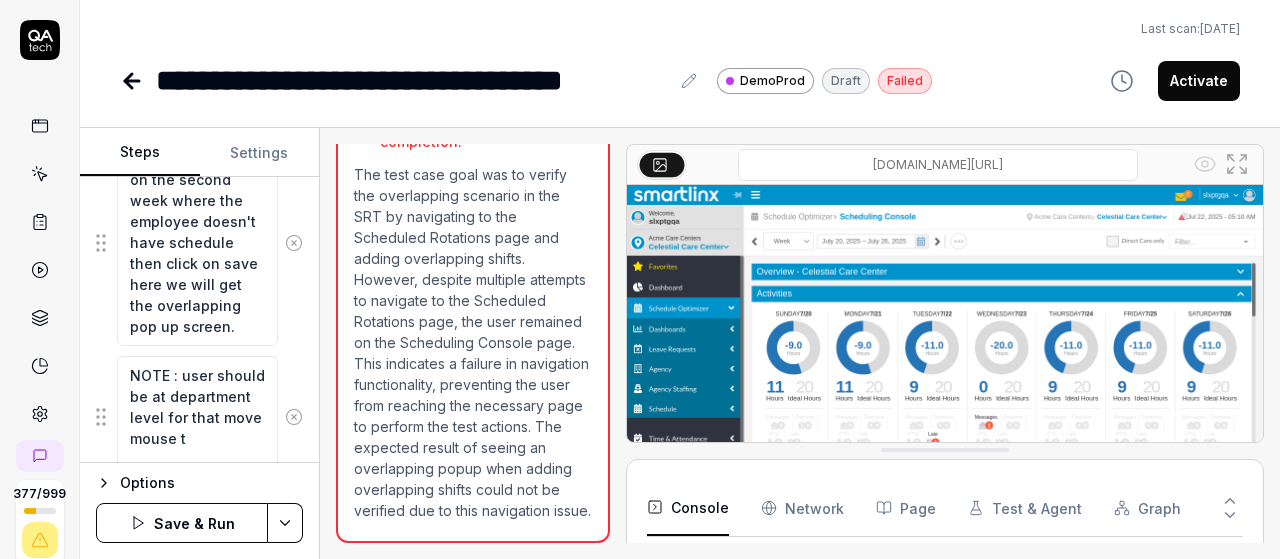 type on "*" 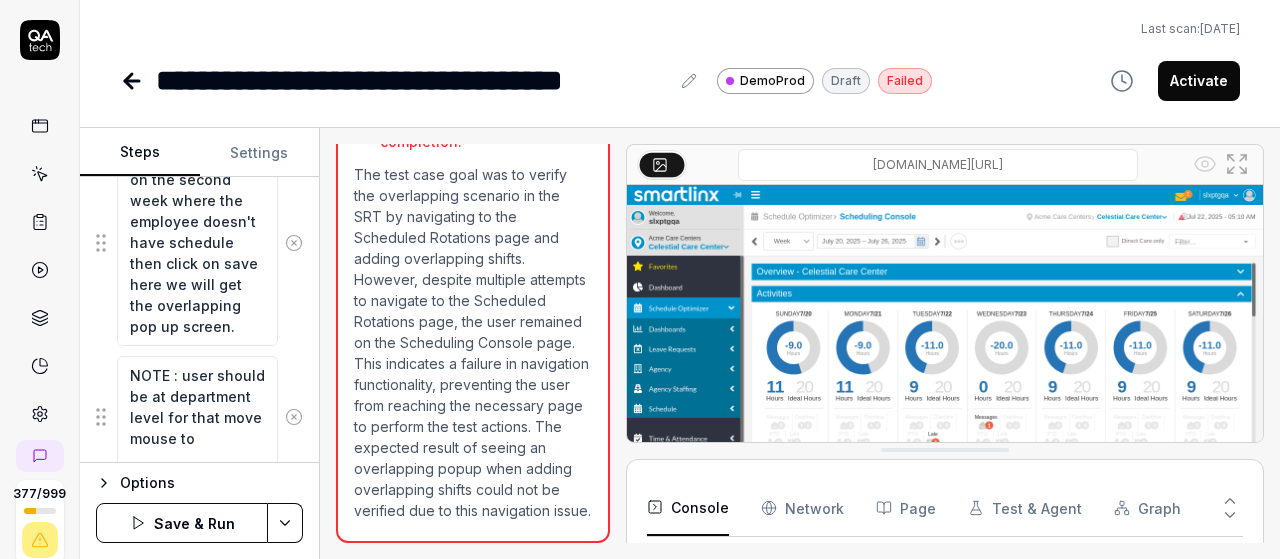 type on "*" 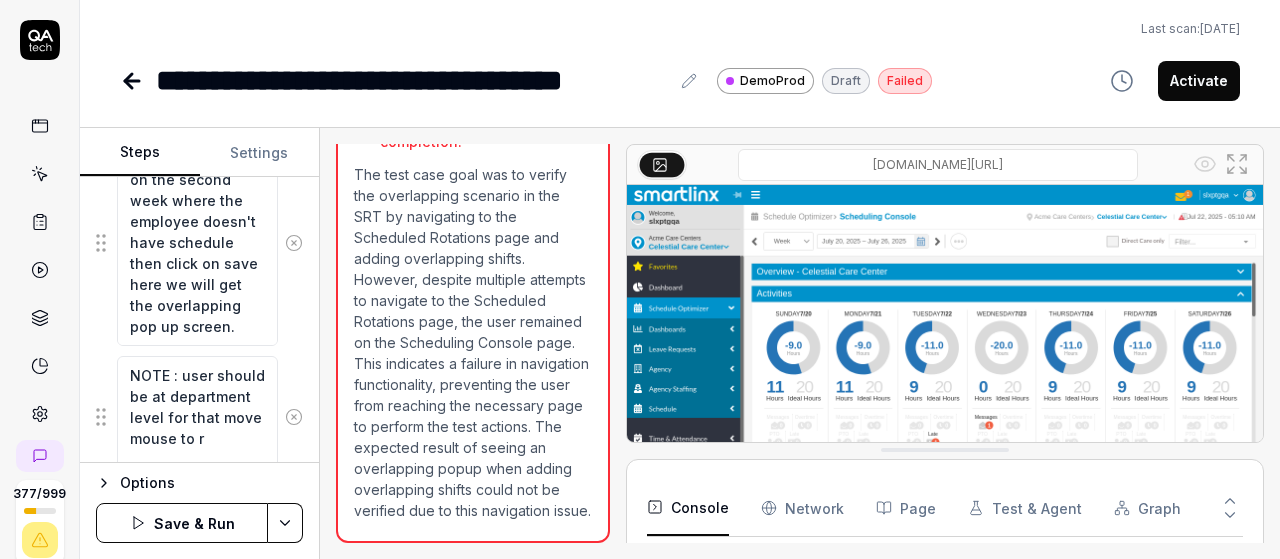 type on "*" 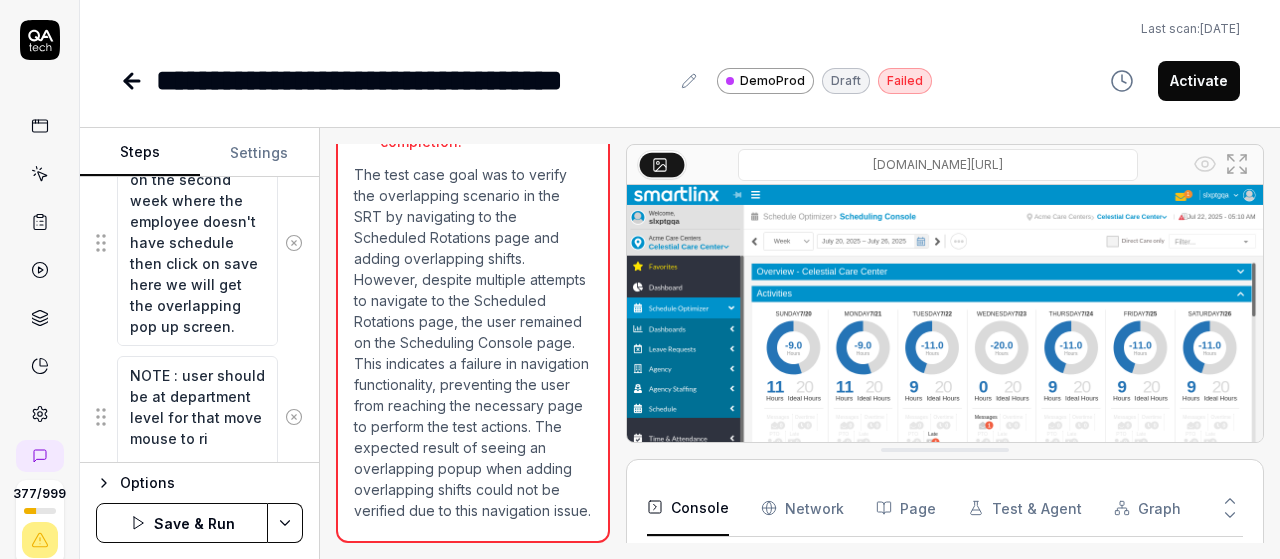 type on "*" 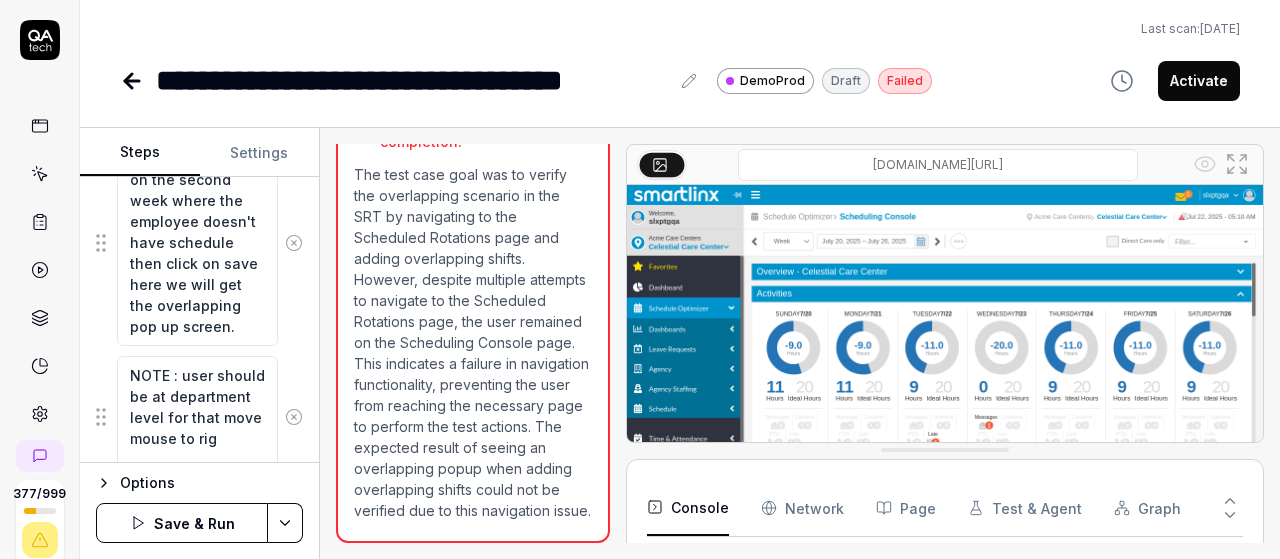 type on "*" 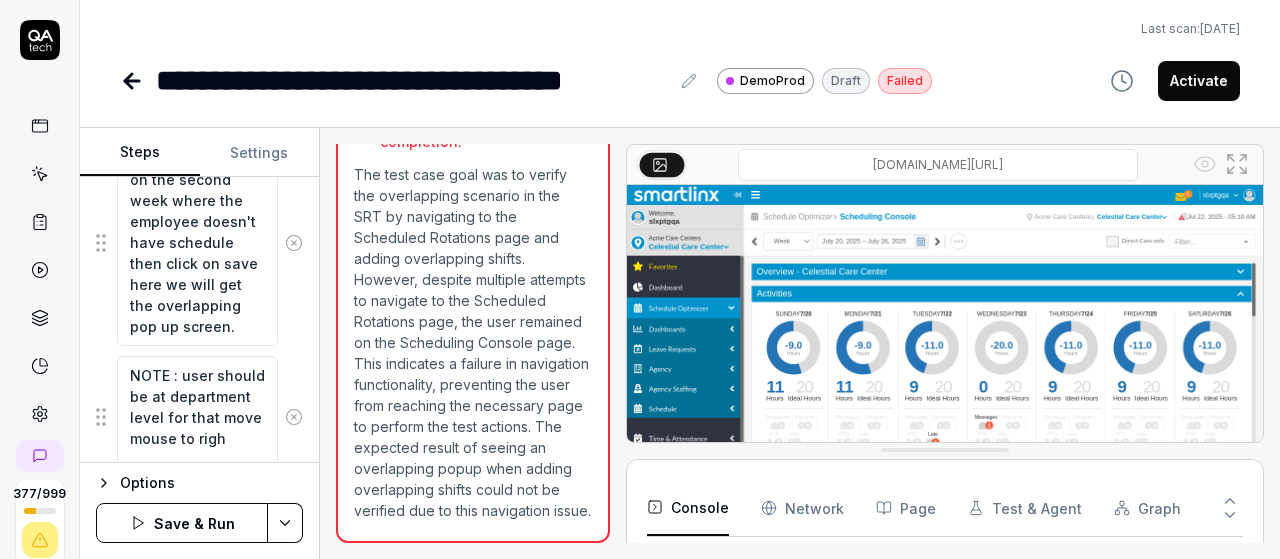 type on "*" 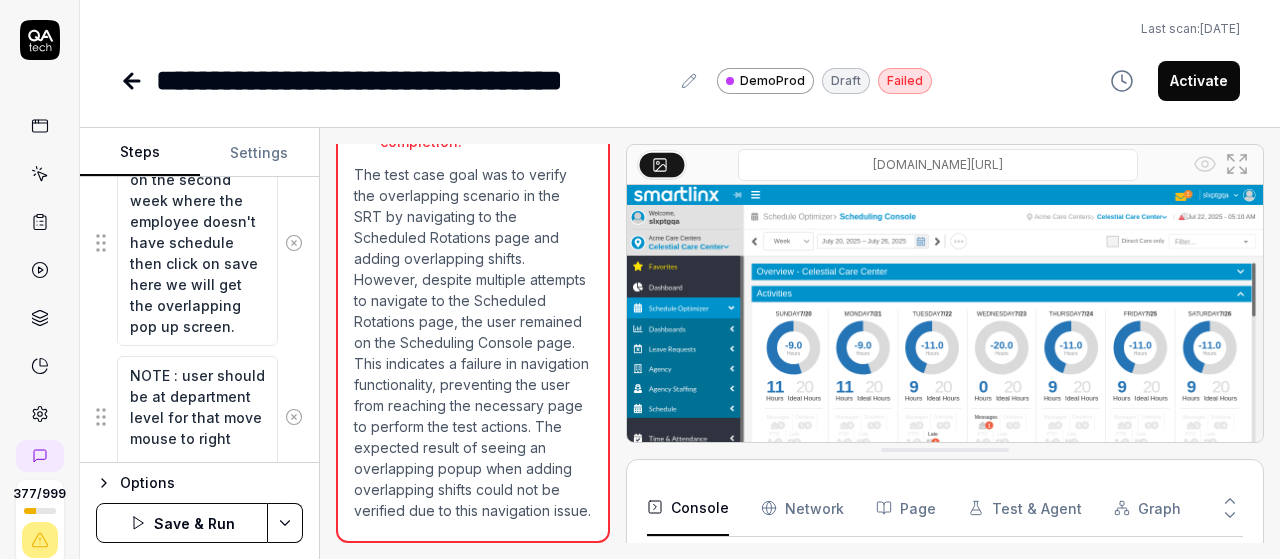 type on "*" 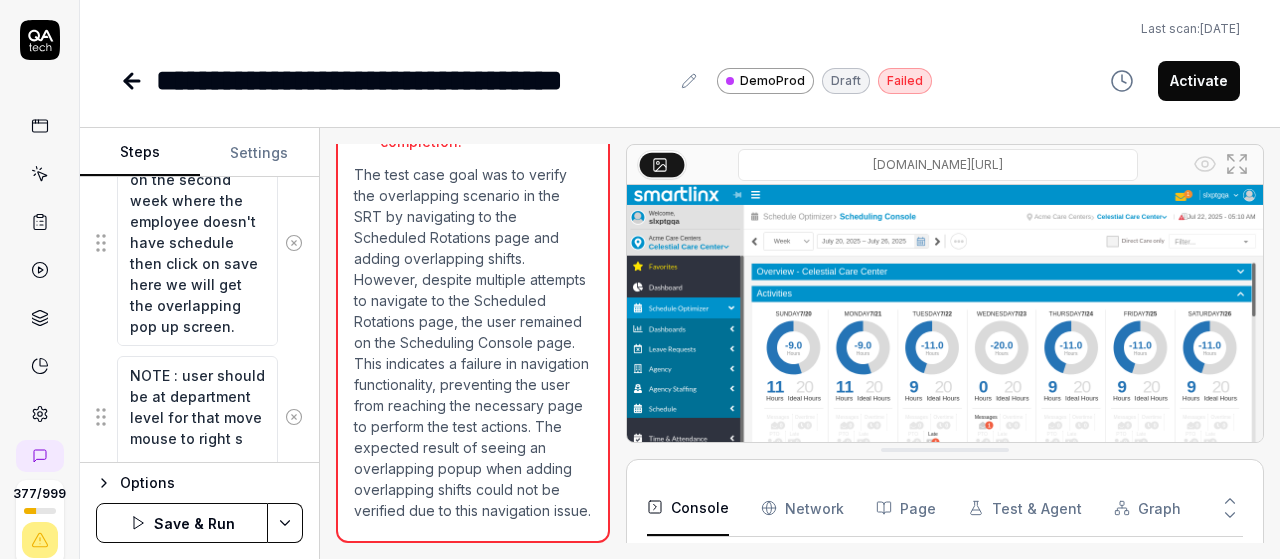 type on "*" 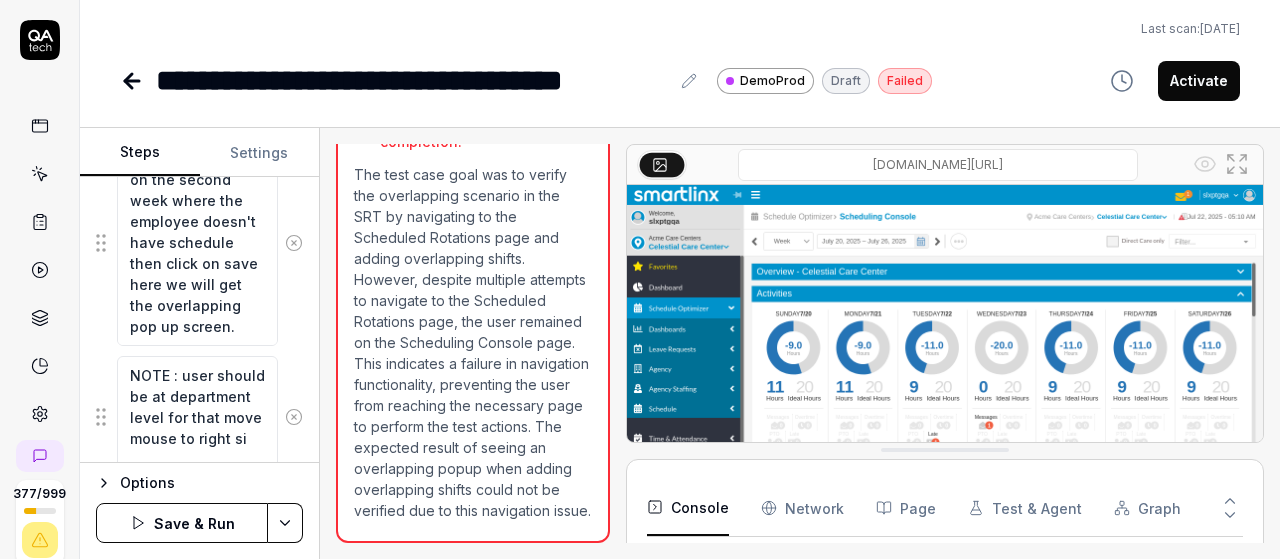 type on "*" 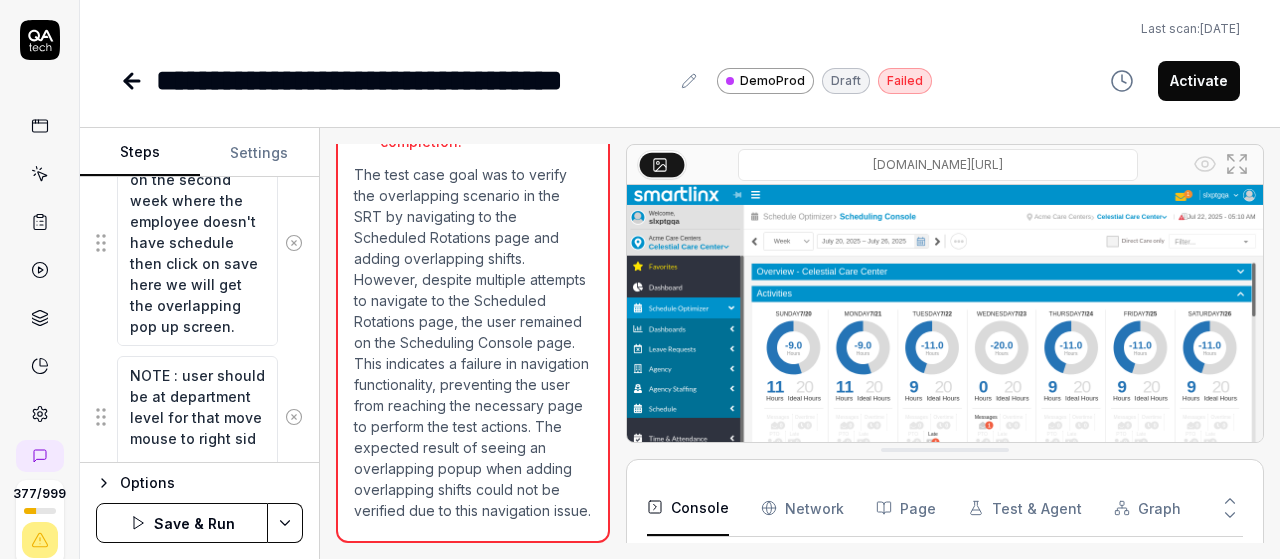 type on "*" 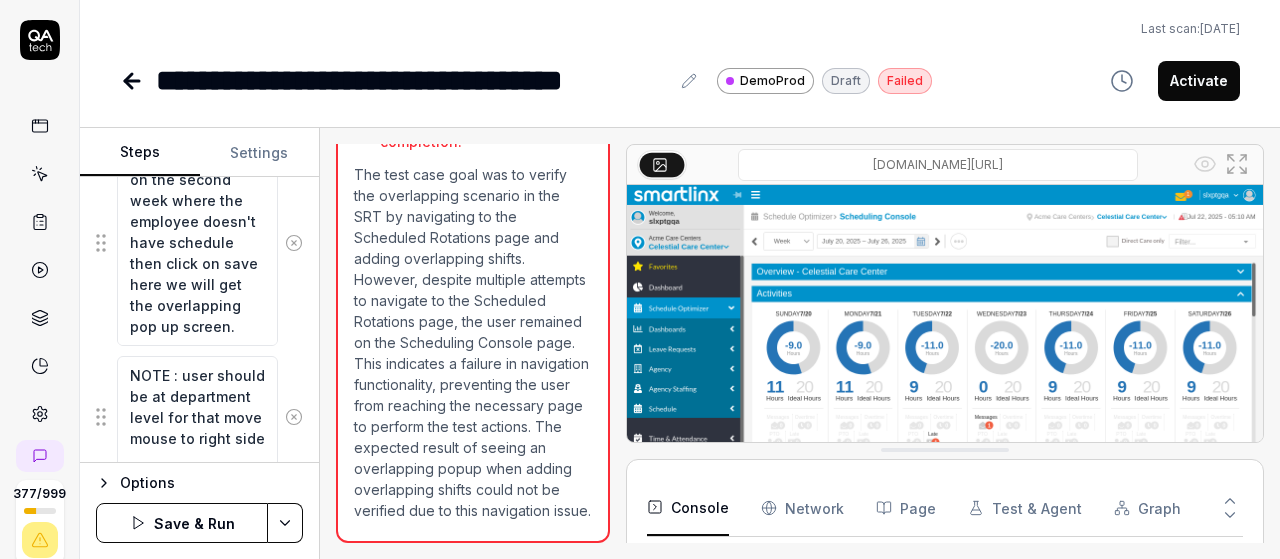 scroll, scrollTop: 997, scrollLeft: 0, axis: vertical 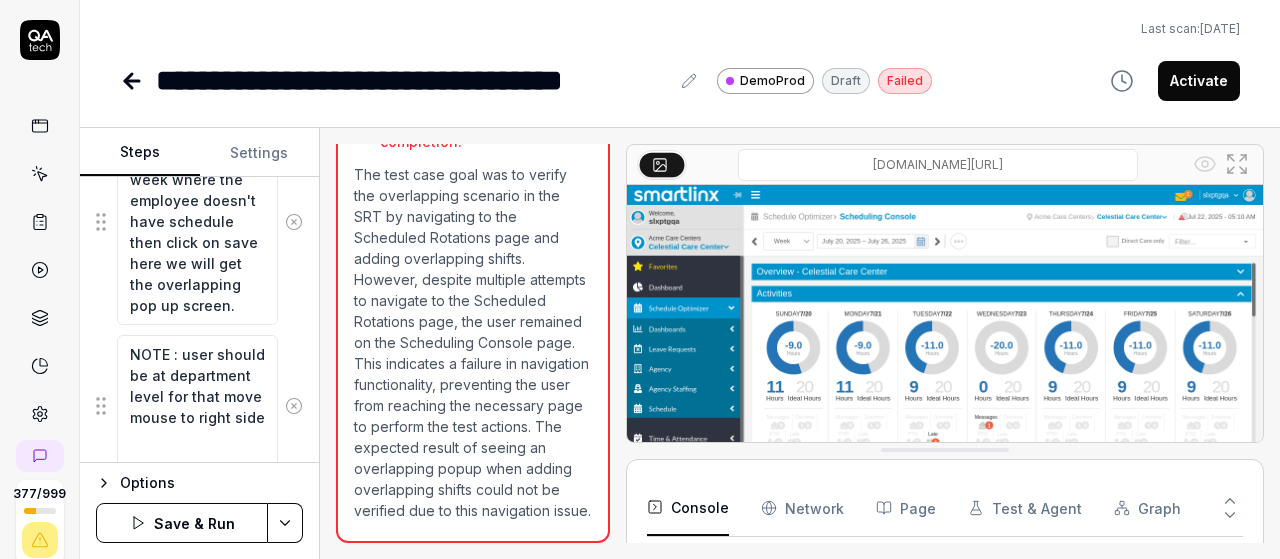 type on "*" 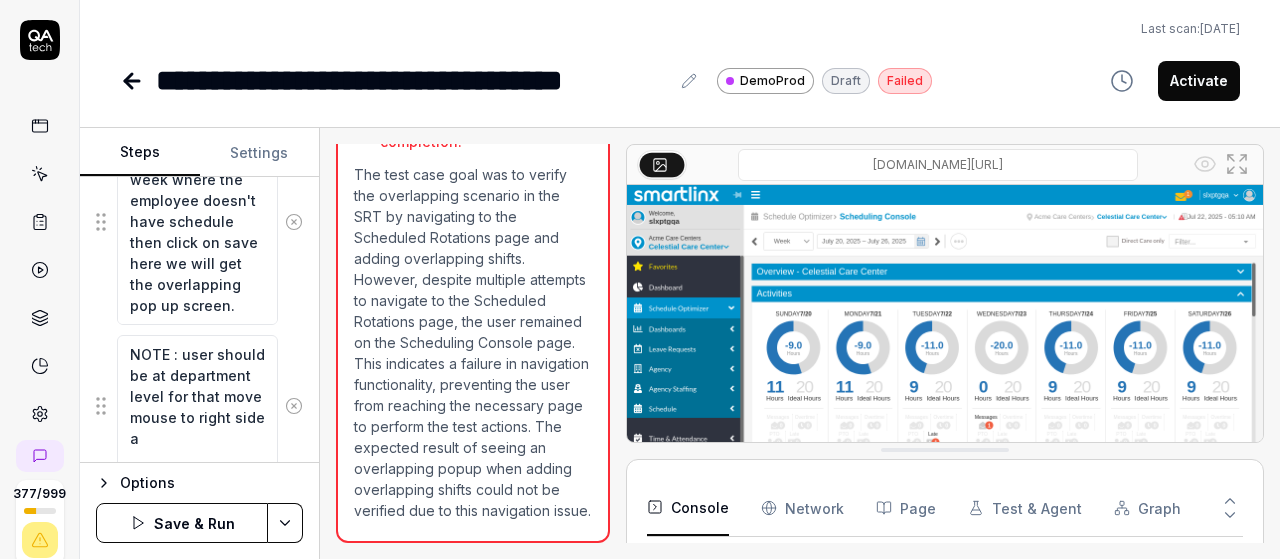 type on "*" 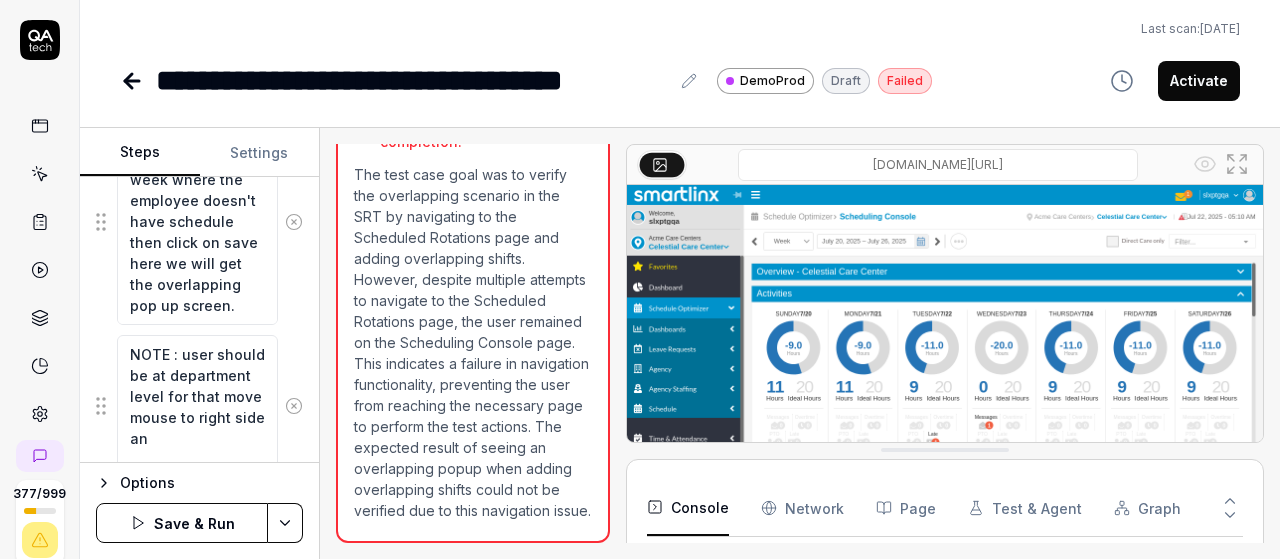 type on "*" 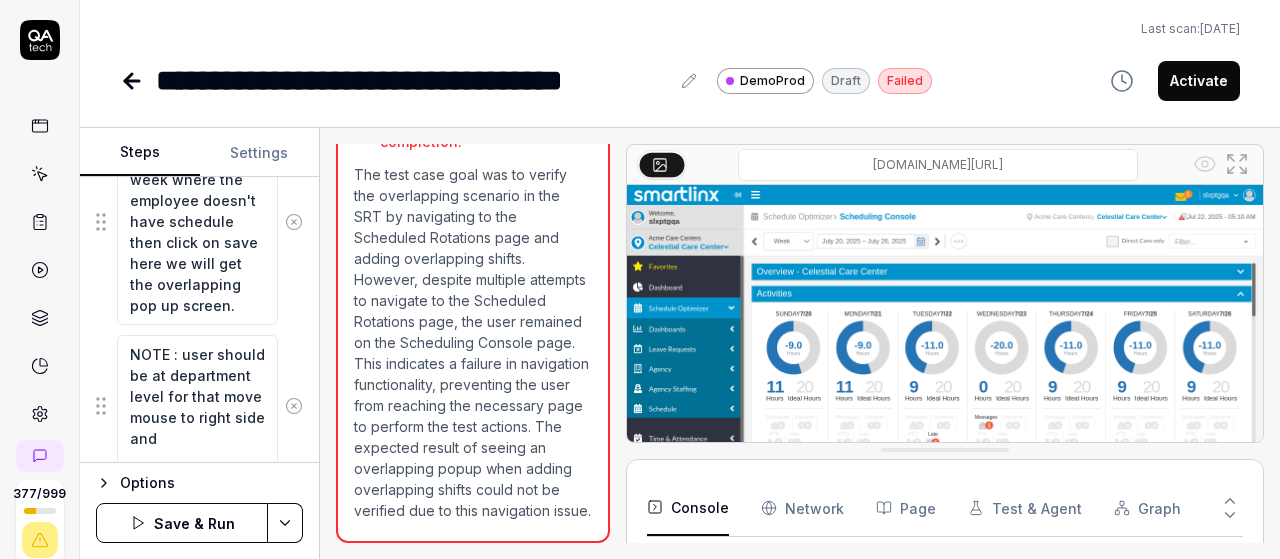 type on "*" 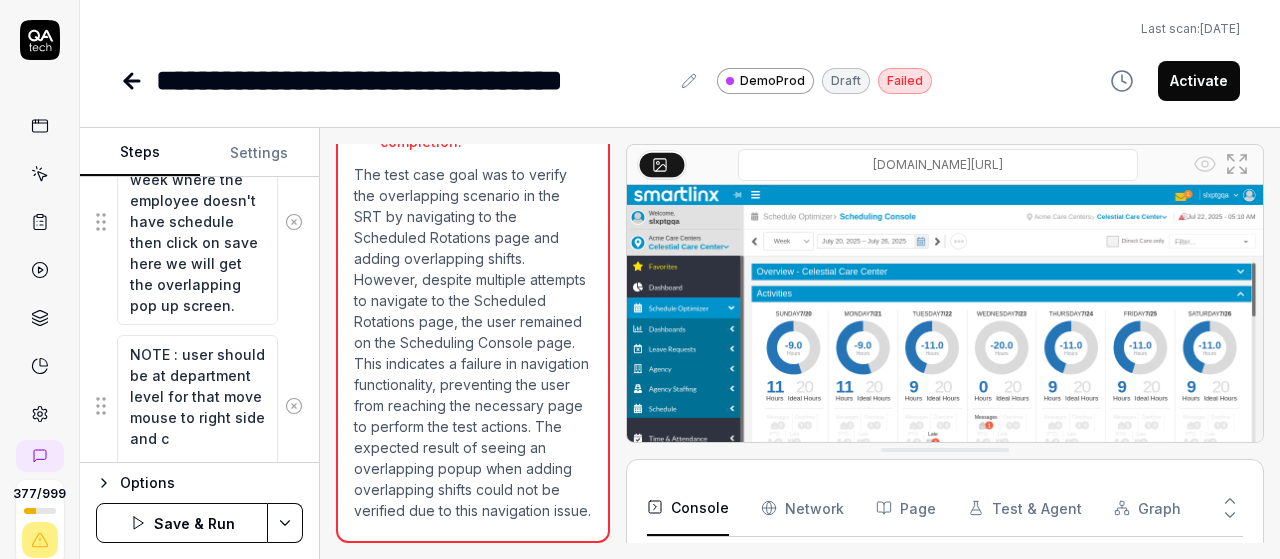 type on "*" 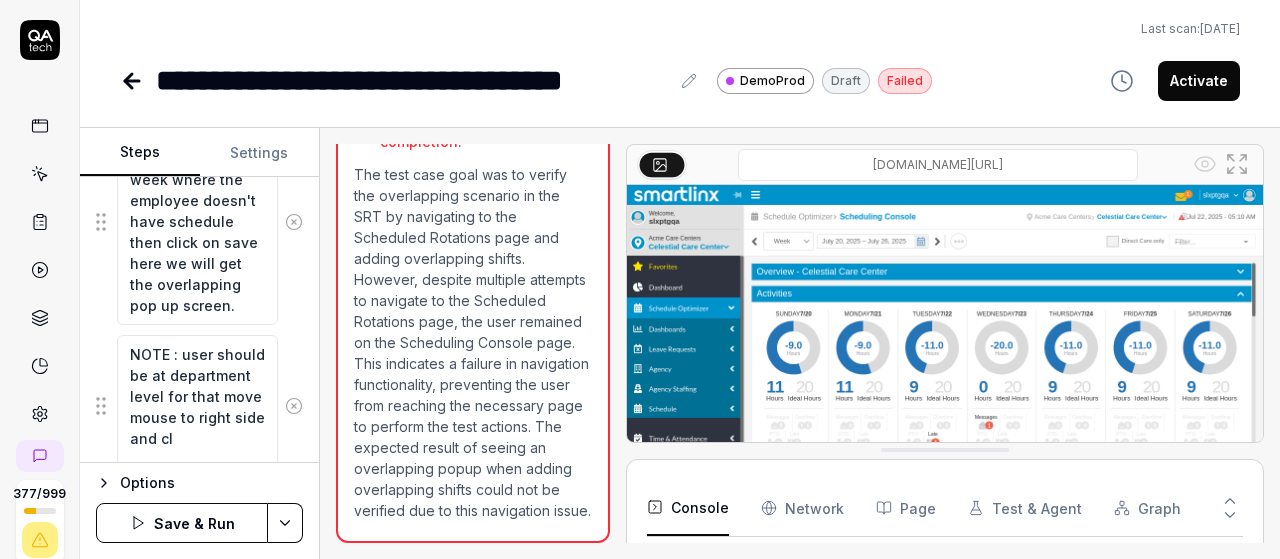 type on "*" 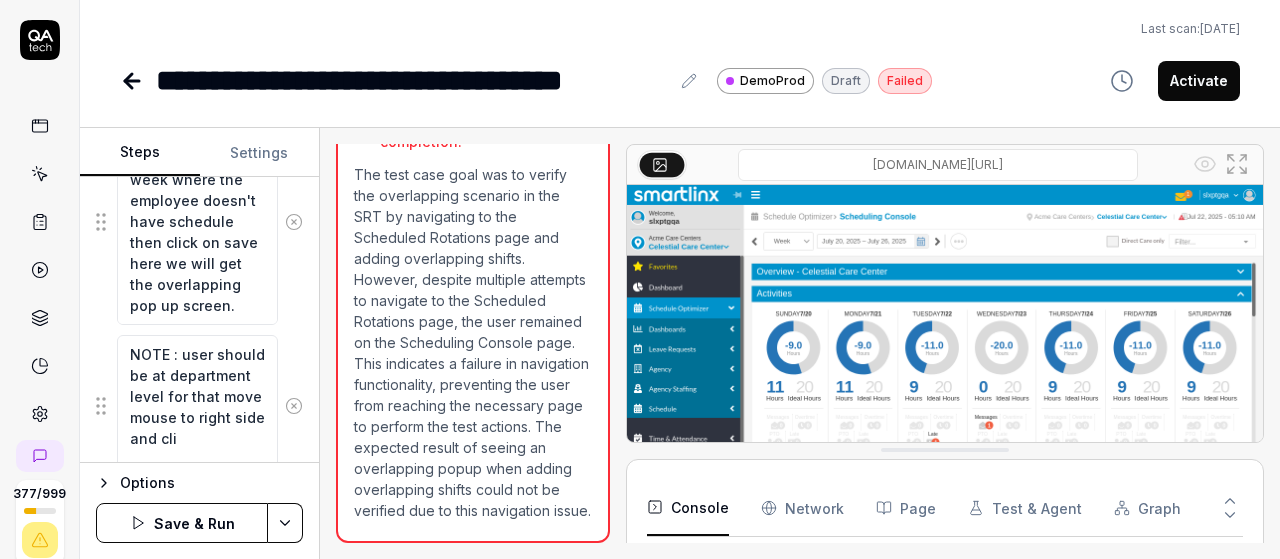 type on "*" 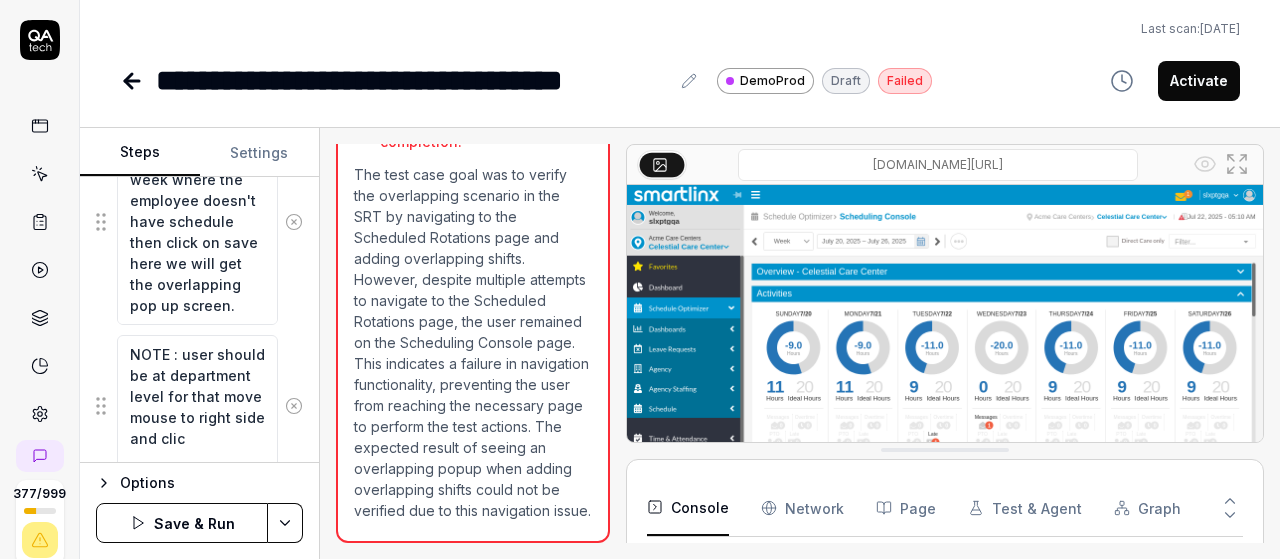 type on "*" 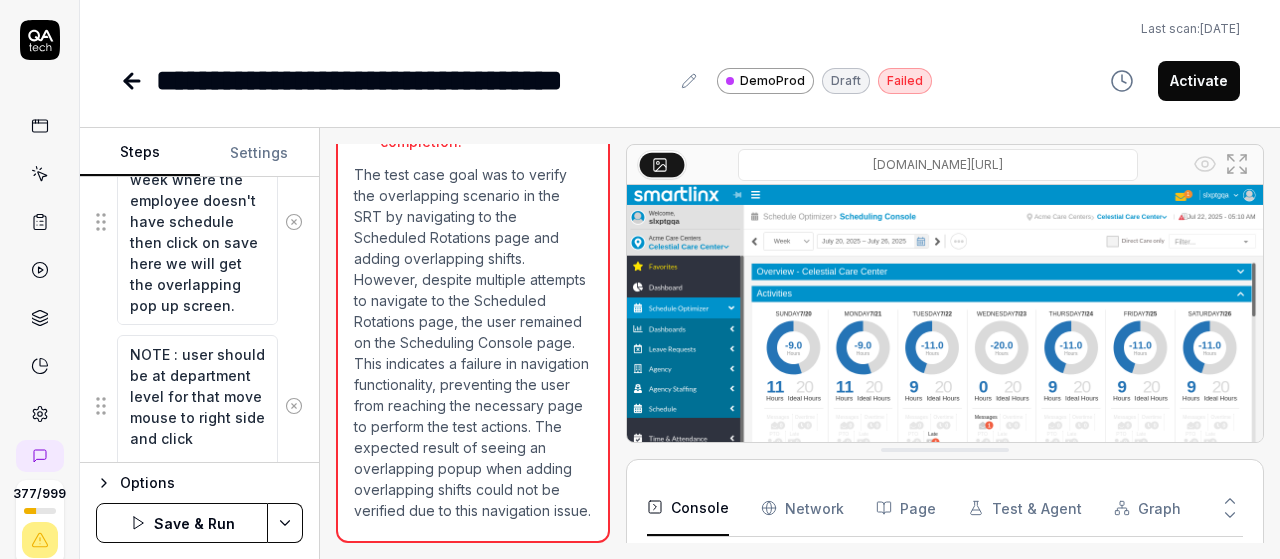 type on "*" 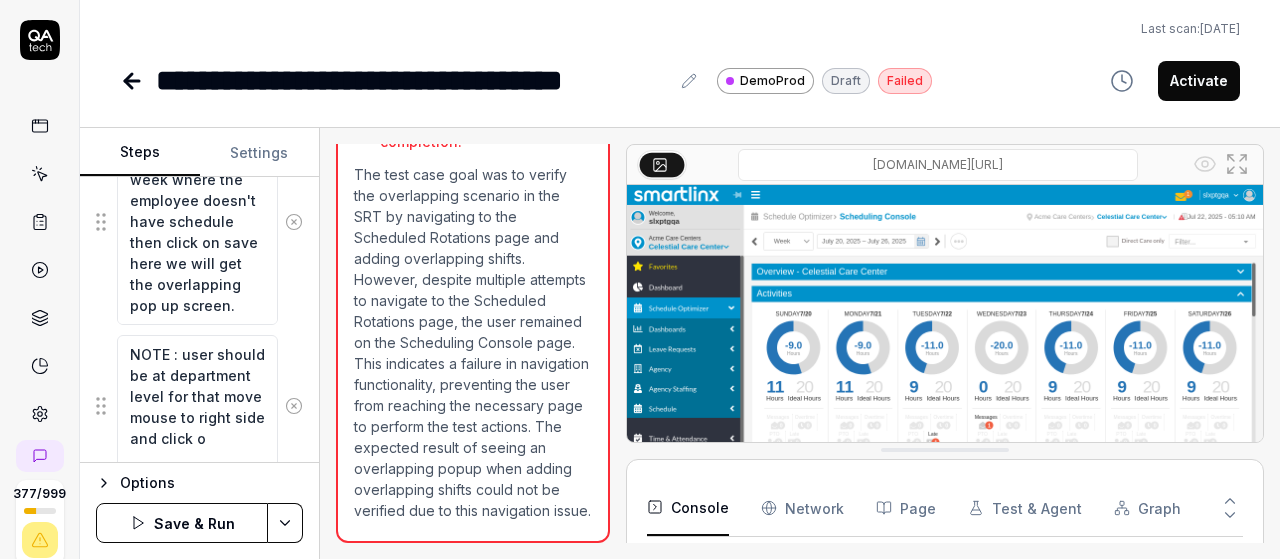 type on "*" 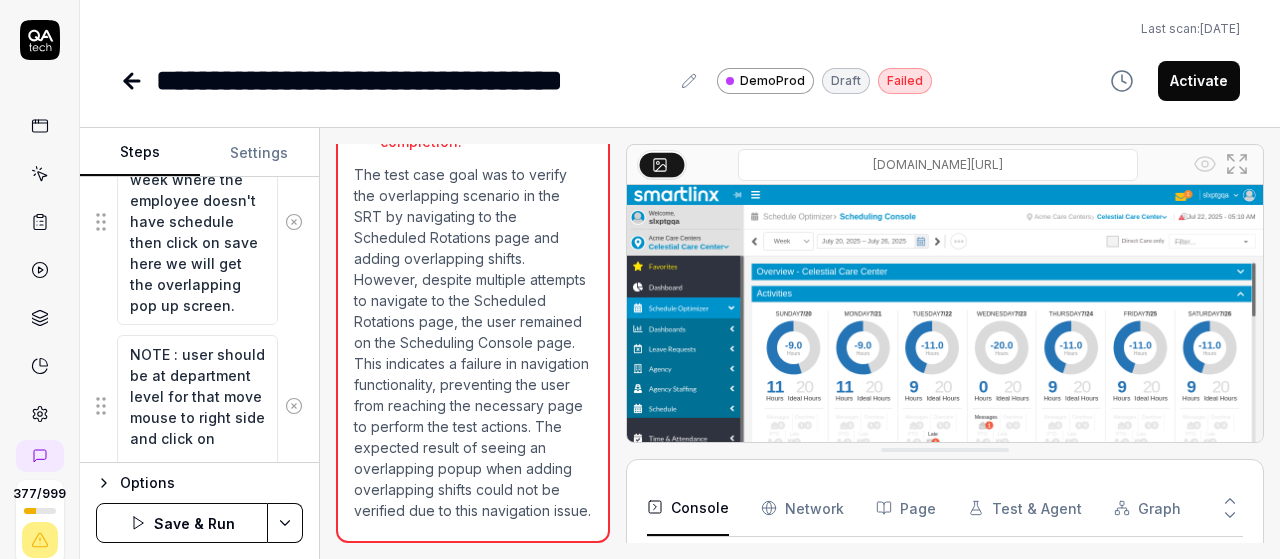 type on "*" 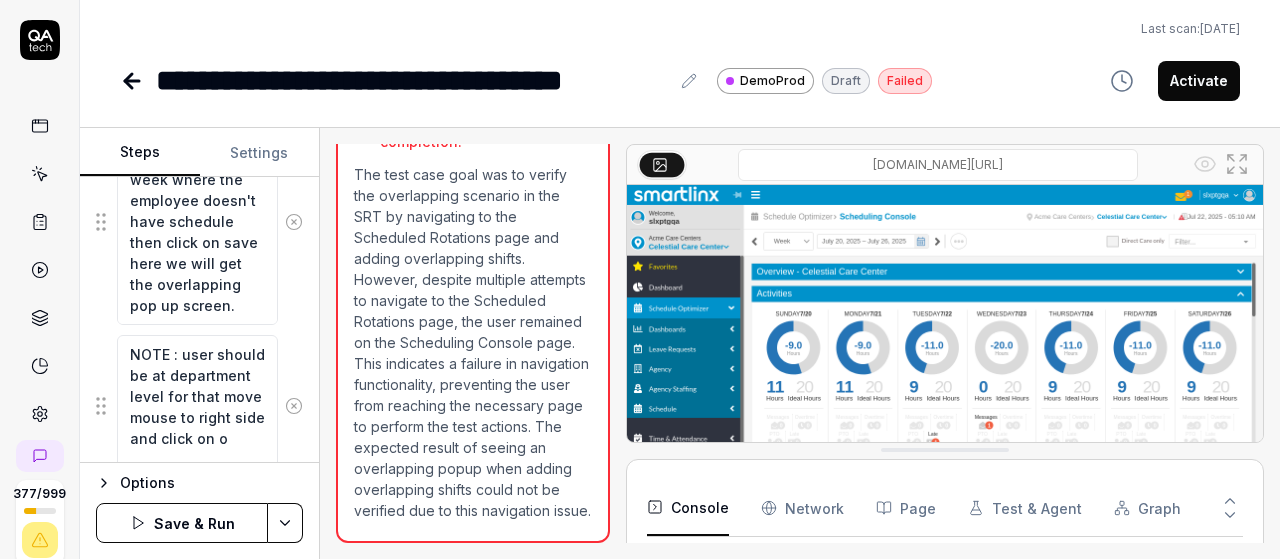 scroll, scrollTop: 1018, scrollLeft: 0, axis: vertical 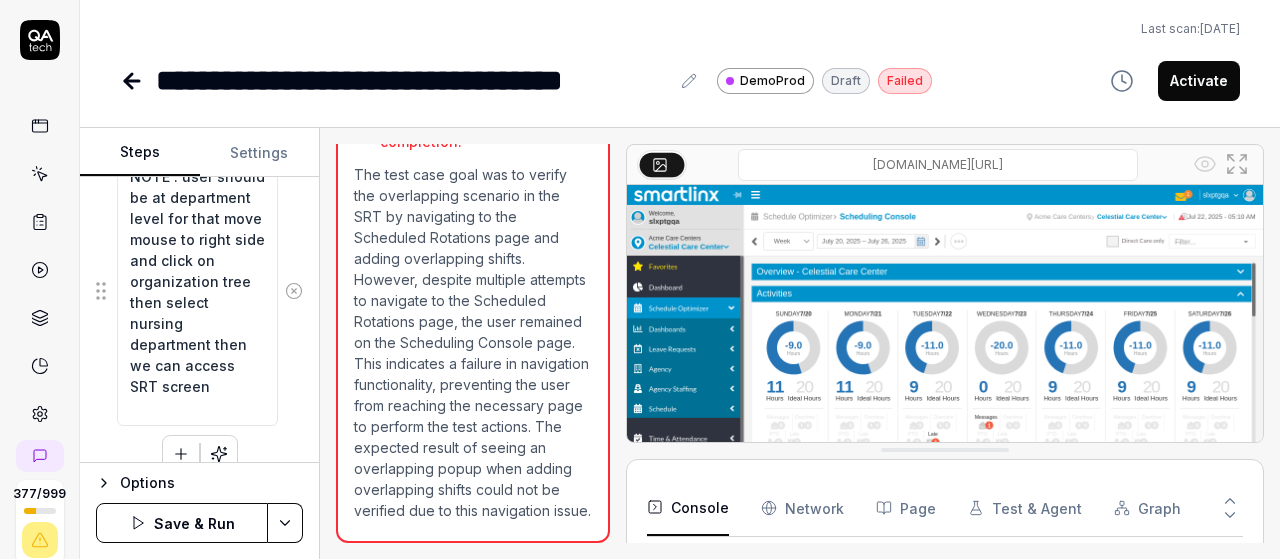 click on "Goal Verify overlapping scenario verification in SRT Expected result user should able to see overlapping popup when user added overlapping shifts from same day of different week( for example i did added a rotation on monday for week1 then i switched to week 2 then on same monday i will add same shift here when we try to add it with through overlapping pop up message (pre condition : assign rotations to existing employees whose cells are empty) Steps Left-click at current mouse position to open the navigation menu Left-click at current mouse position to select 'Schedule Optimizer' Left-click at current mouse position to select 'Scheduled Rotations' Wait for 3 seconds for the page to load completely assign rotations on the second week where the employee doesn't have schedule then click on save here we will get the overlapping pop up screen. NOTE : user should be at department level for that move mouse to right side and click on organization tree then select nursing department then we can access SRT screen" at bounding box center [199, 320] 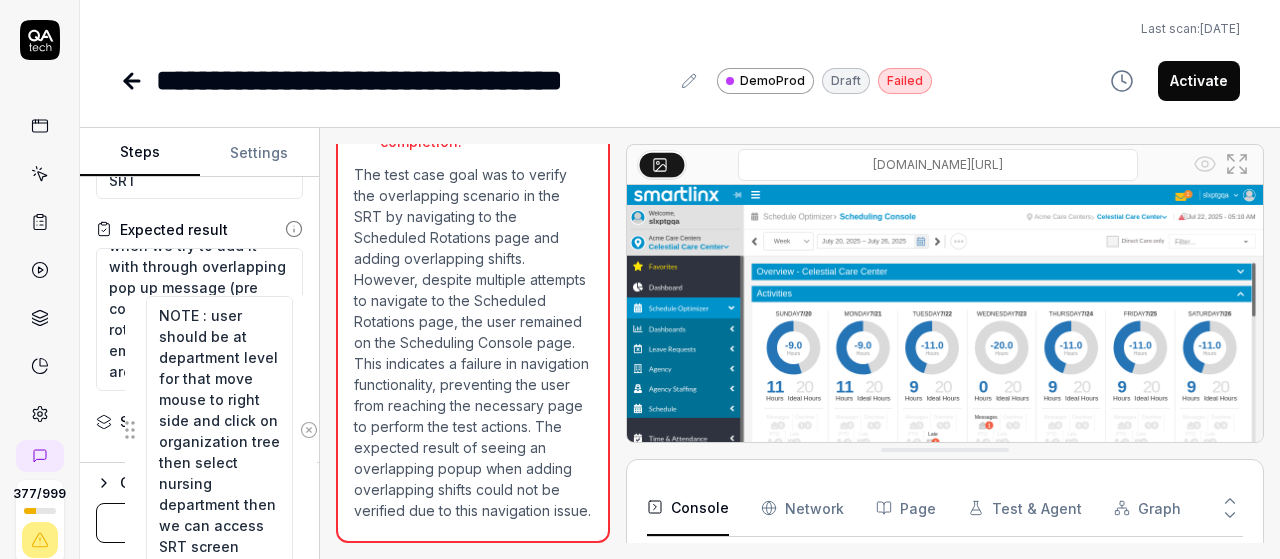 scroll, scrollTop: 189, scrollLeft: 0, axis: vertical 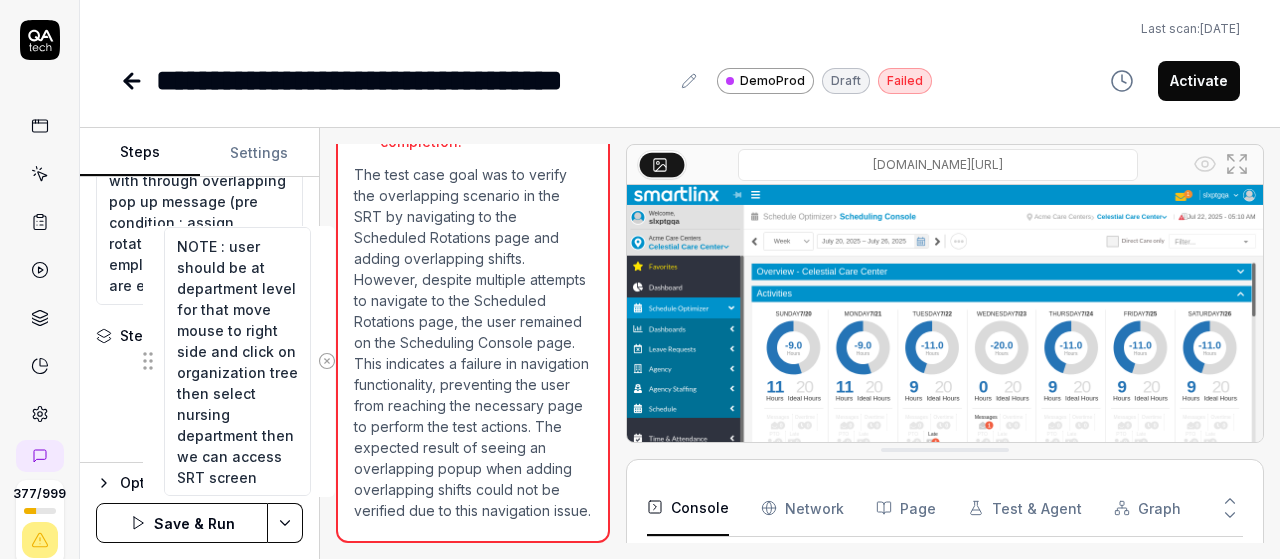 drag, startPoint x: 100, startPoint y: 290, endPoint x: 146, endPoint y: 364, distance: 87.13208 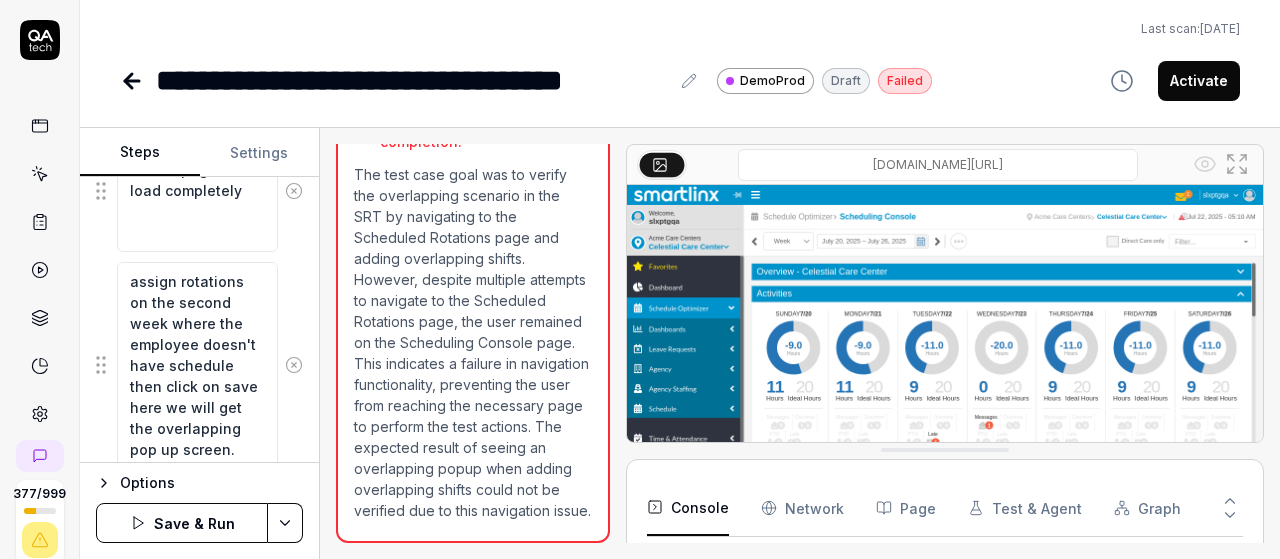 scroll, scrollTop: 1196, scrollLeft: 0, axis: vertical 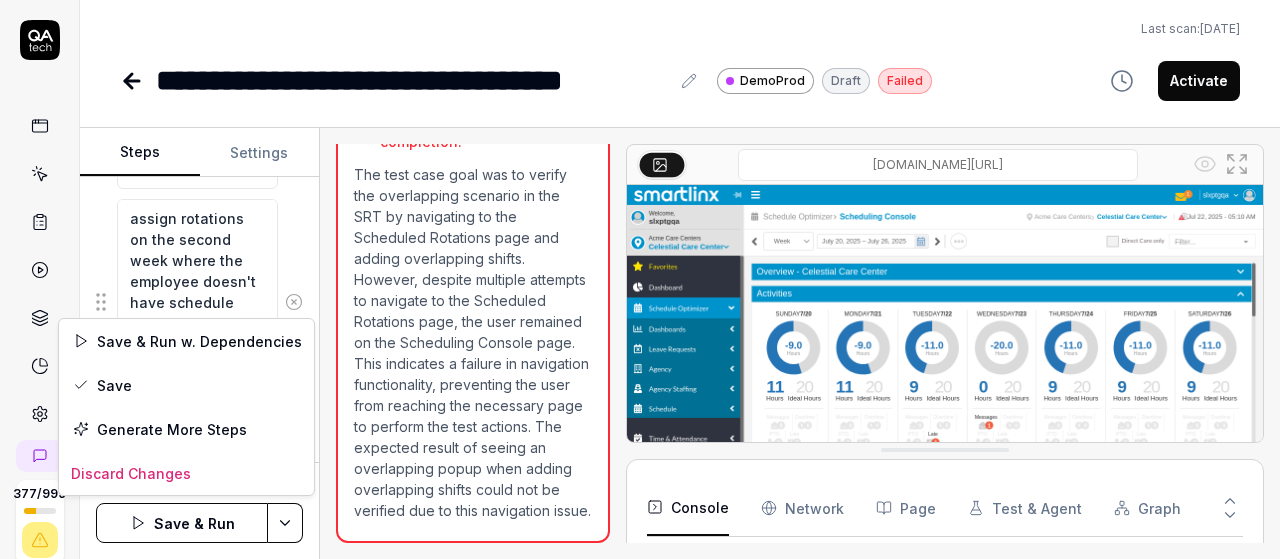 click on "**********" at bounding box center [640, 279] 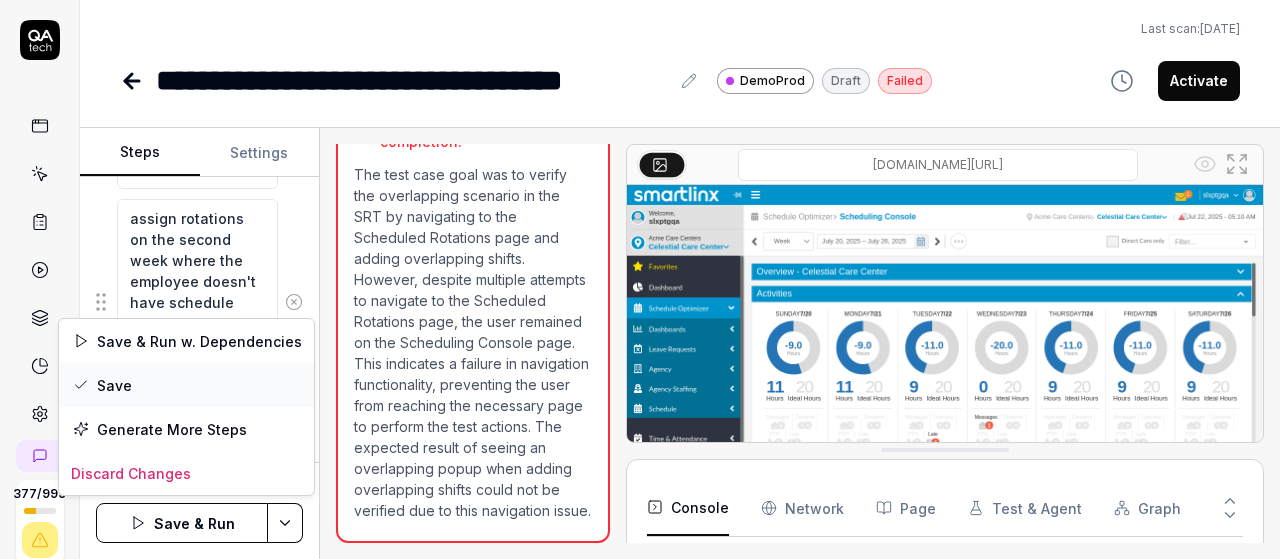 click on "Save" at bounding box center (186, 385) 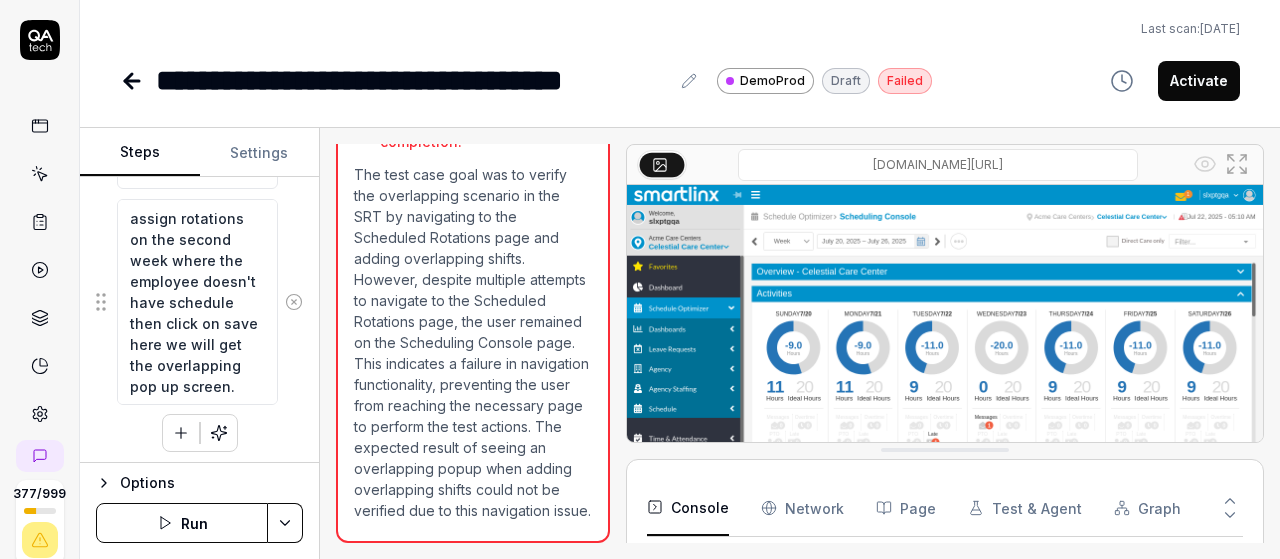 scroll, scrollTop: 20, scrollLeft: 0, axis: vertical 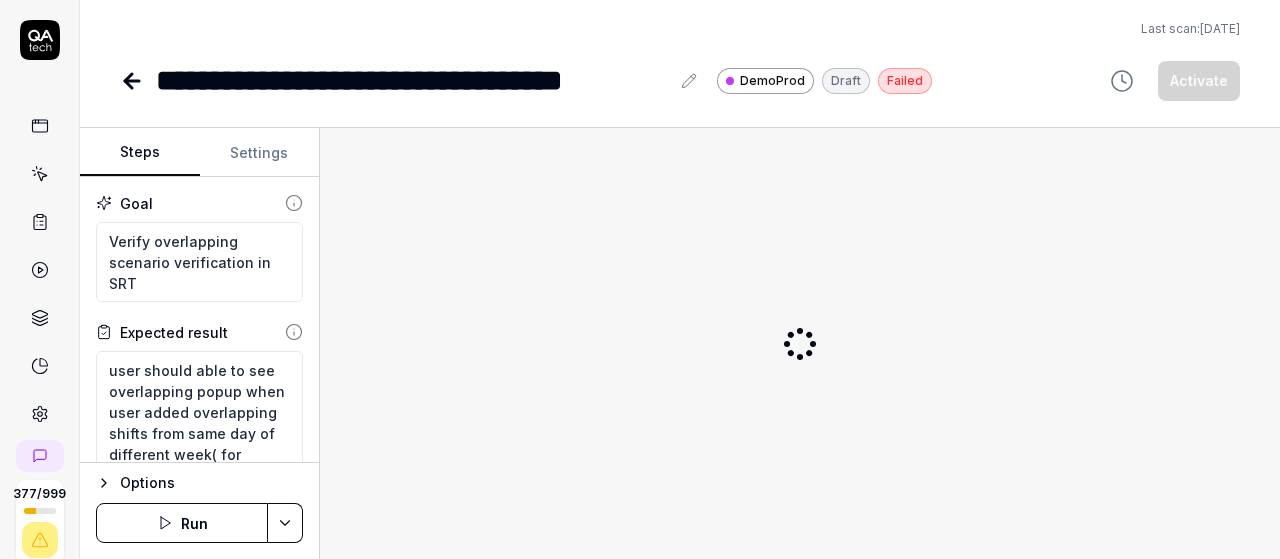 click 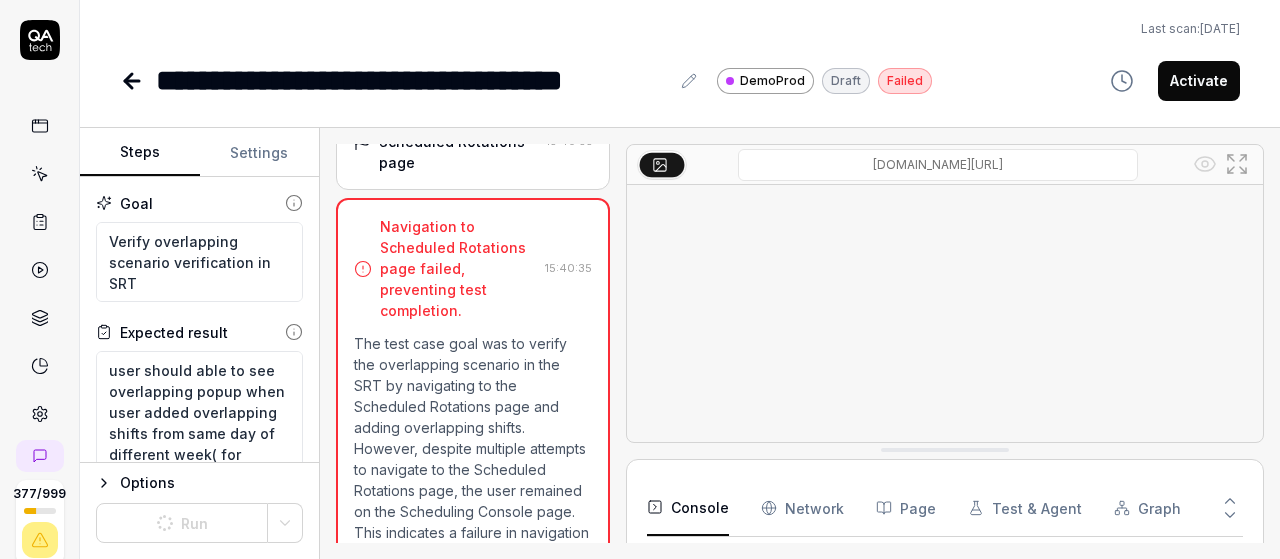 scroll, scrollTop: 3401, scrollLeft: 0, axis: vertical 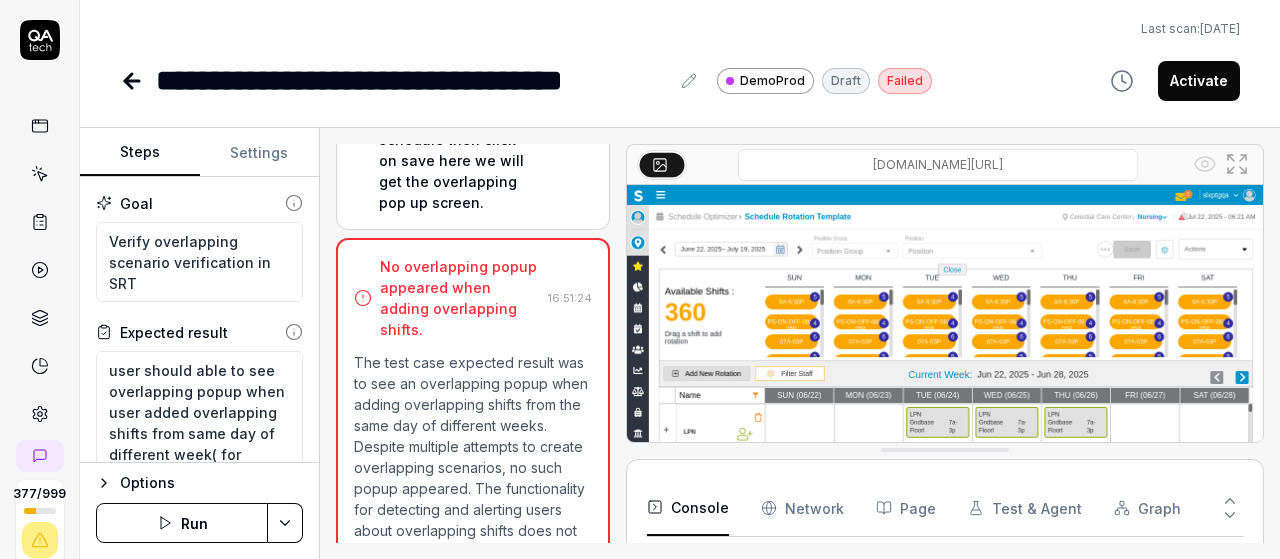 type on "*" 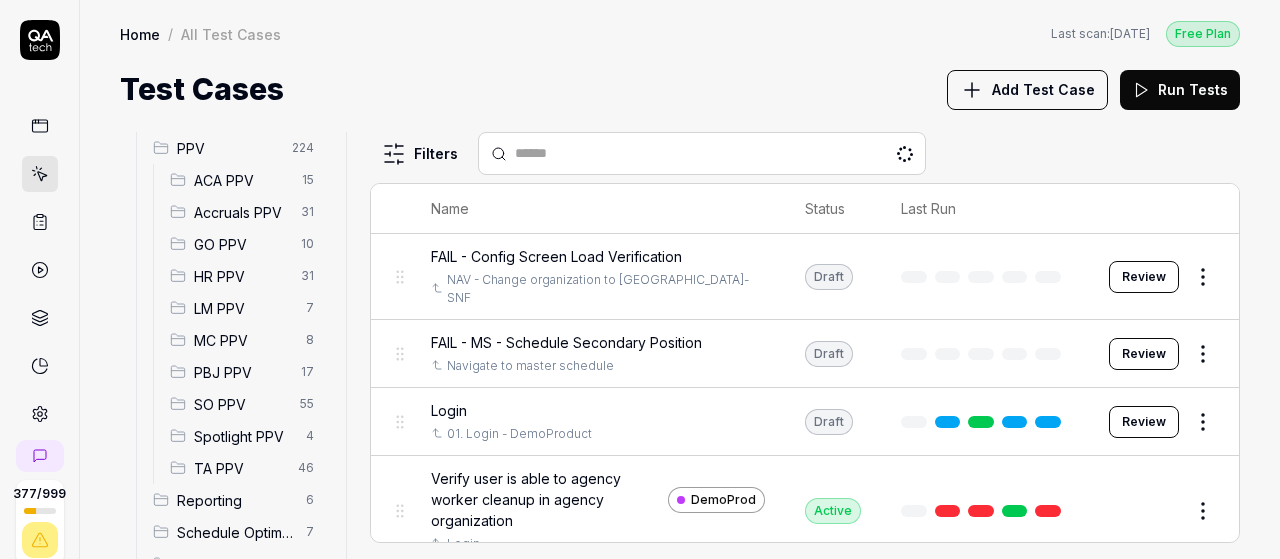 scroll, scrollTop: 338, scrollLeft: 0, axis: vertical 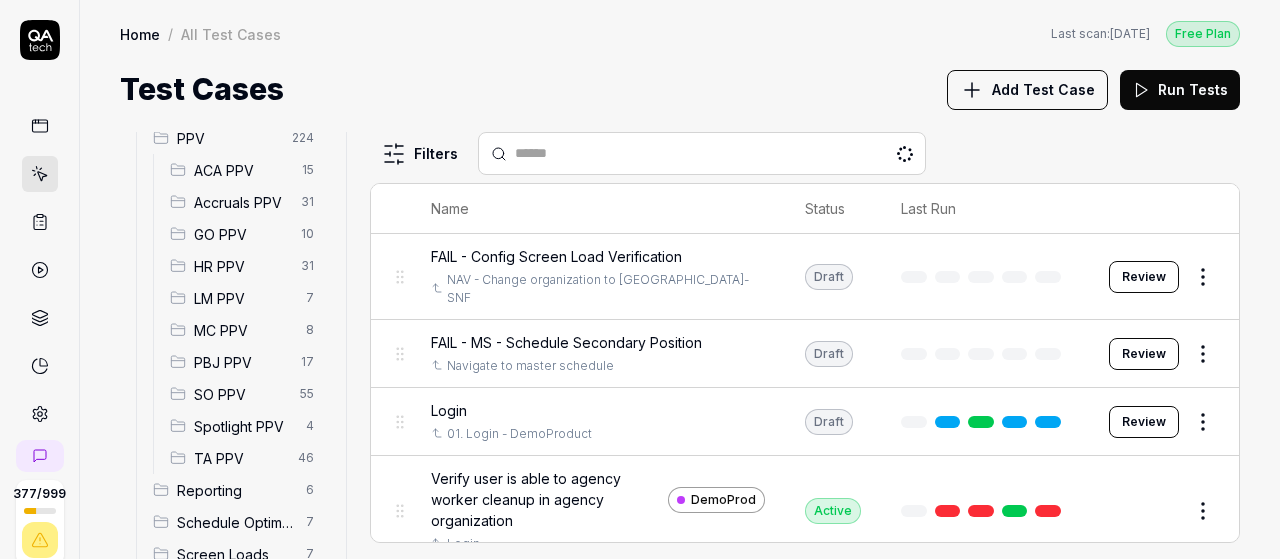 click on "SO PPV" at bounding box center [241, 394] 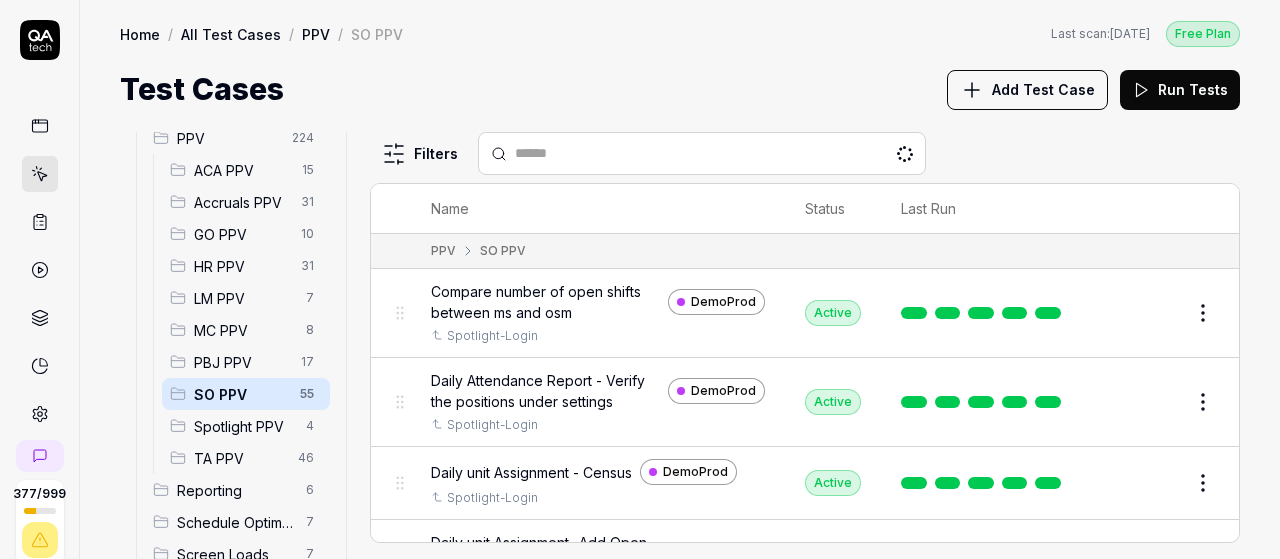 click on "Add Test Case" at bounding box center (1043, 89) 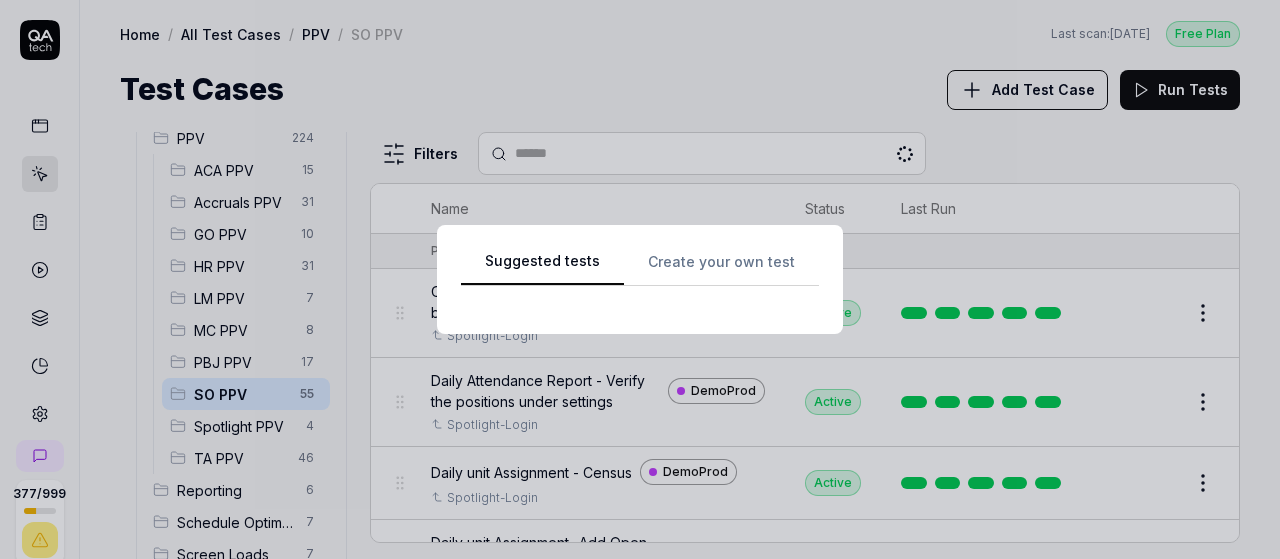 scroll, scrollTop: 0, scrollLeft: 0, axis: both 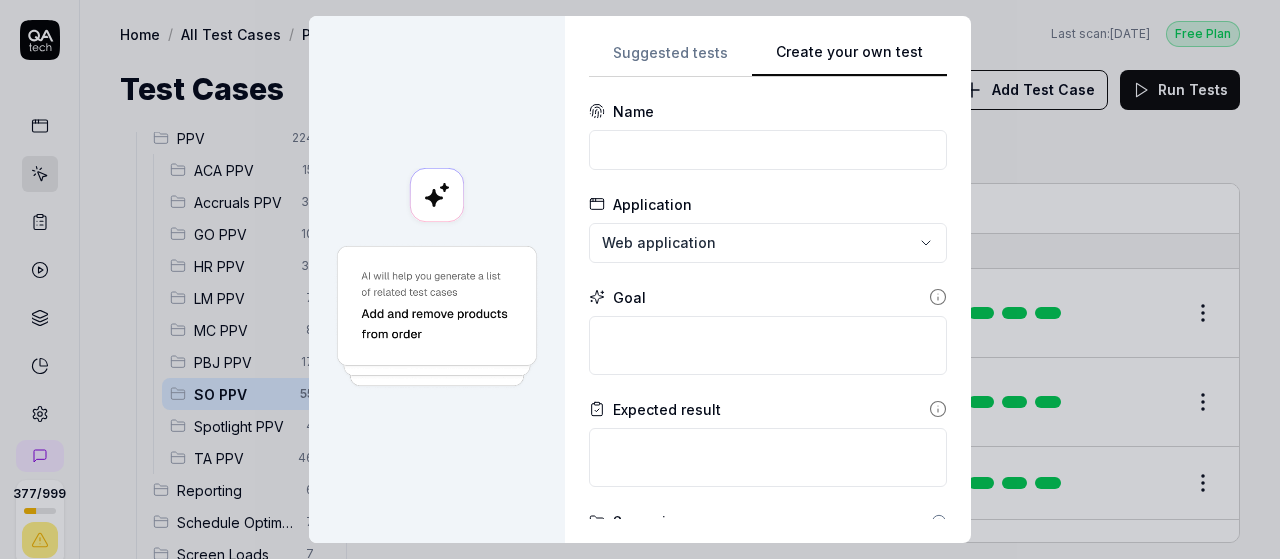 click on "Create your own test" at bounding box center [849, 59] 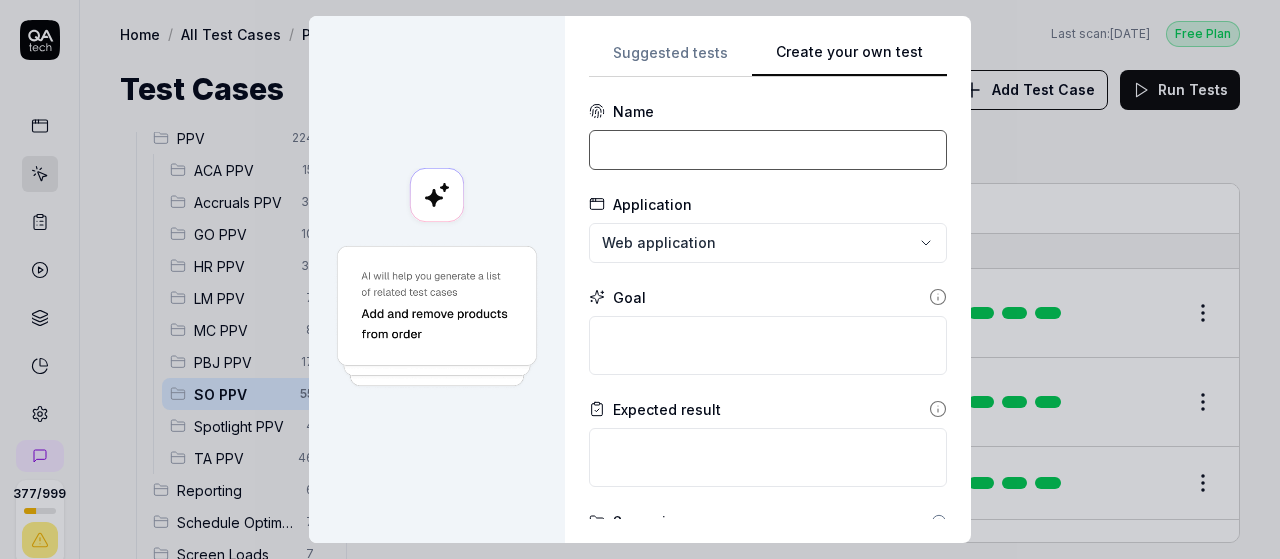 click at bounding box center [768, 150] 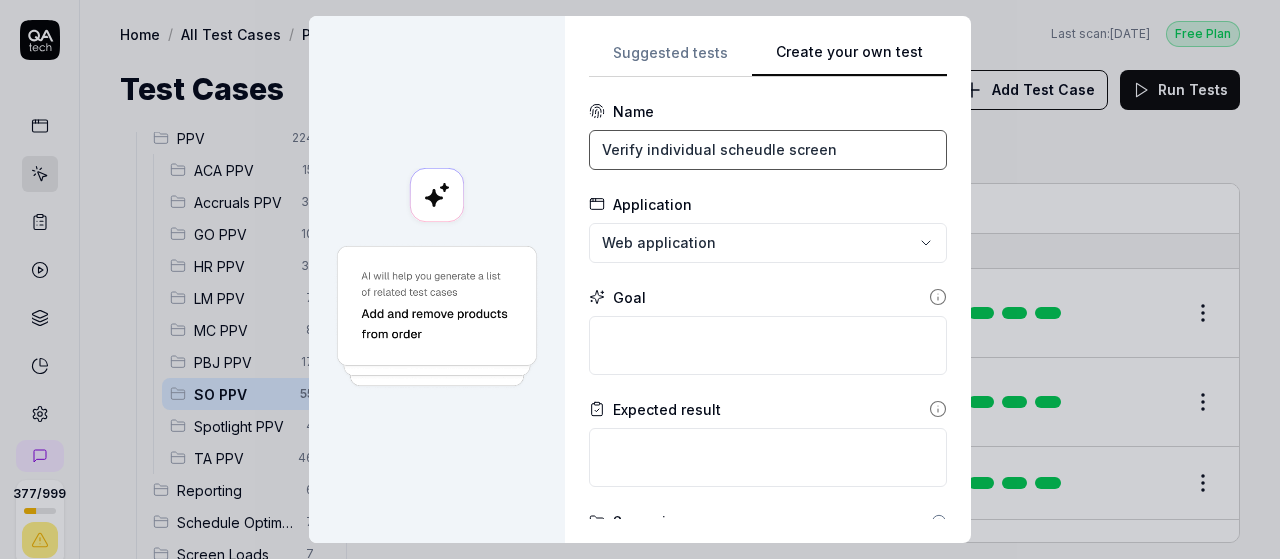 type on "Verify individual scheudle screen" 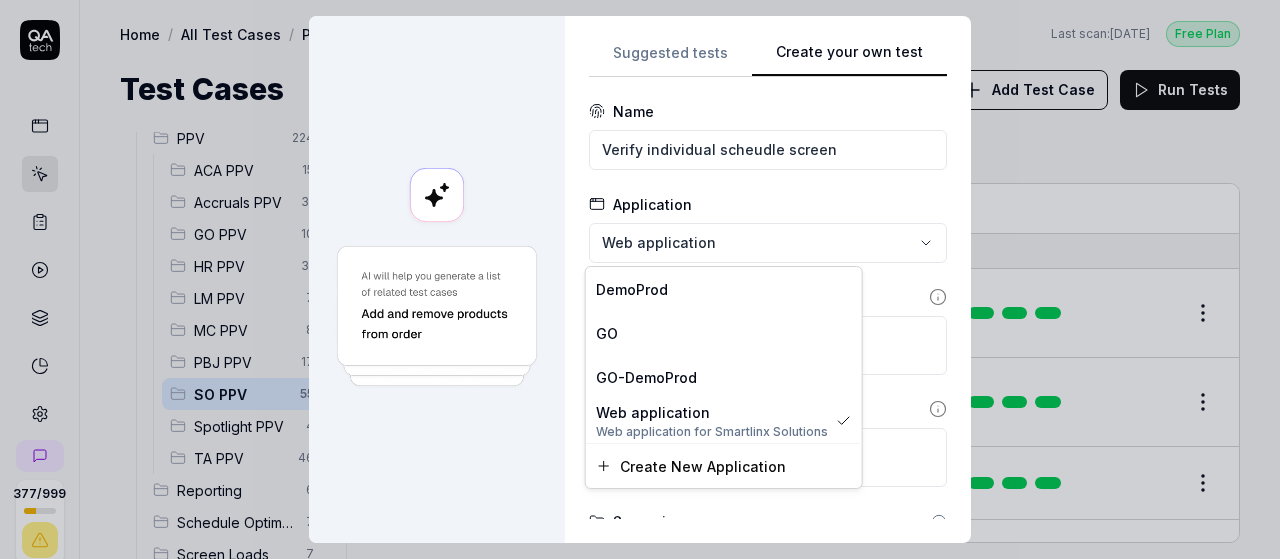 click on "**********" at bounding box center (640, 279) 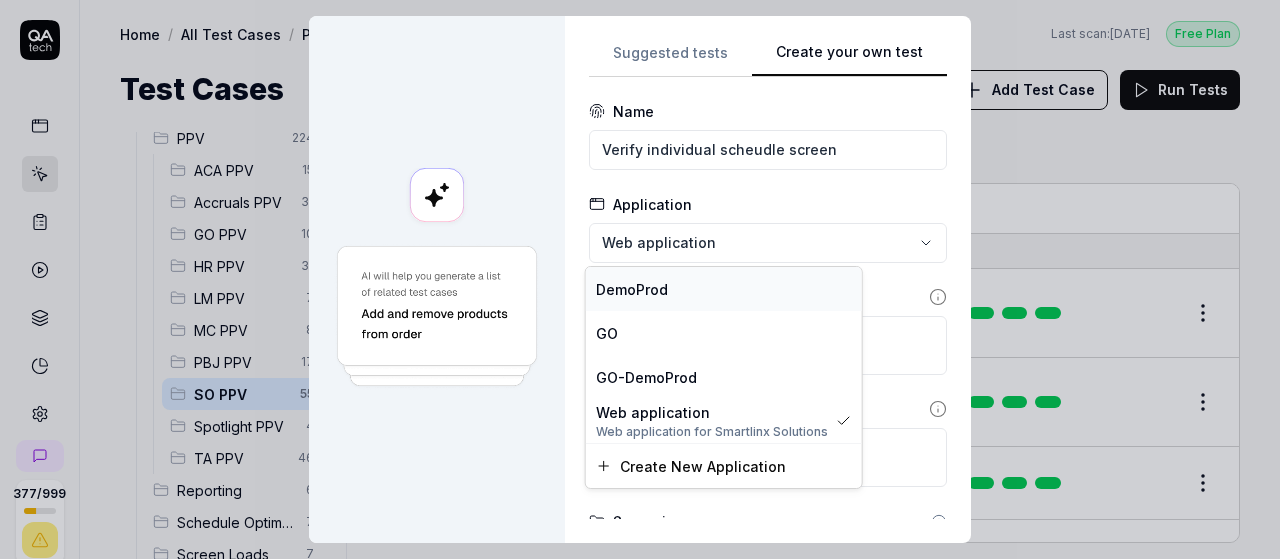 click on "DemoProd" at bounding box center (632, 289) 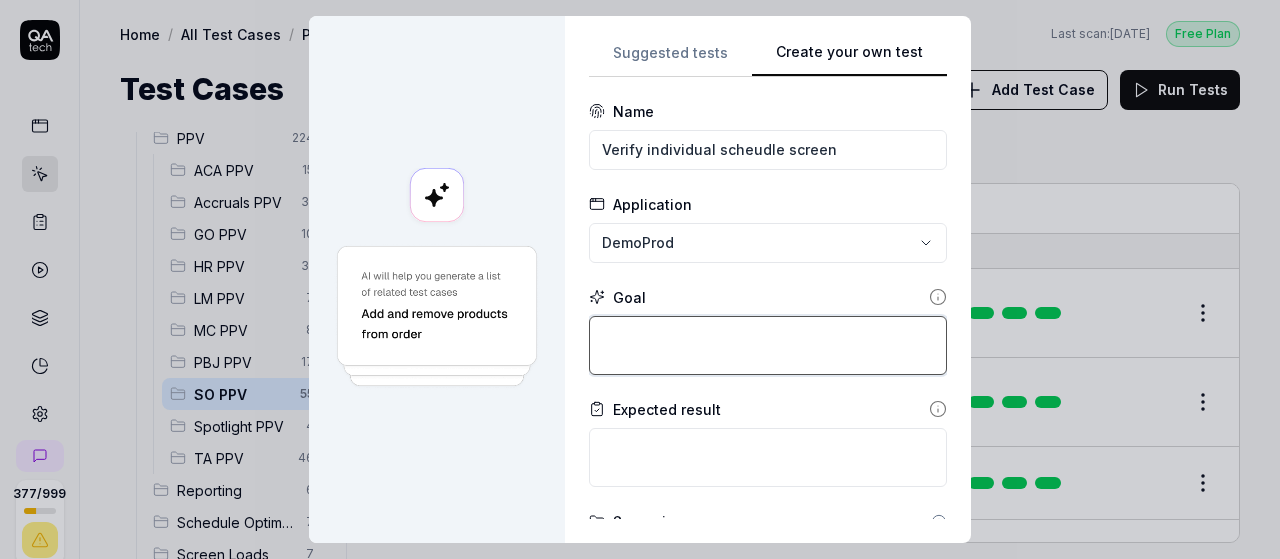 click at bounding box center (768, 345) 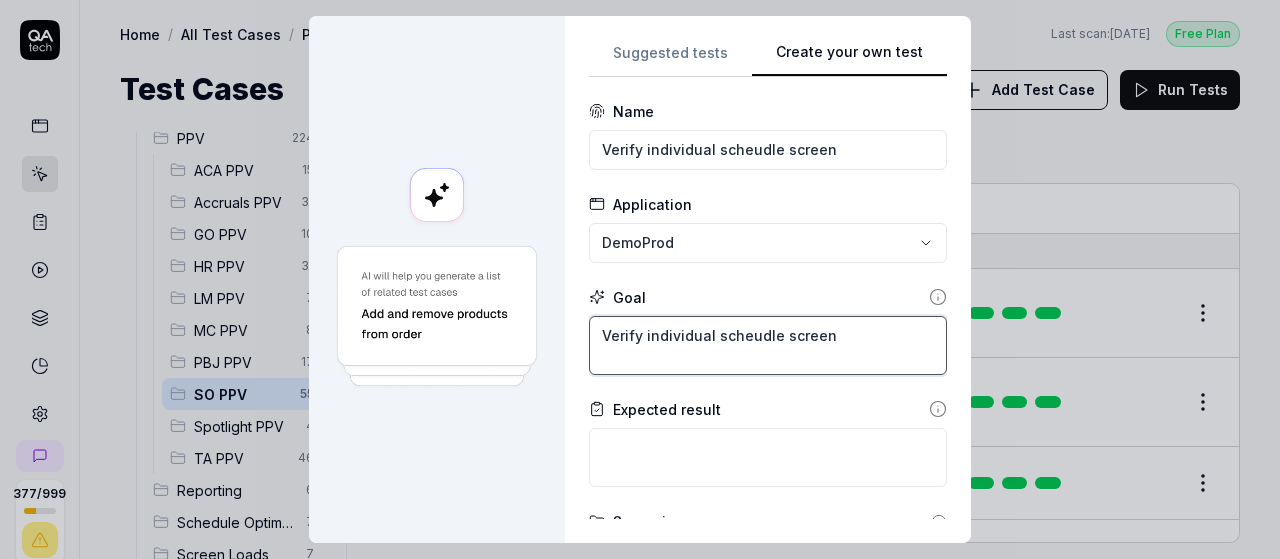 type on "Verify individual scheudle screen" 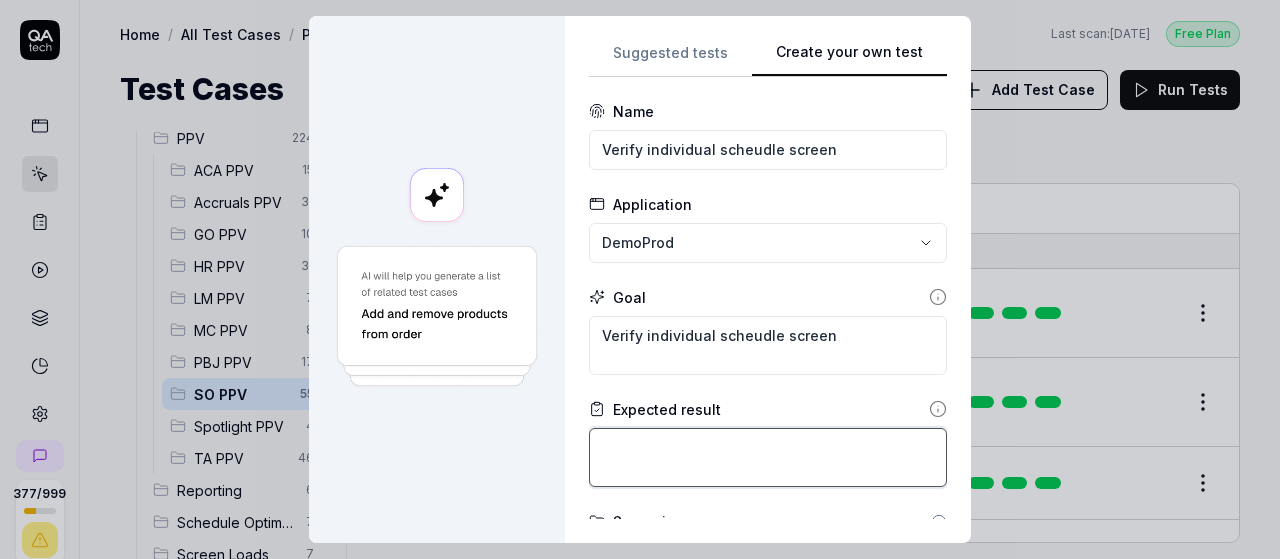 click at bounding box center (768, 457) 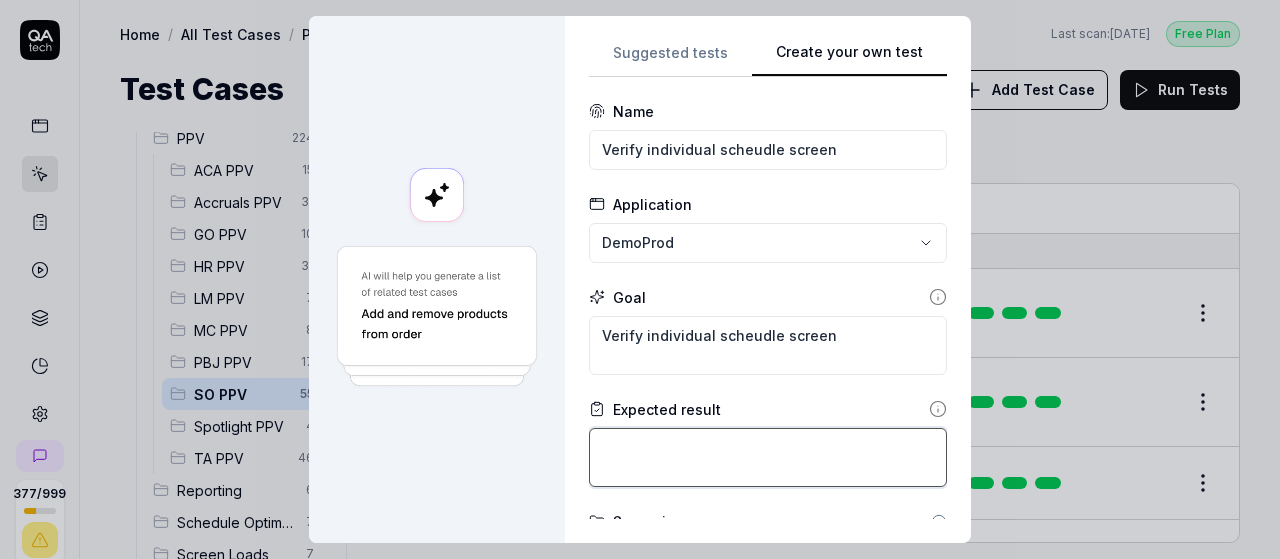 type on "*" 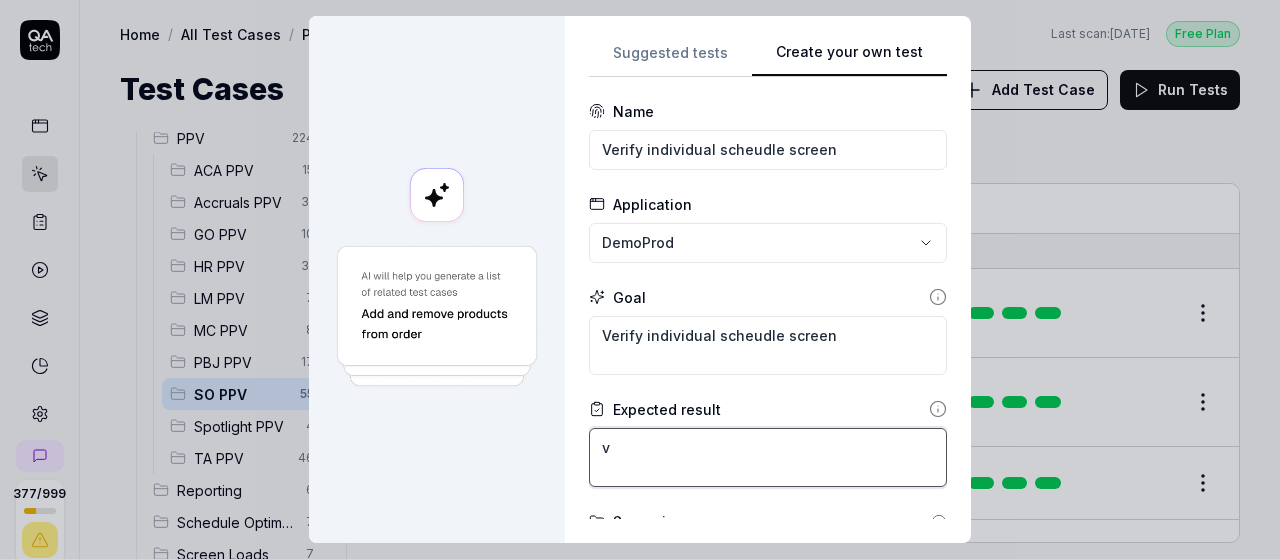type on "*" 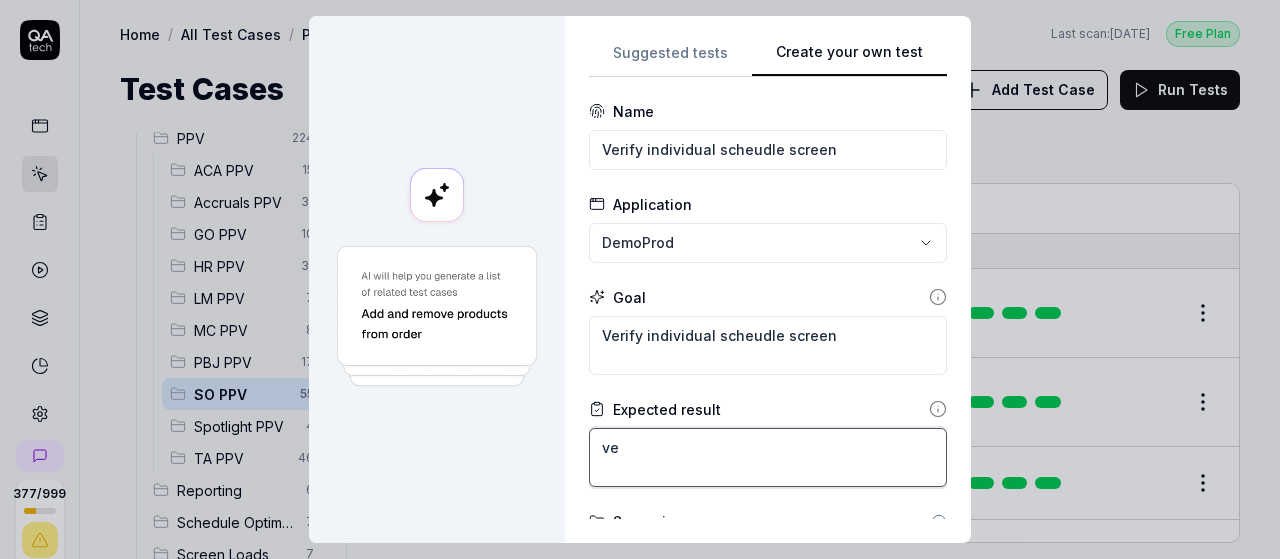 type on "*" 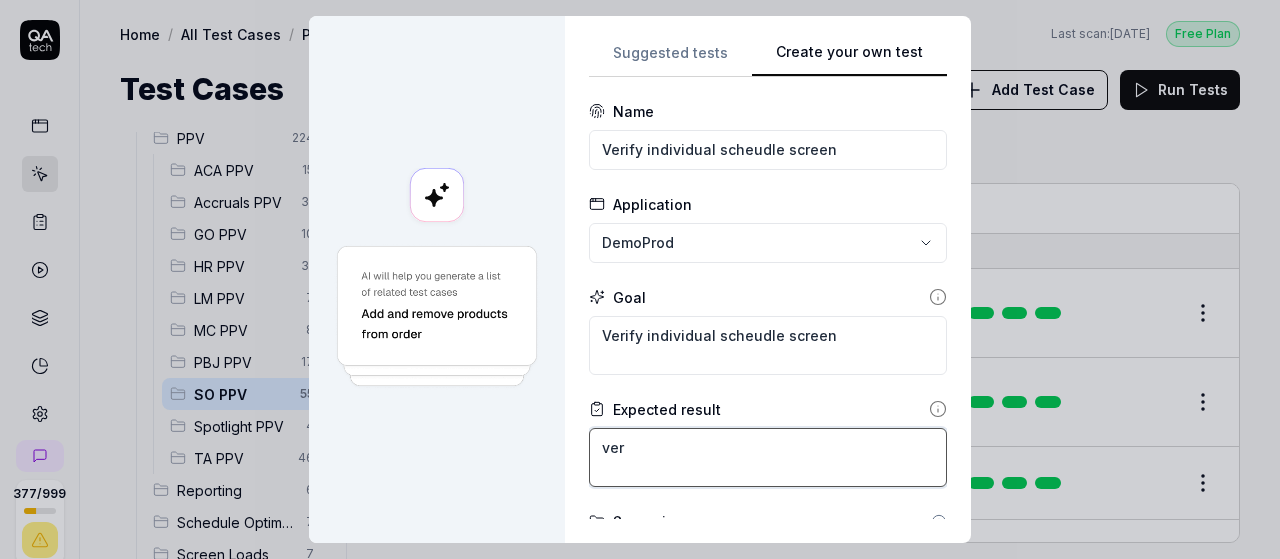 type on "*" 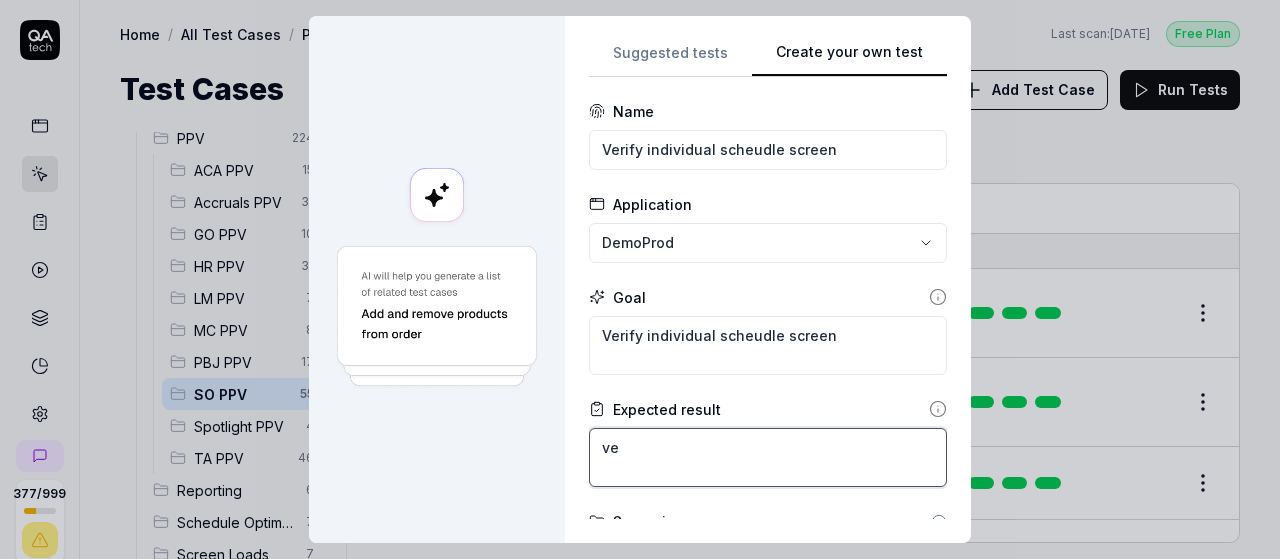 type on "*" 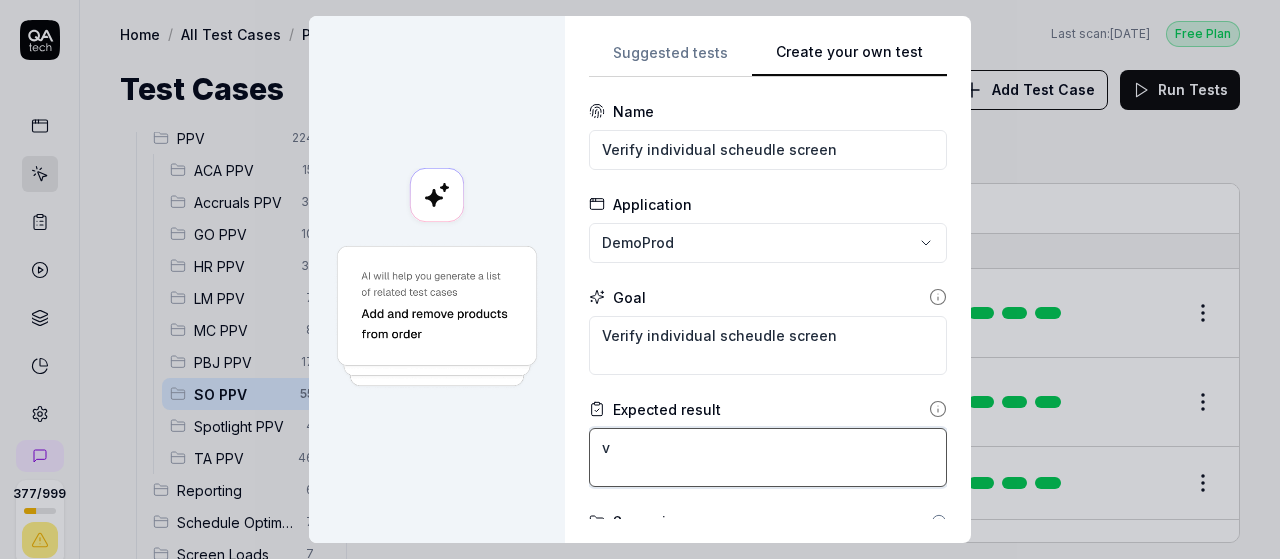 type 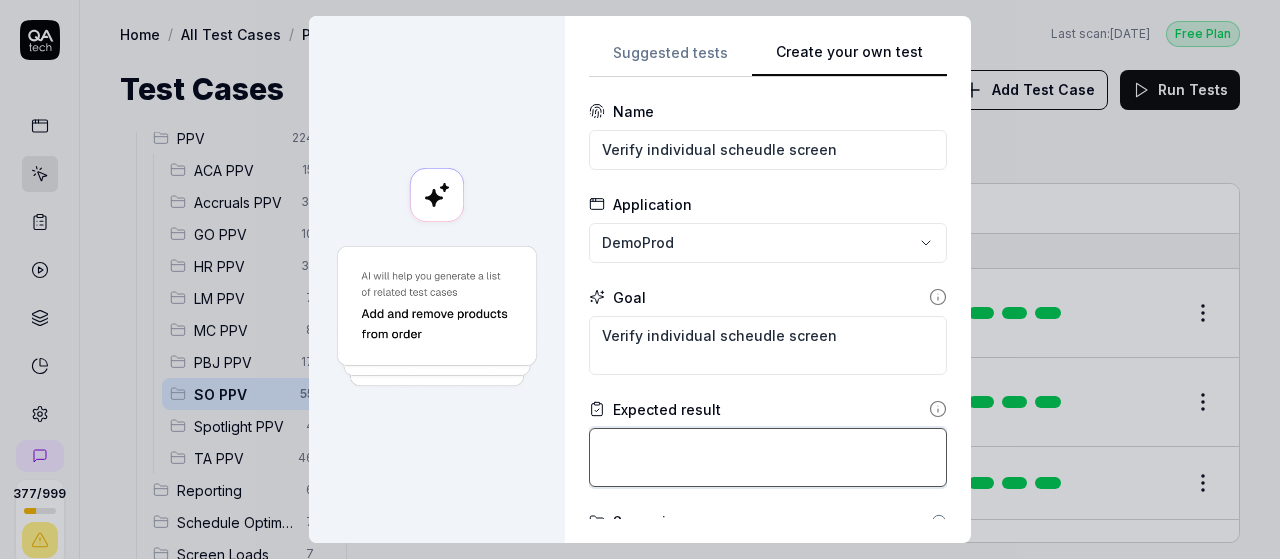 type on "*" 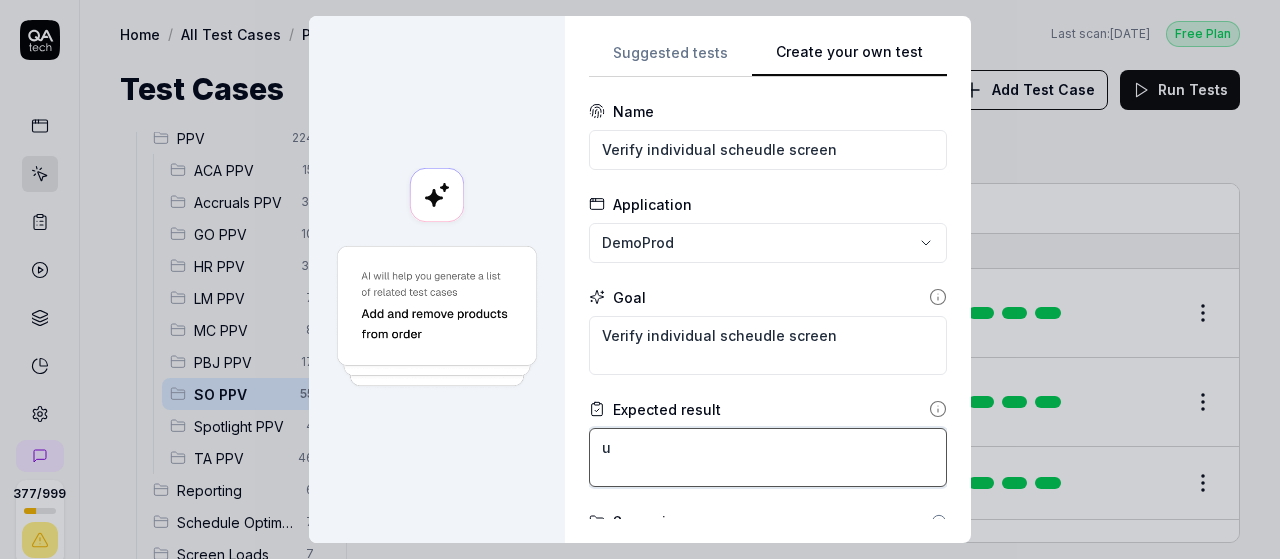 type on "*" 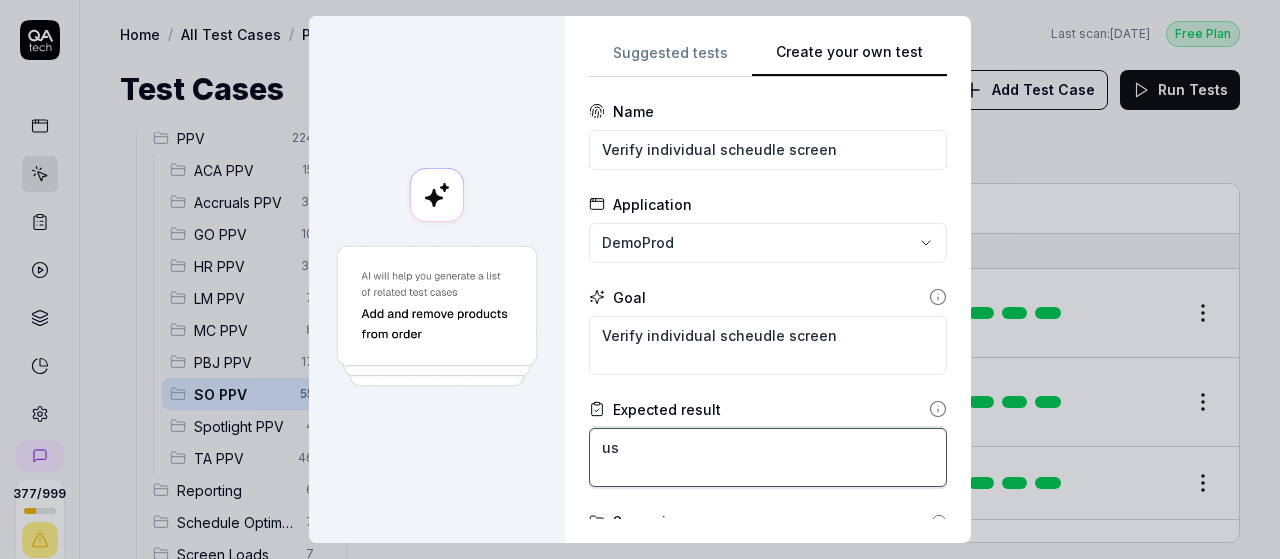 type on "*" 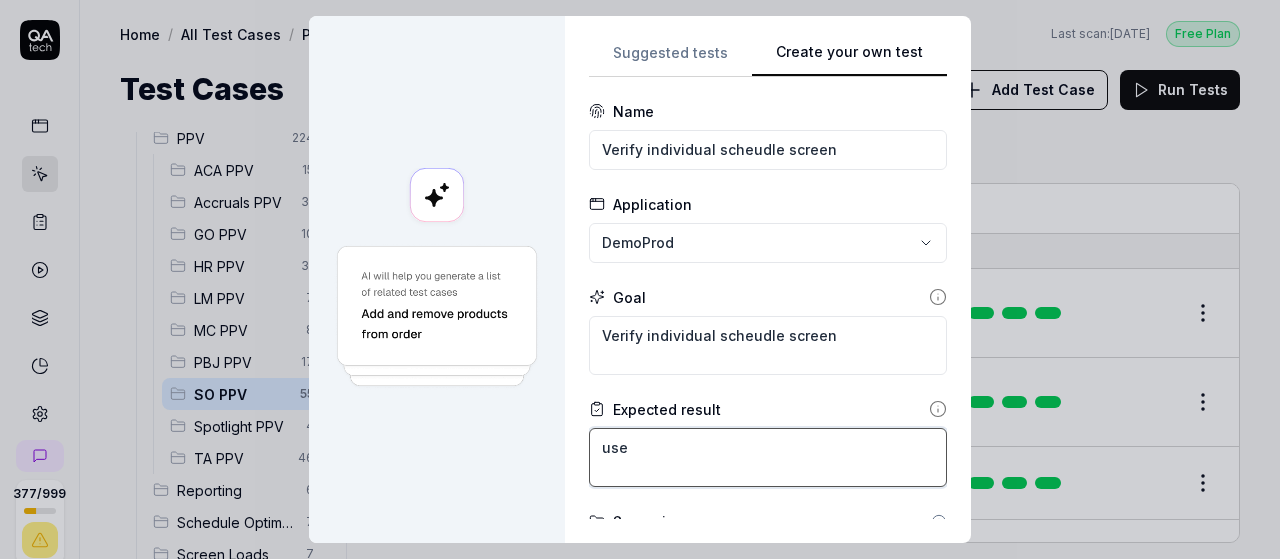 type on "user" 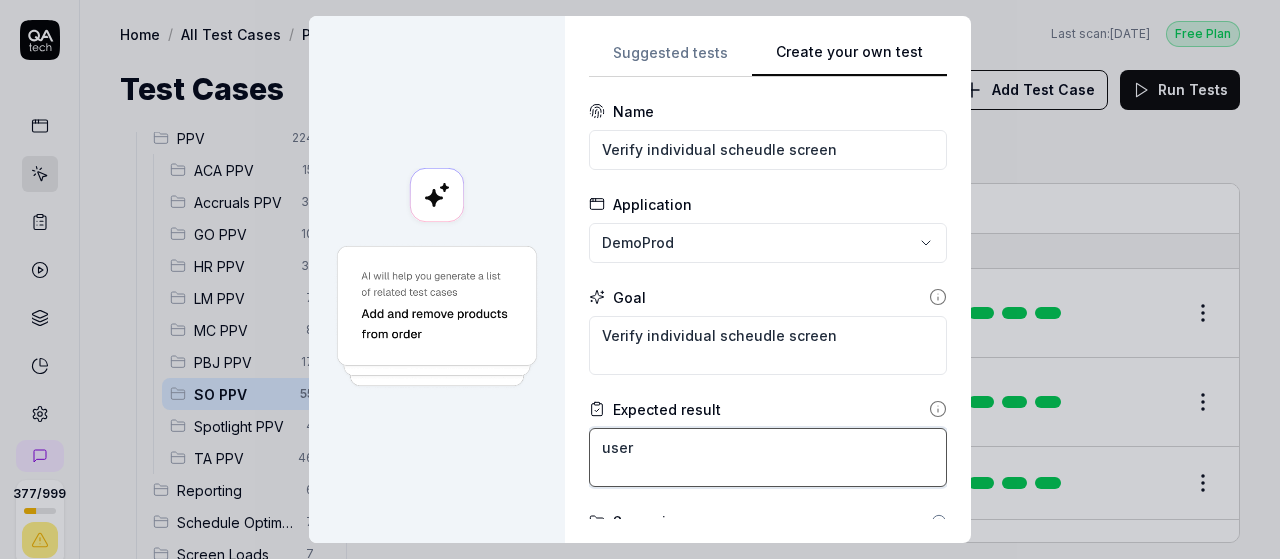 type on "*" 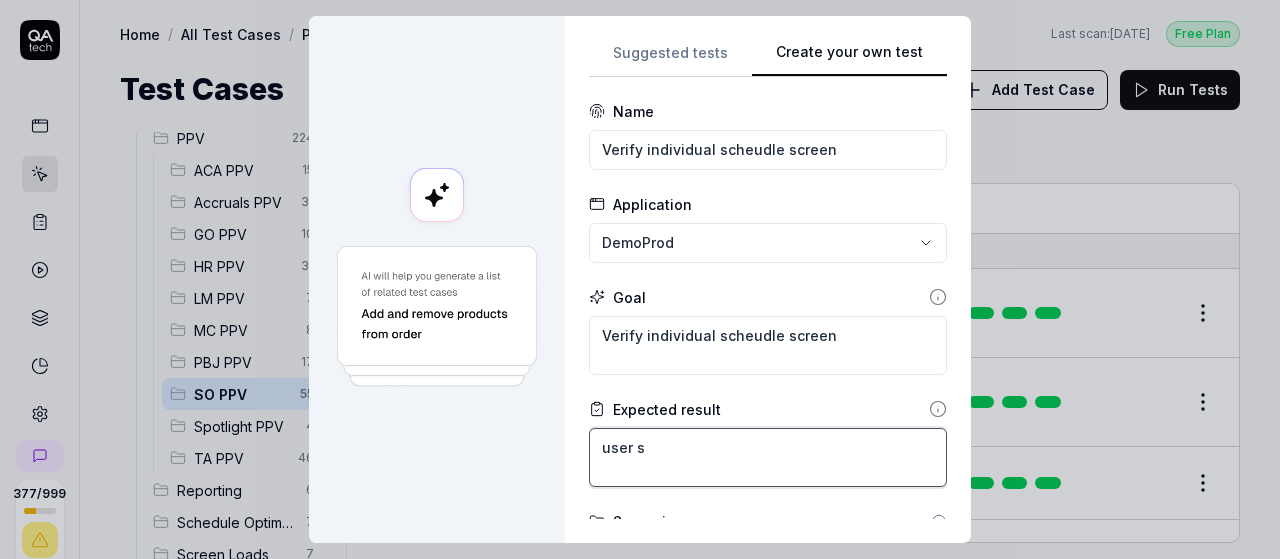 type on "*" 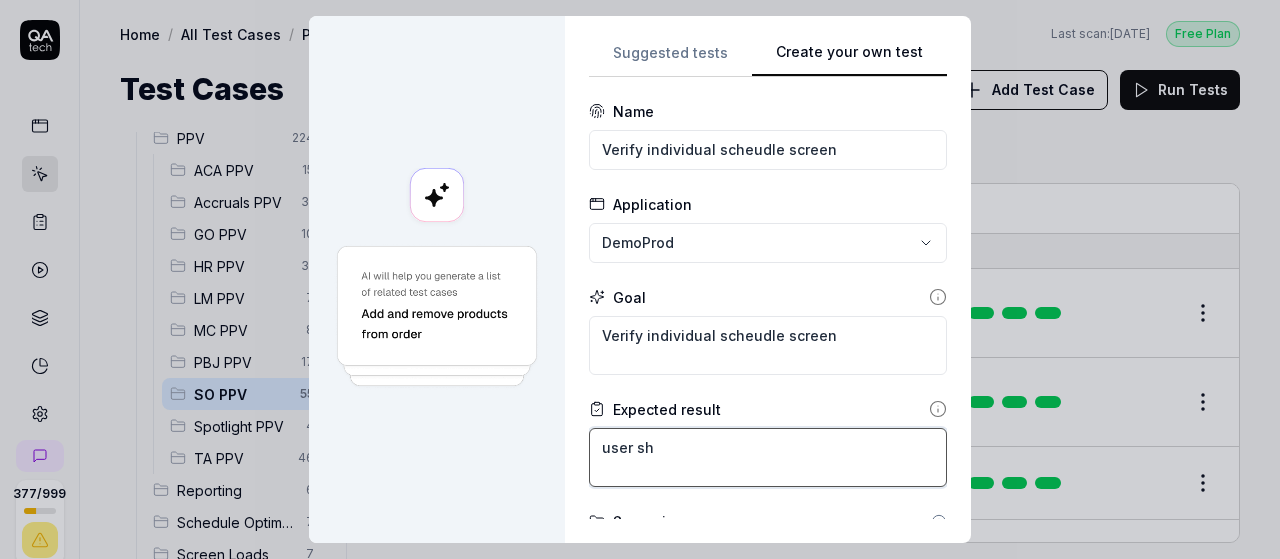 type on "*" 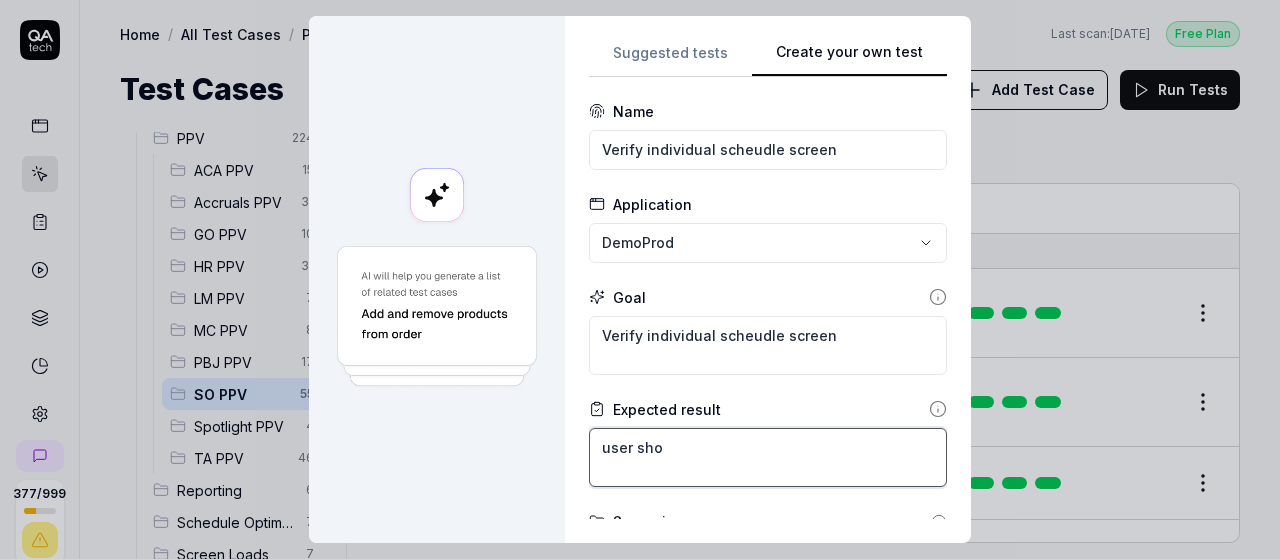 type on "*" 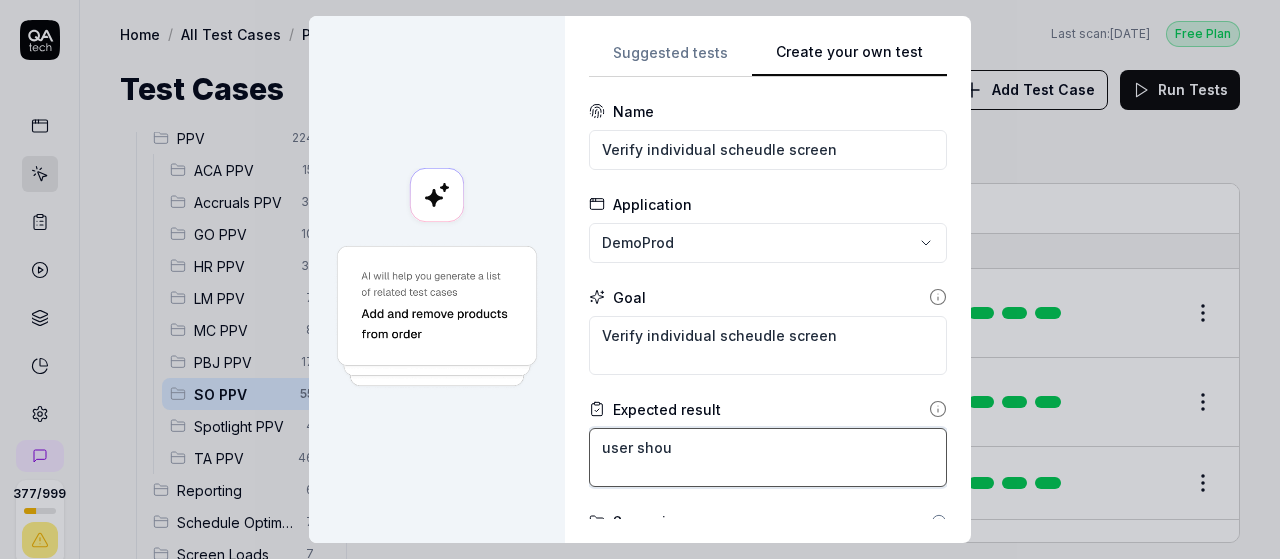 type on "*" 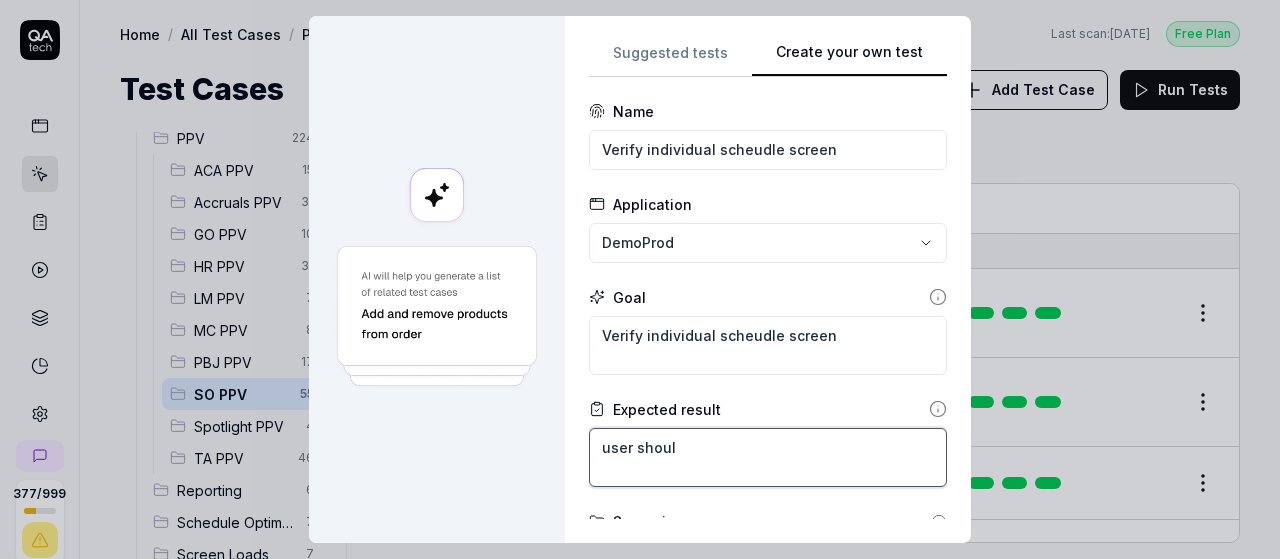 type on "*" 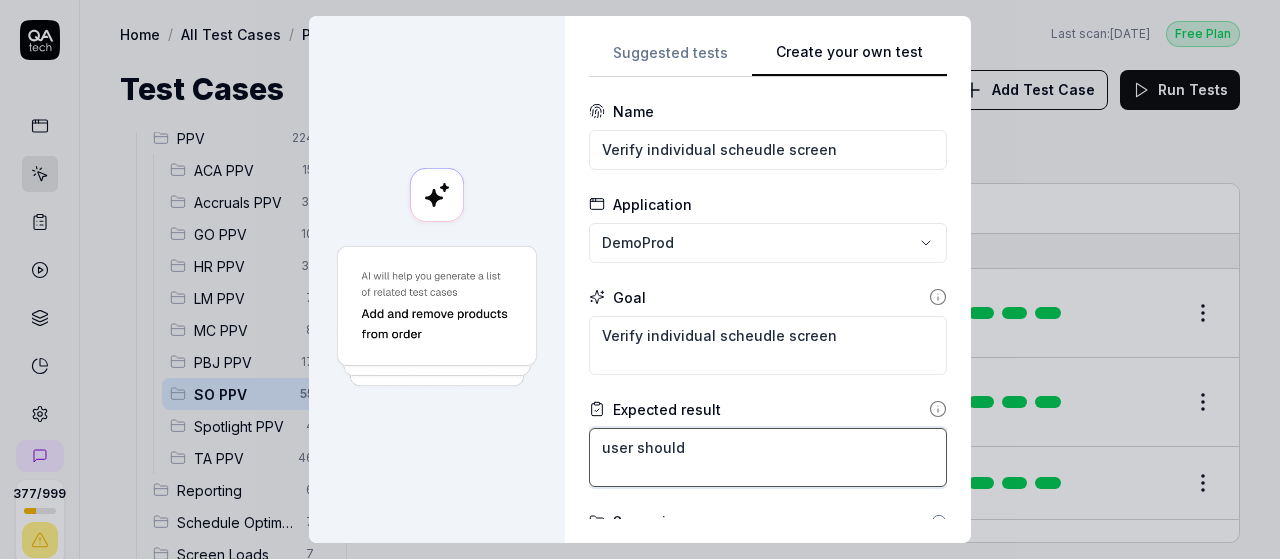 type on "*" 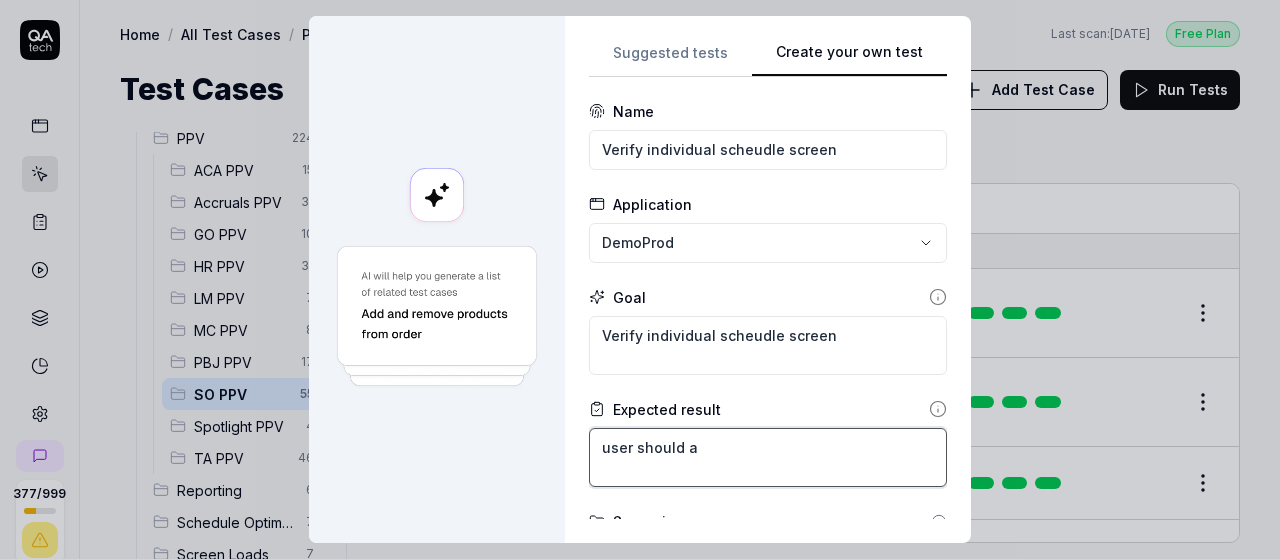 type on "*" 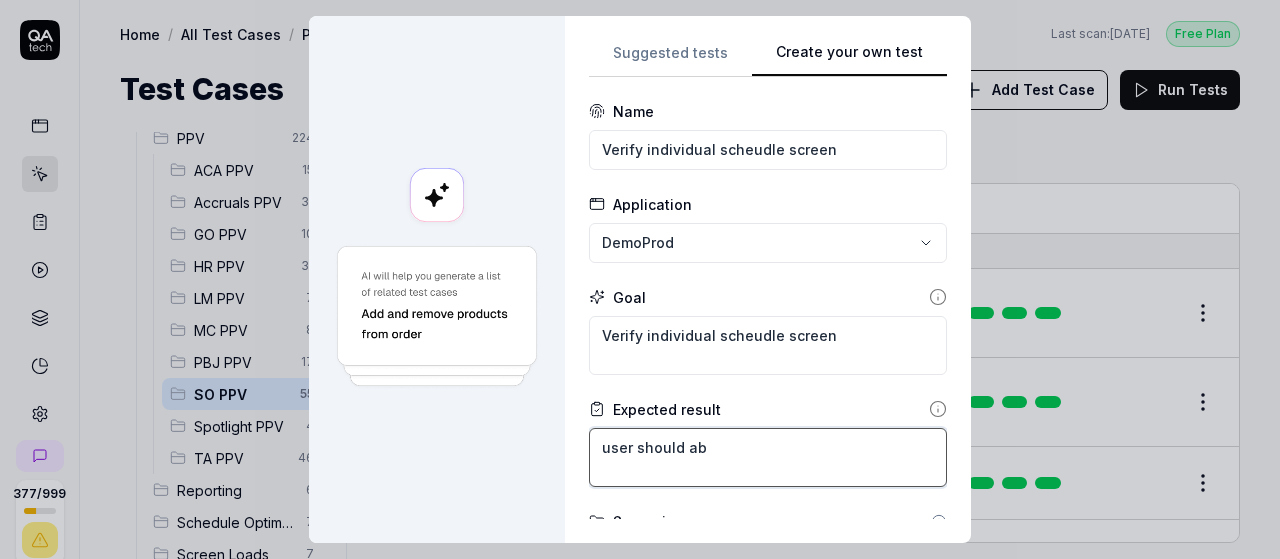 type on "*" 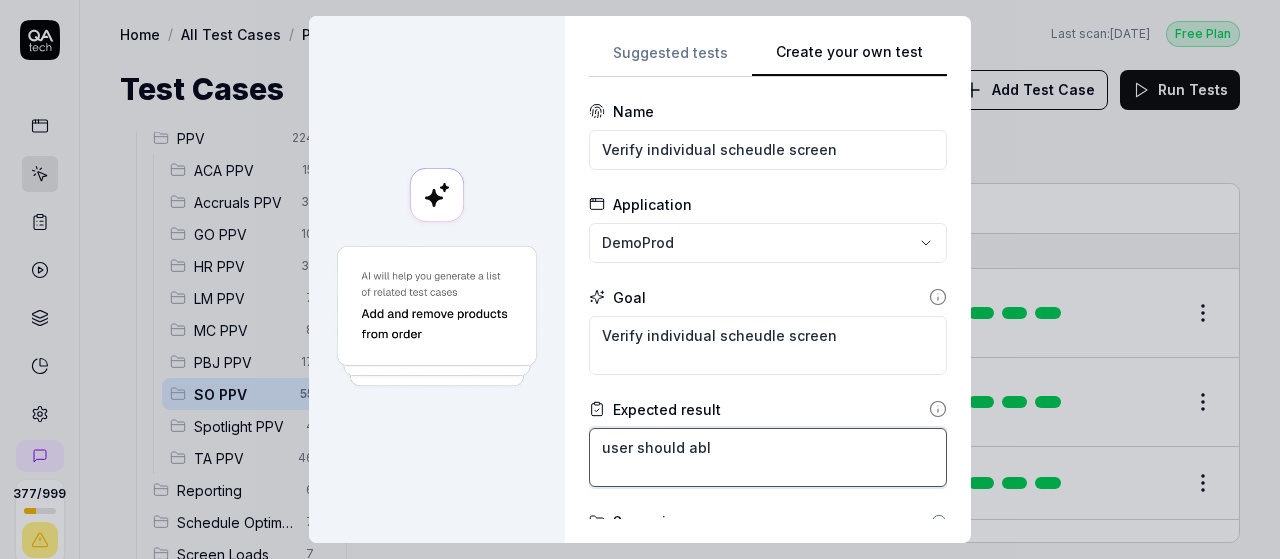 type on "*" 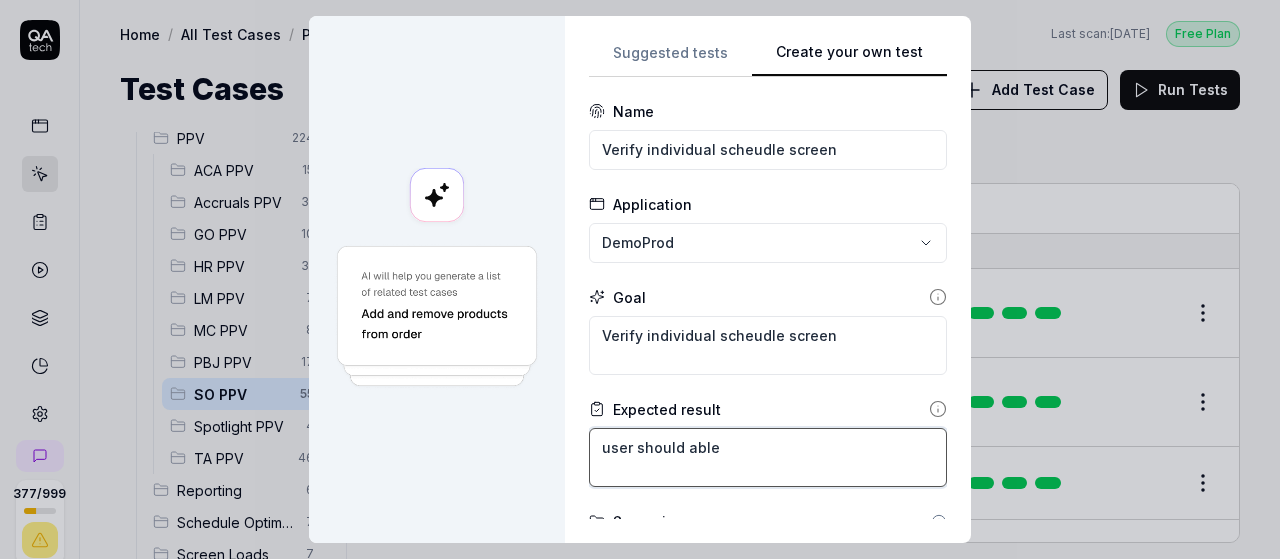 type on "*" 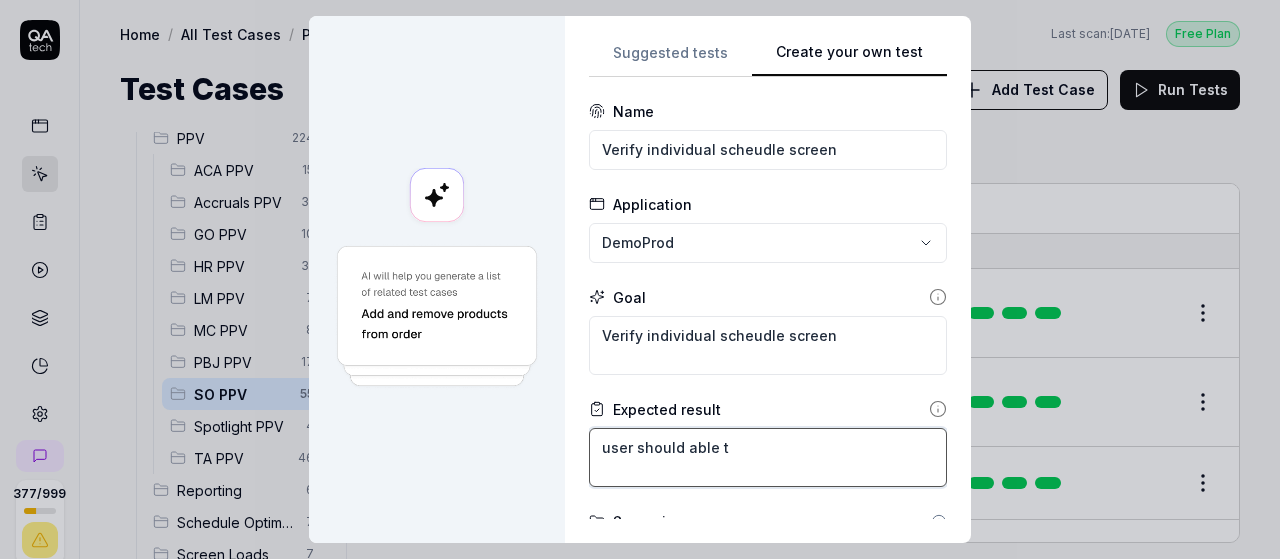 type on "*" 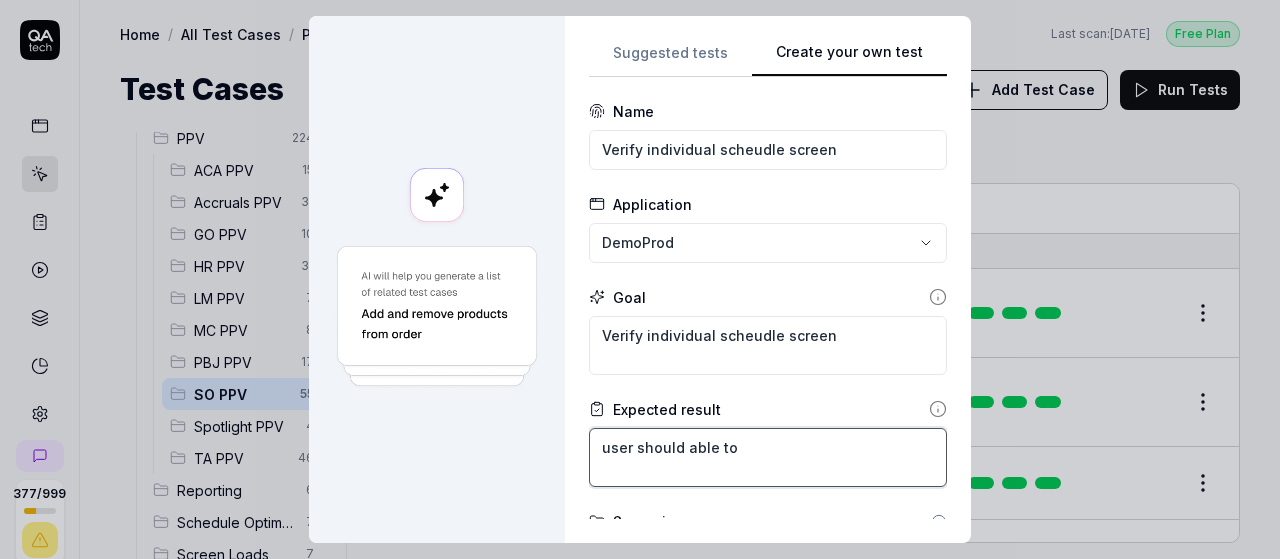 type on "*" 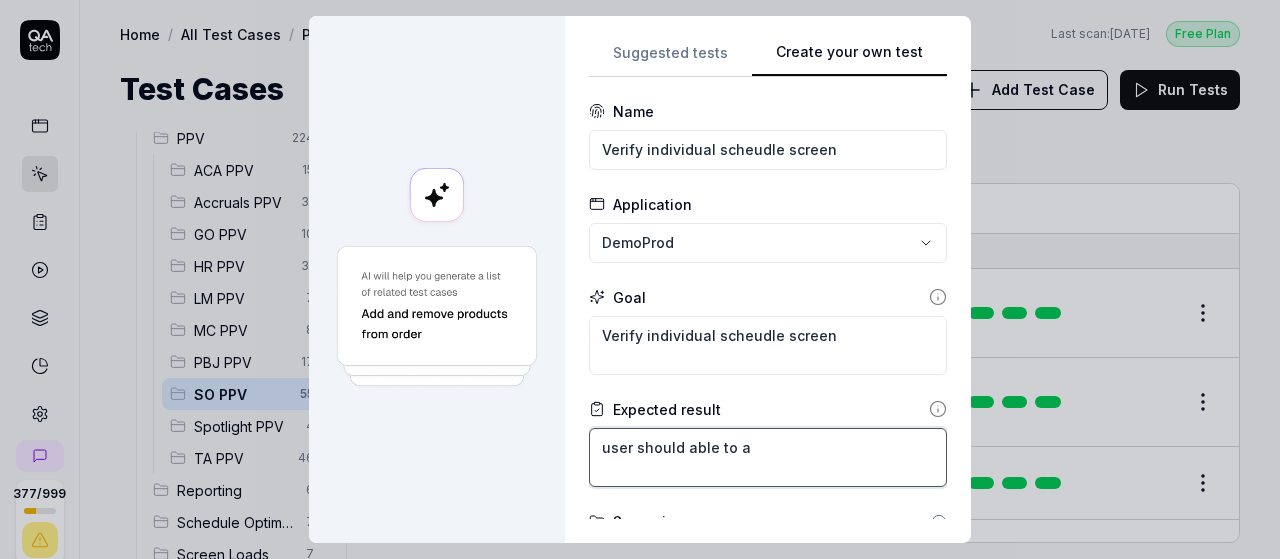 type on "*" 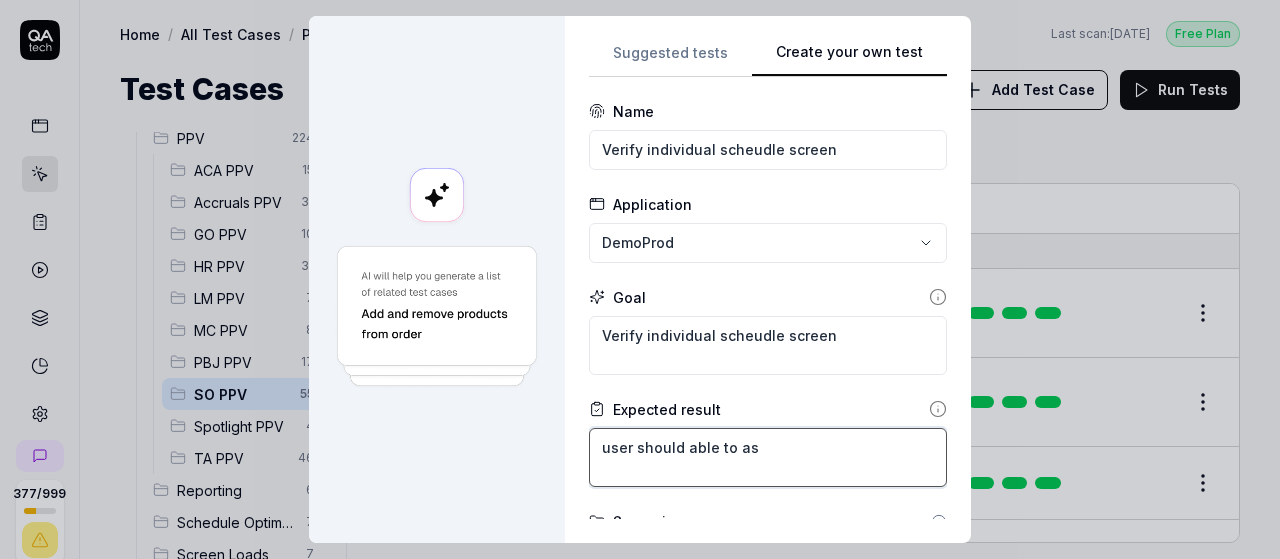 type on "*" 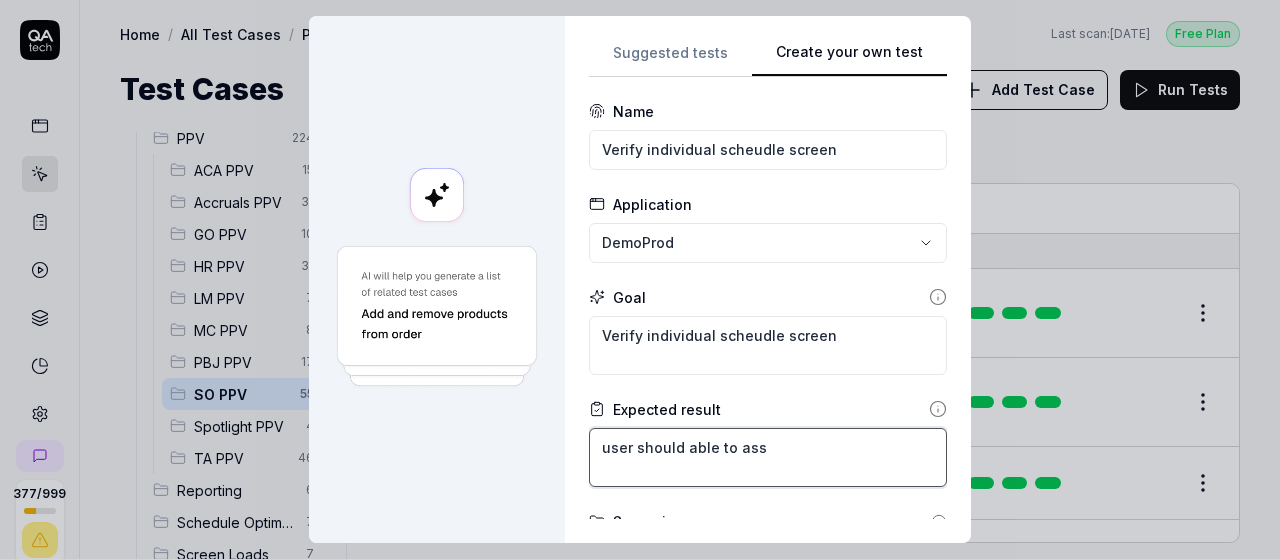 type on "*" 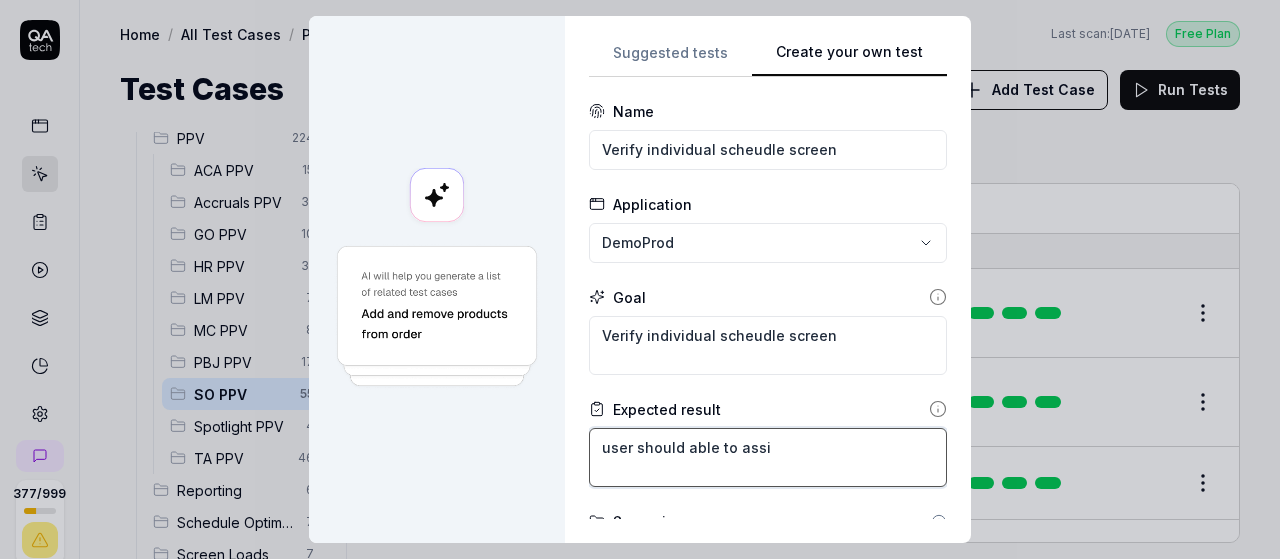 type on "*" 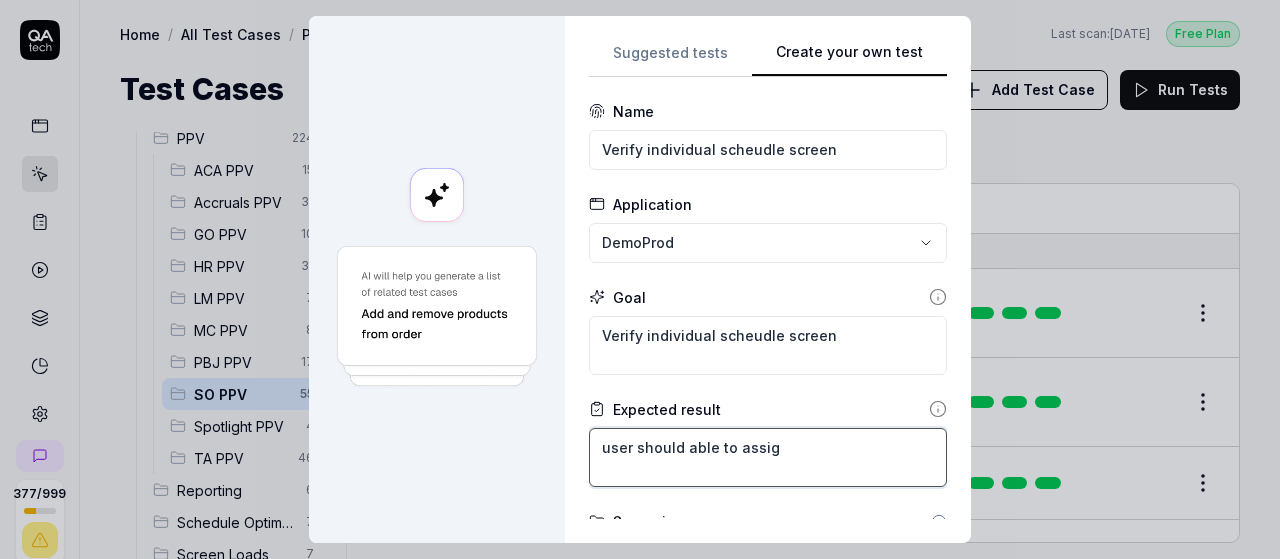 type on "*" 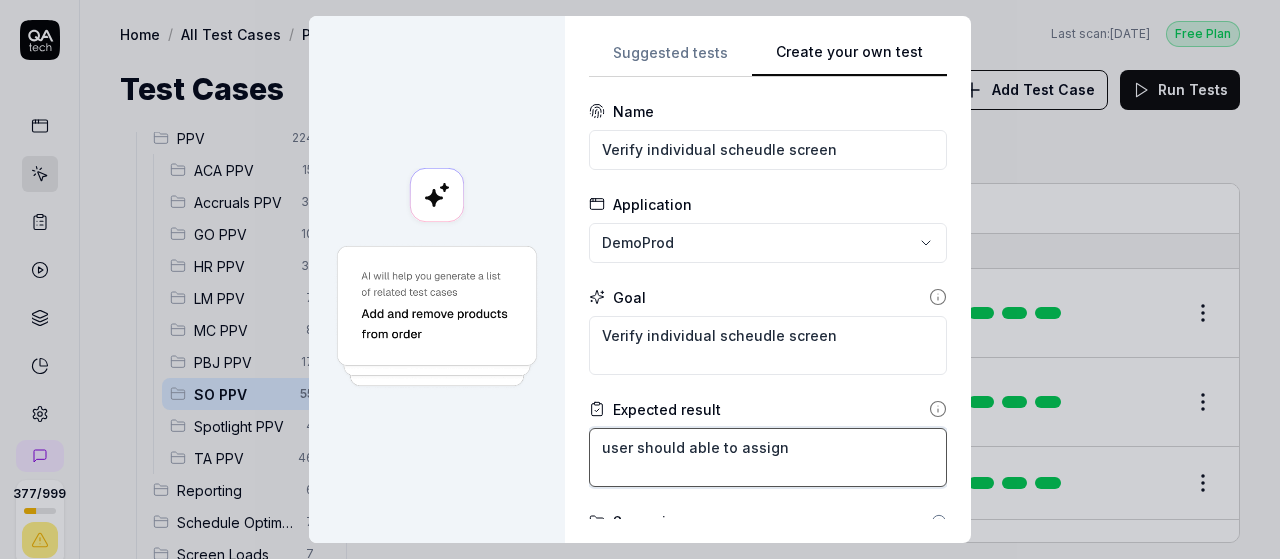 type on "*" 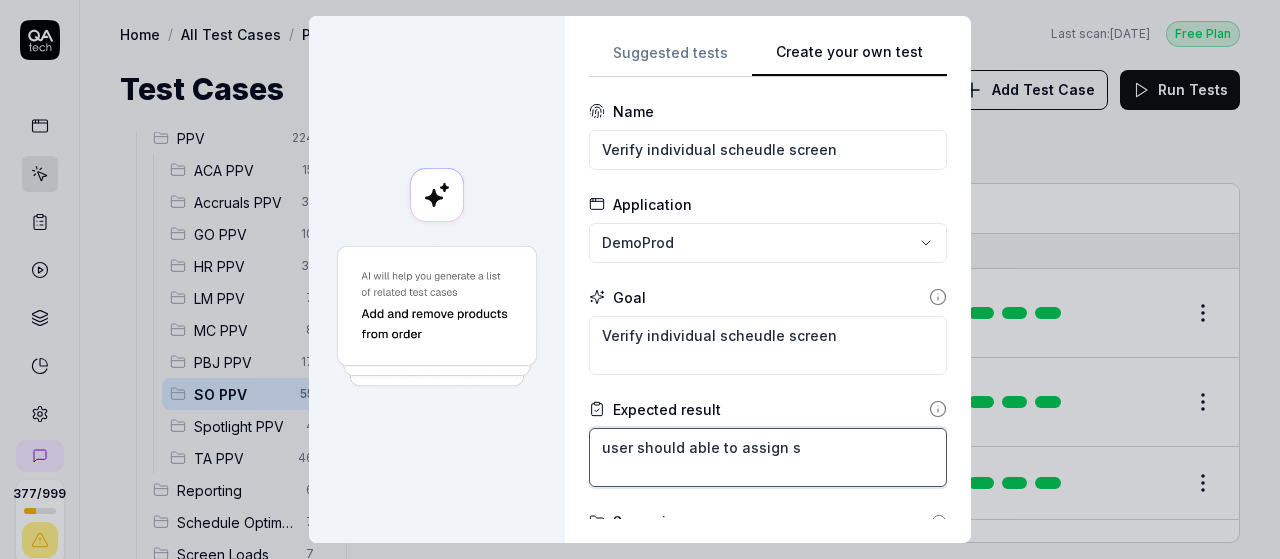type on "*" 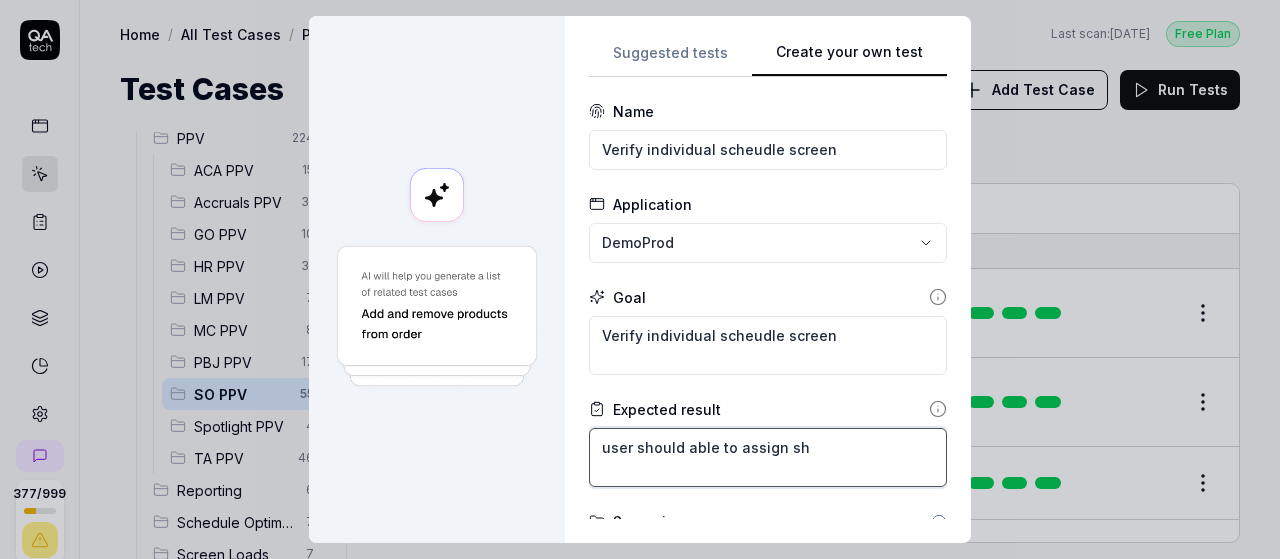 type on "*" 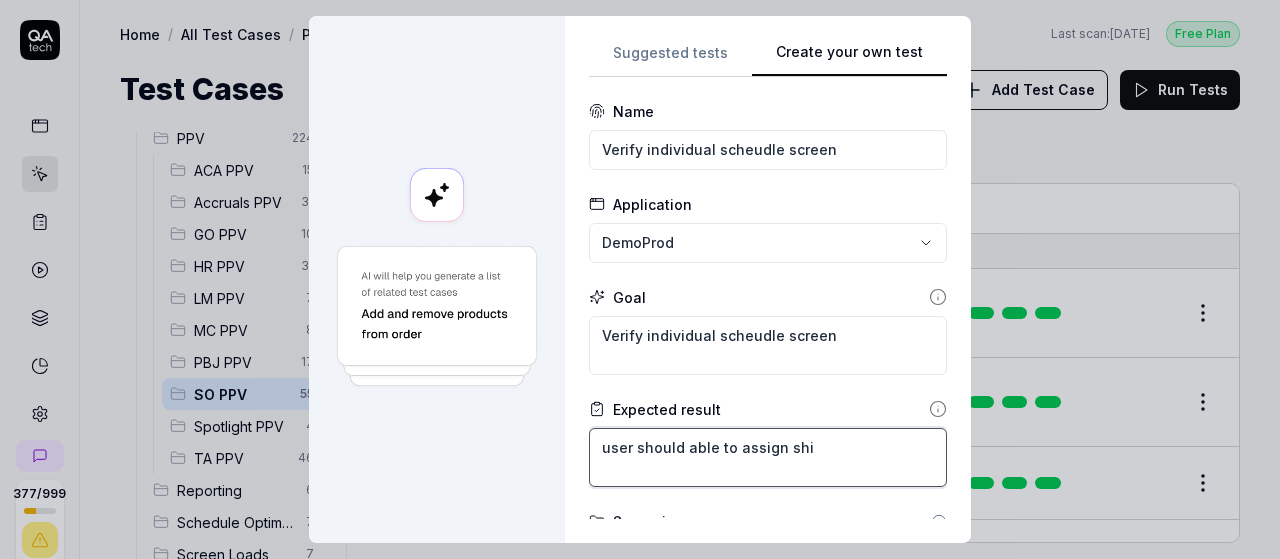 type on "*" 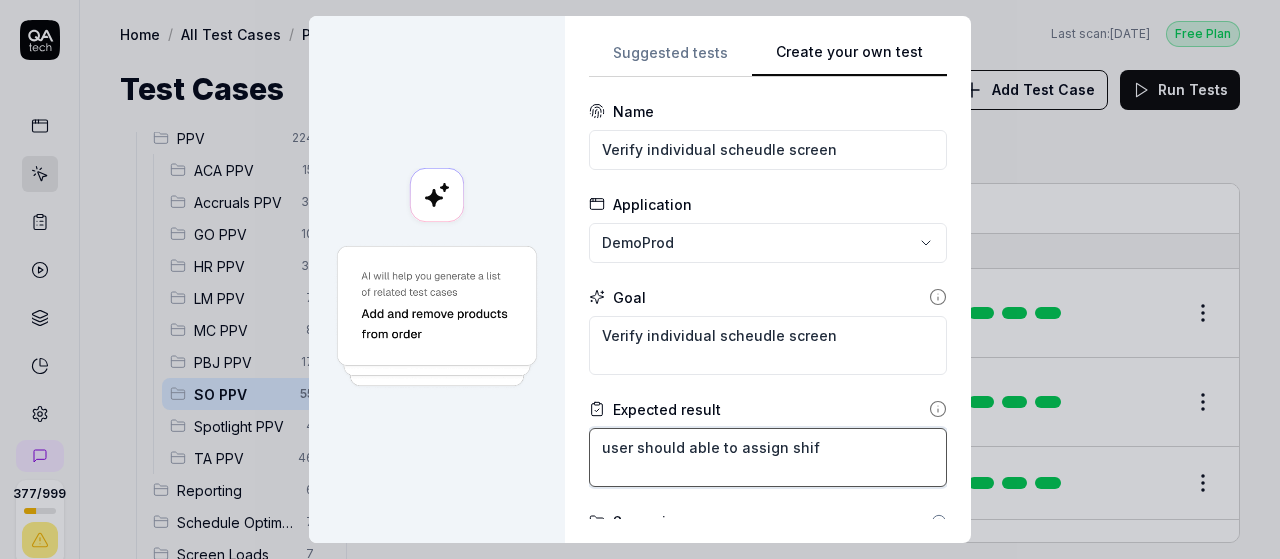 type on "*" 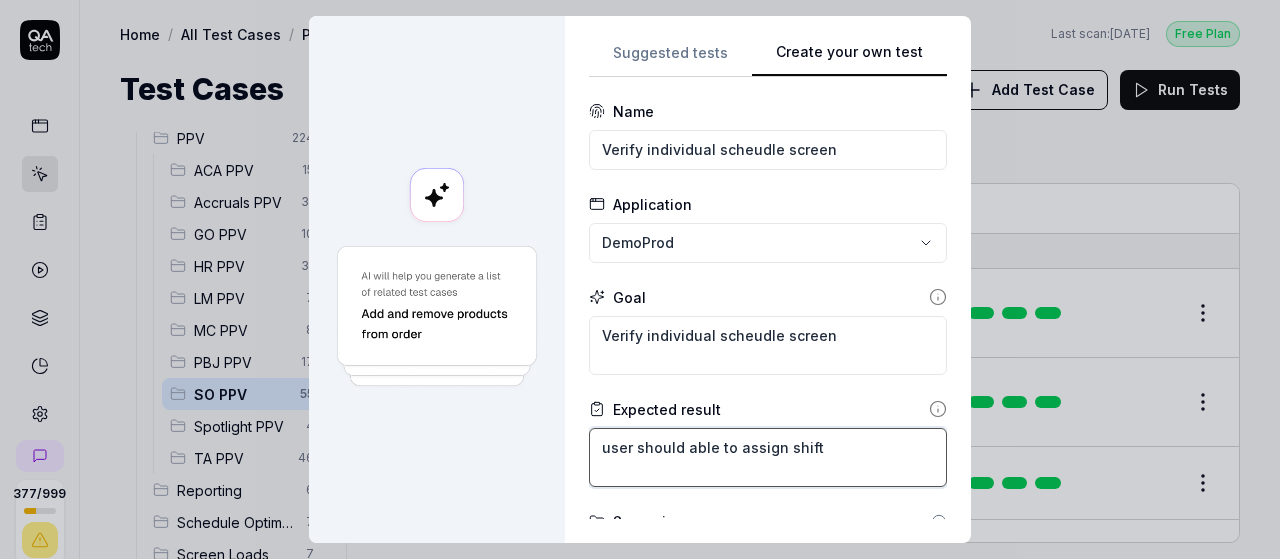 type on "*" 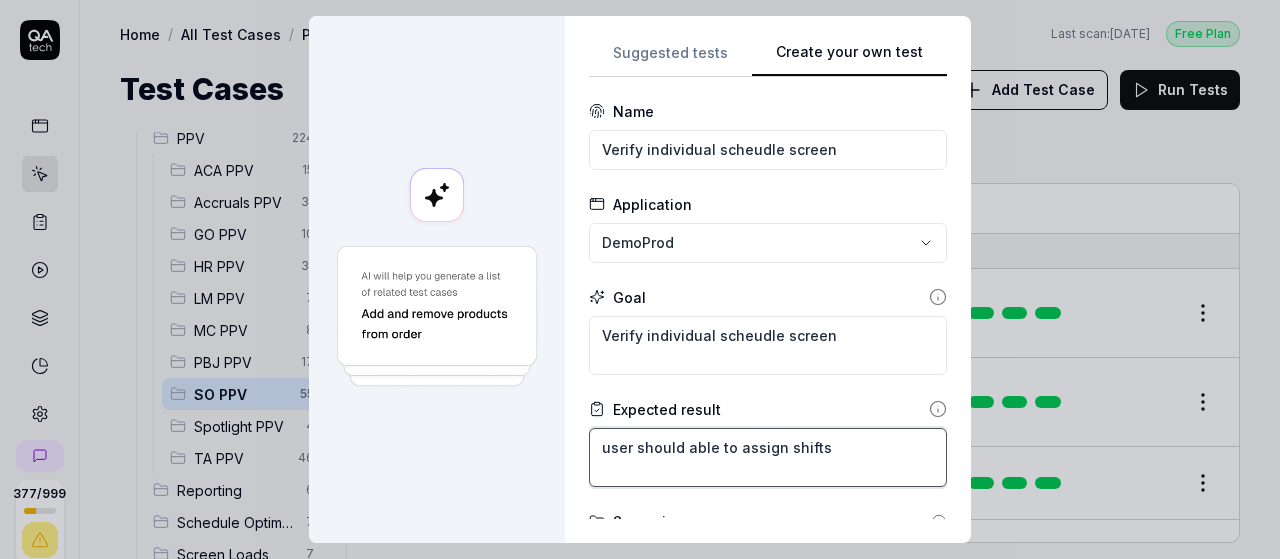 type on "*" 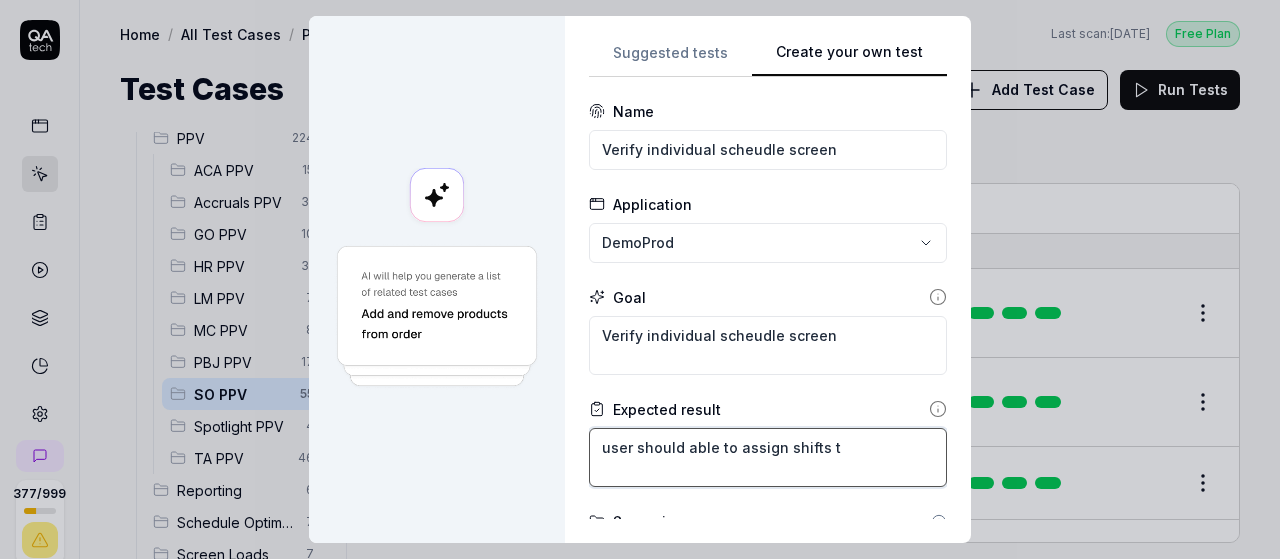 type on "*" 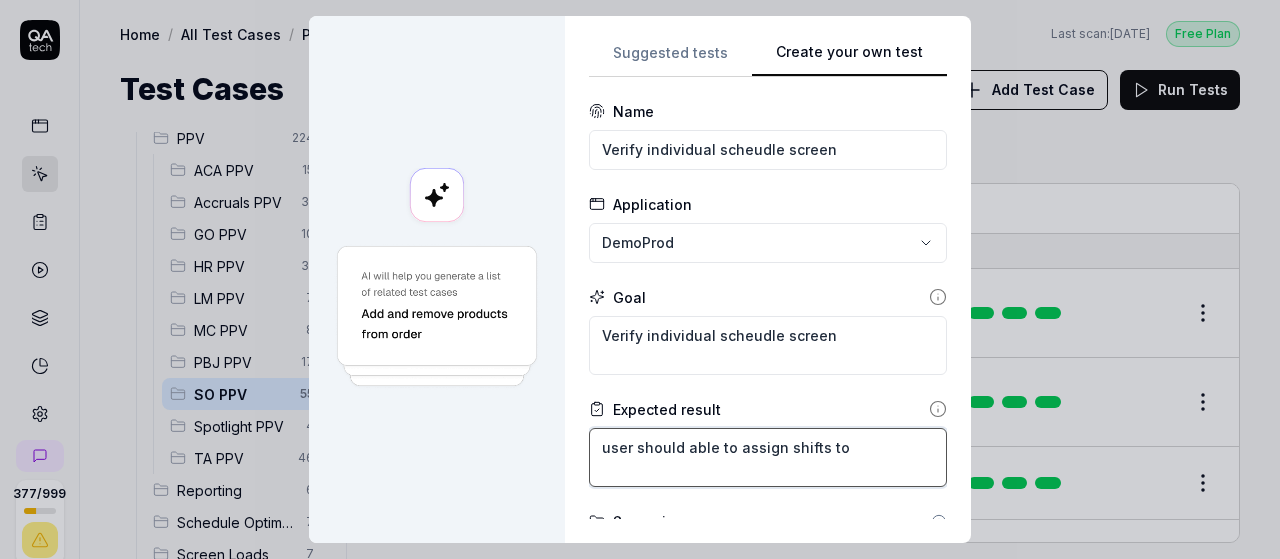 type on "*" 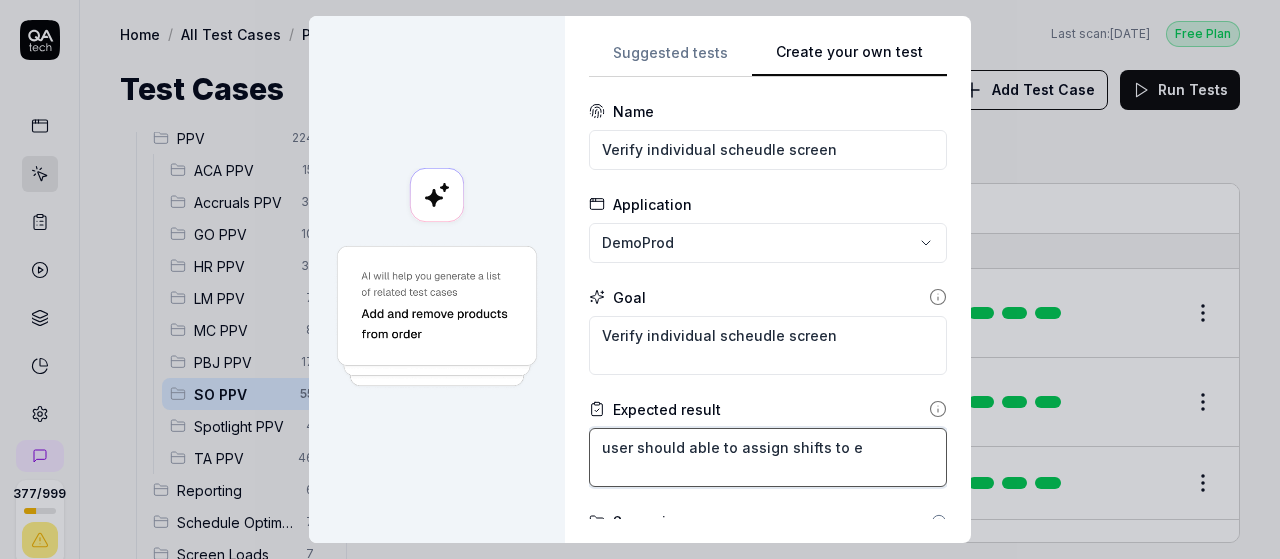 type on "*" 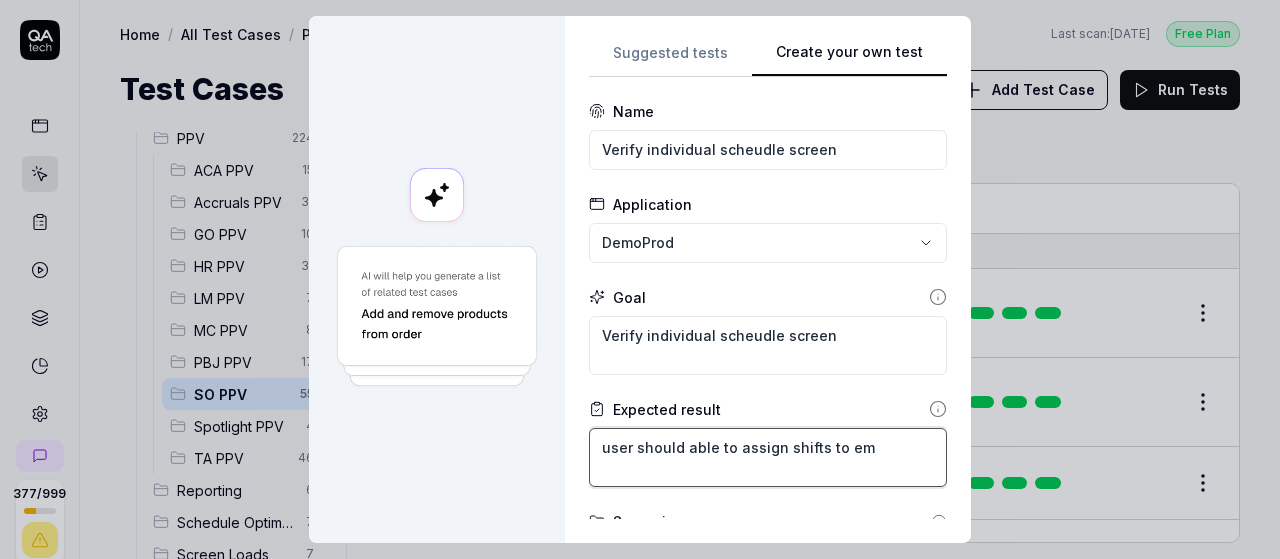 type on "*" 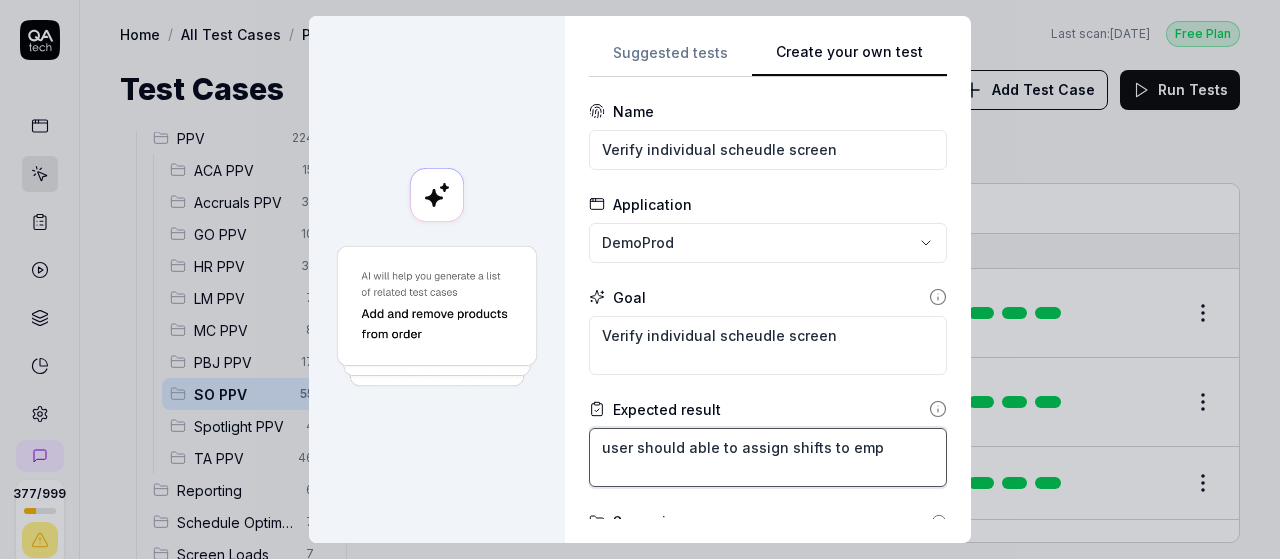 type on "*" 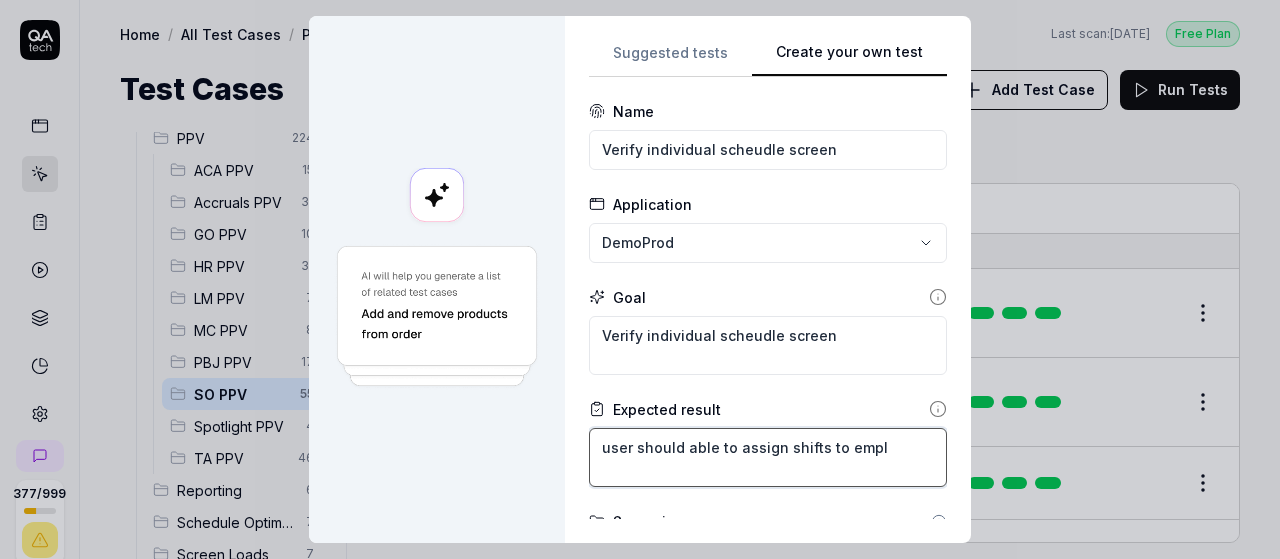 type on "*" 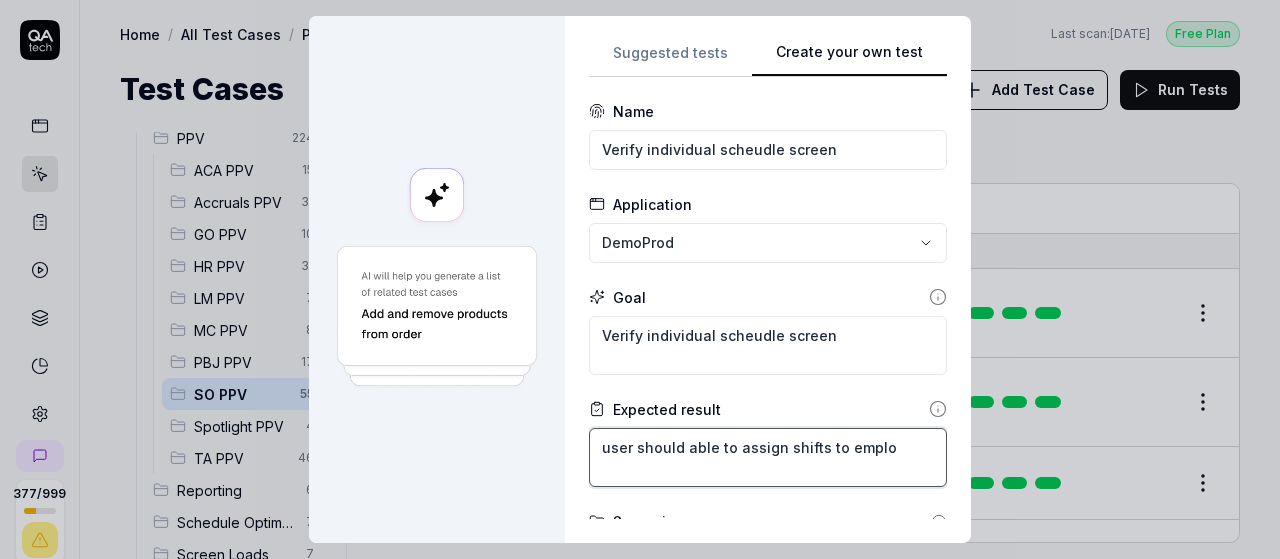 type on "*" 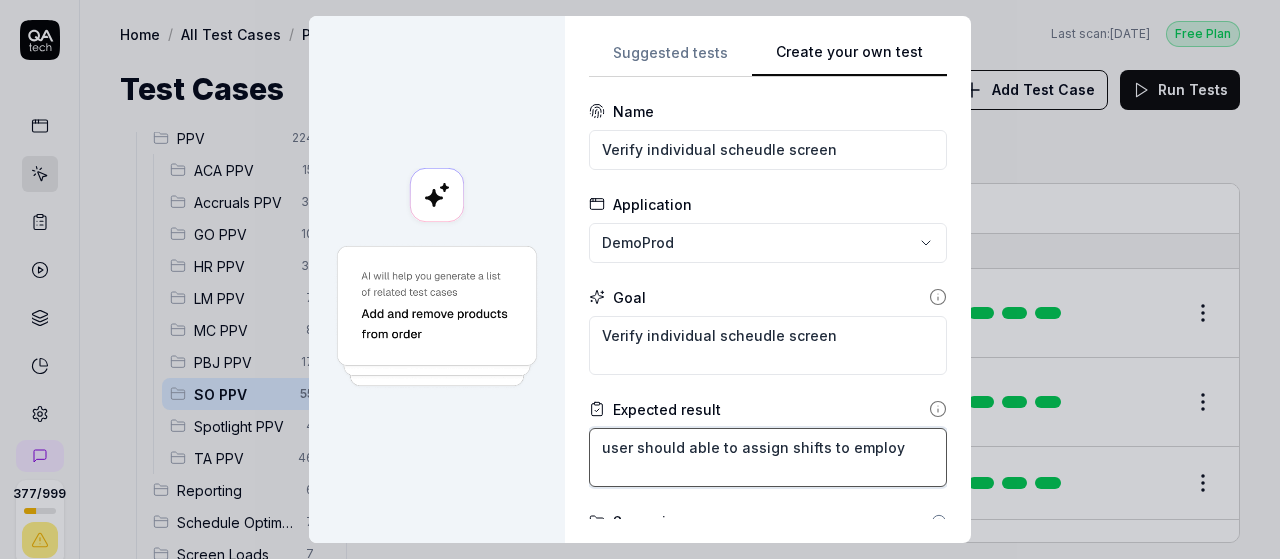 type on "*" 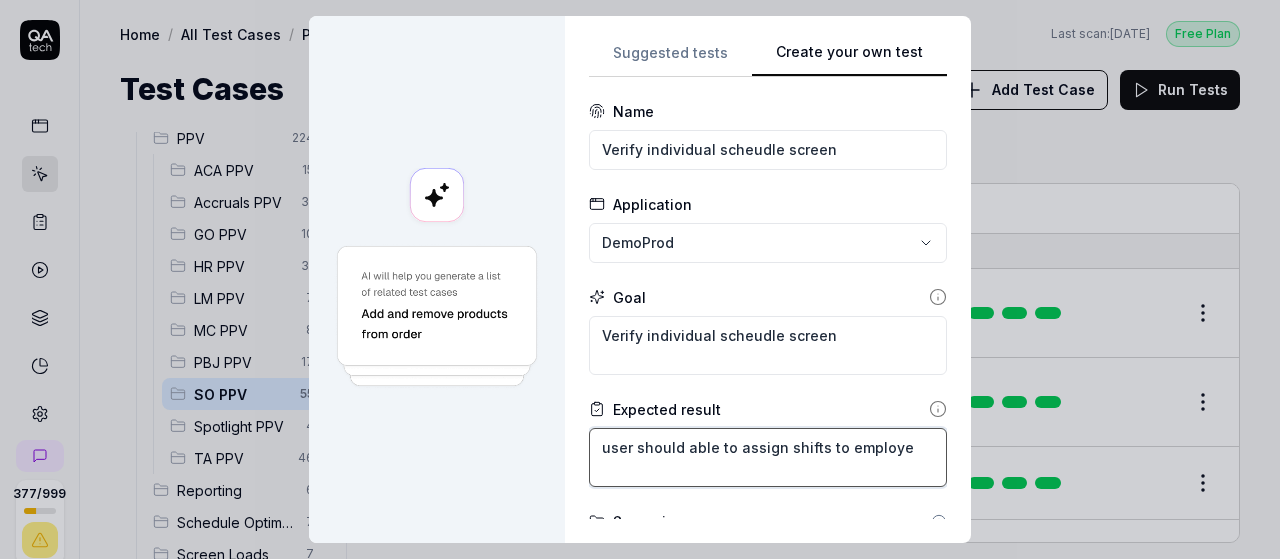type on "*" 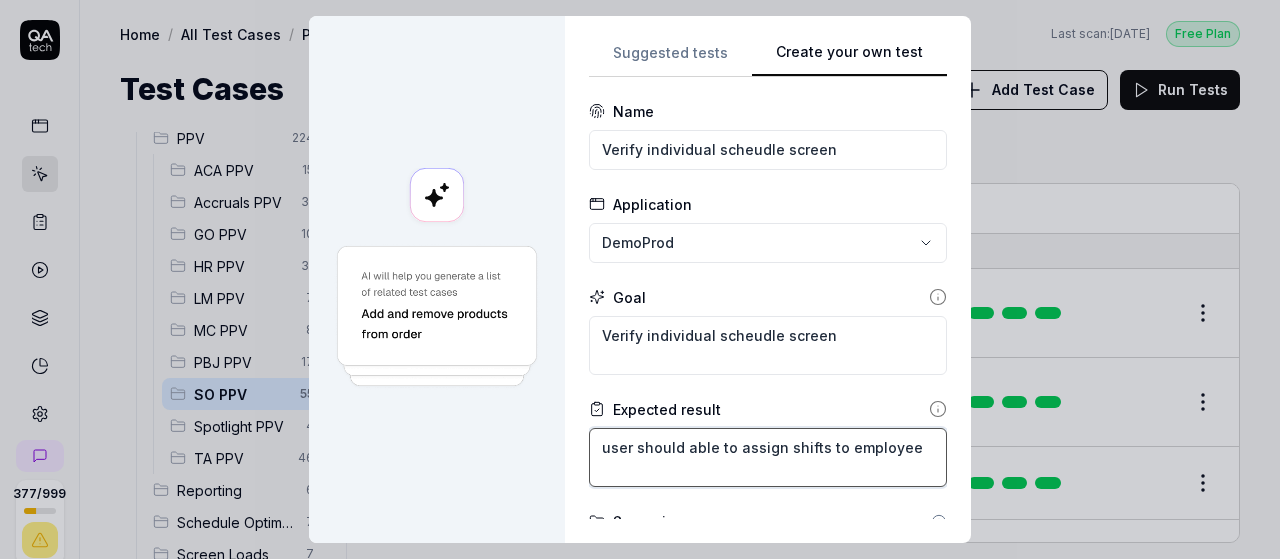 type on "*" 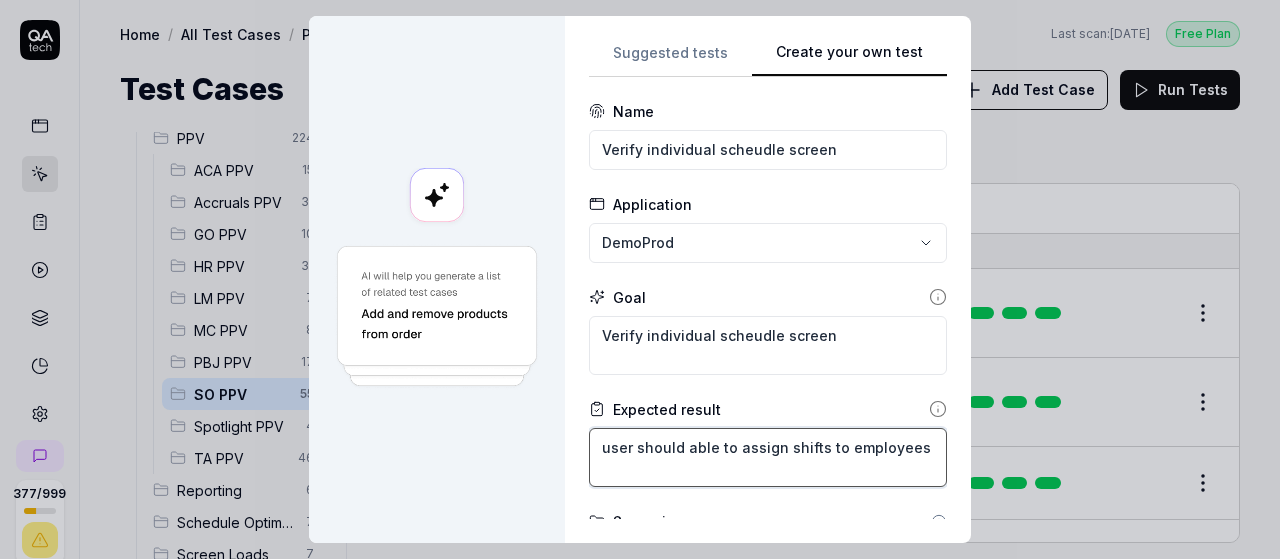 type on "*" 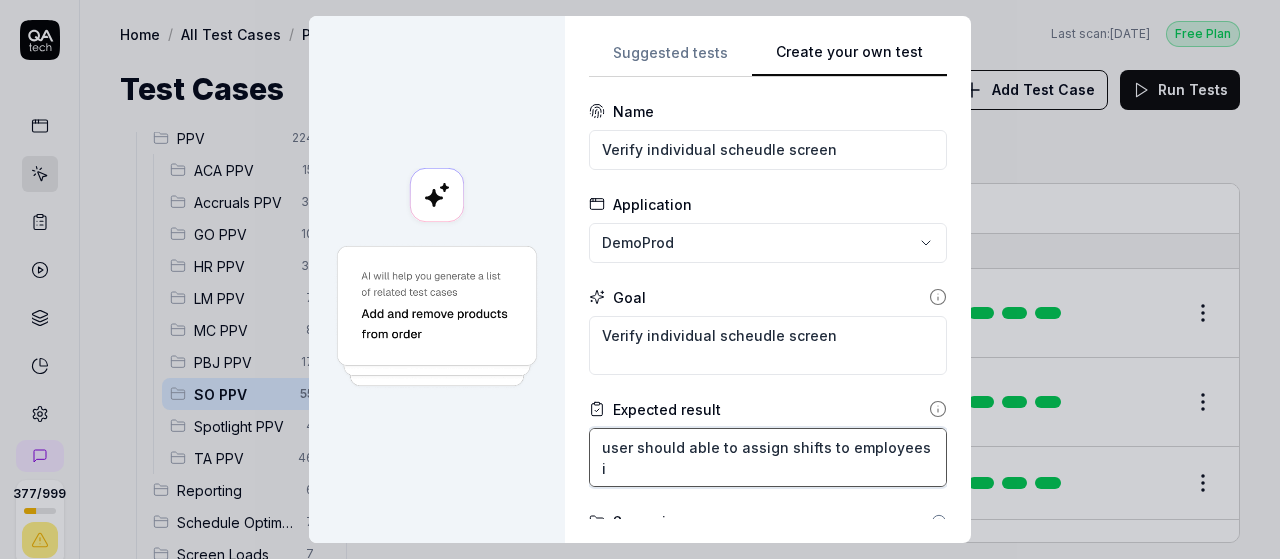 type on "*" 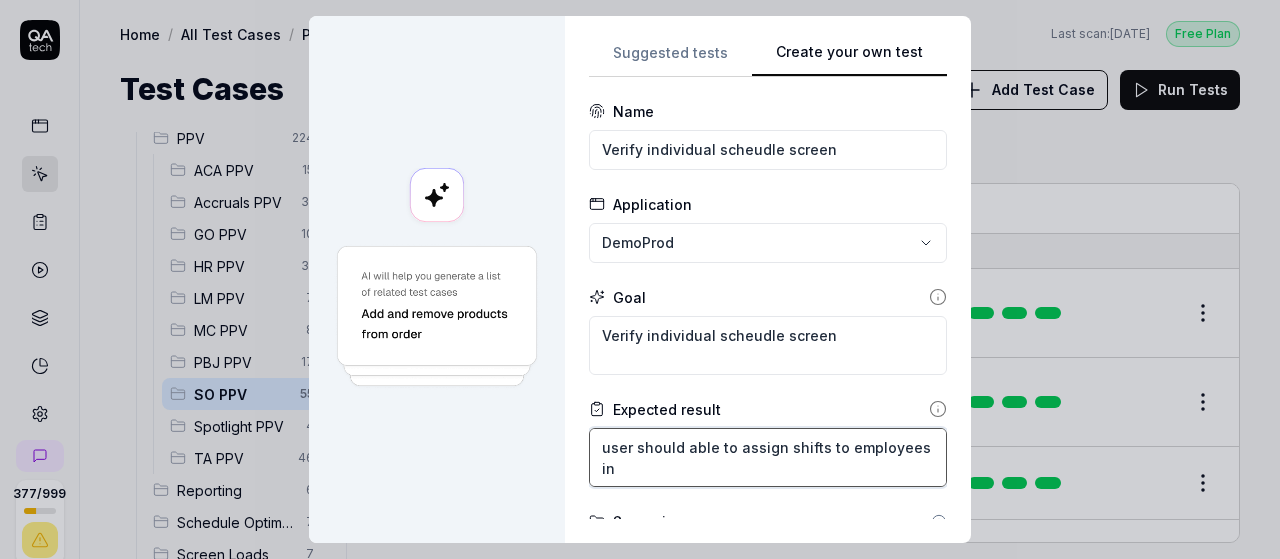 type on "*" 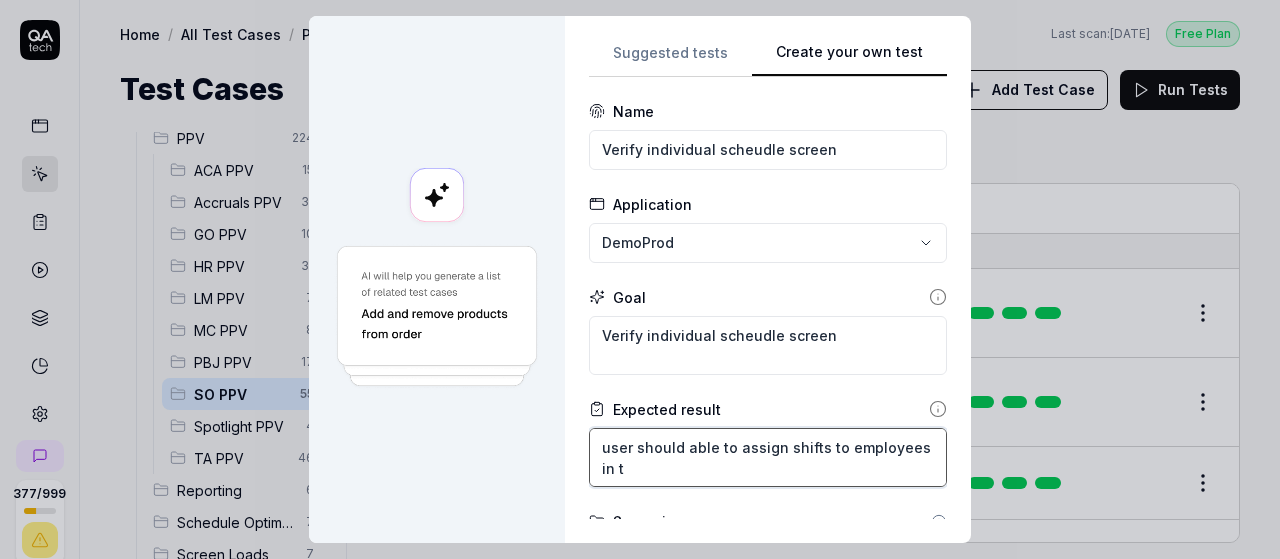 type on "*" 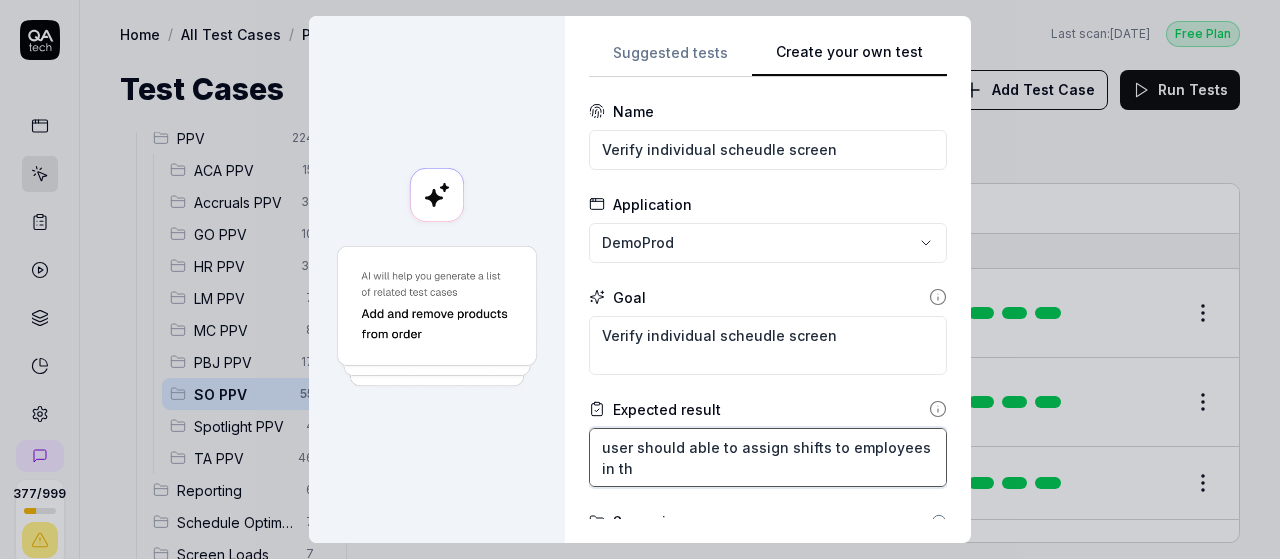 type on "*" 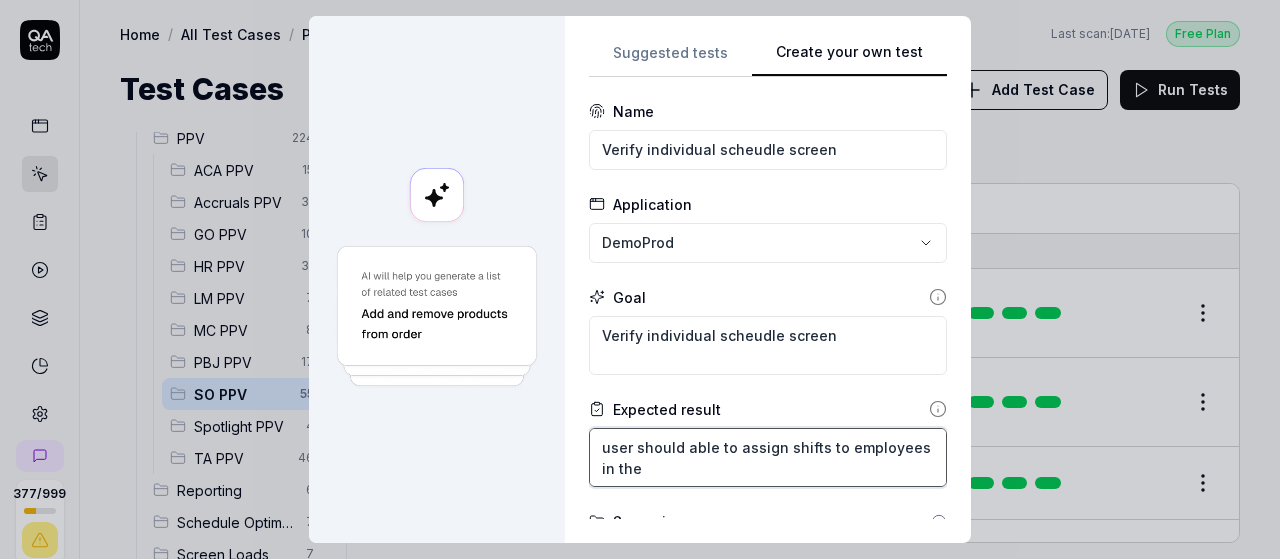 type on "*" 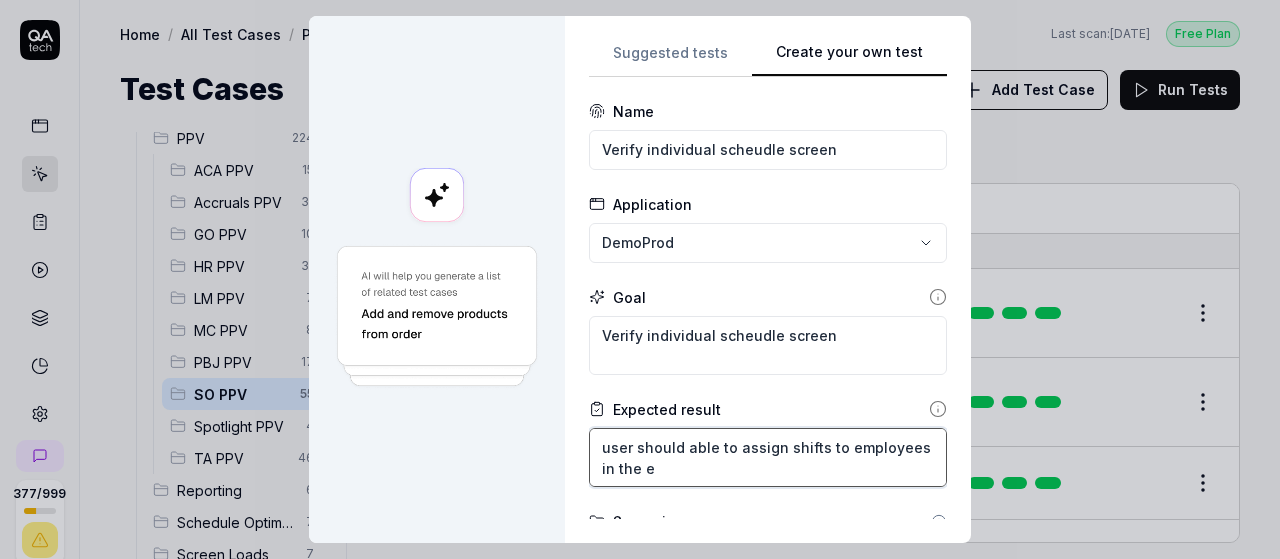 type on "*" 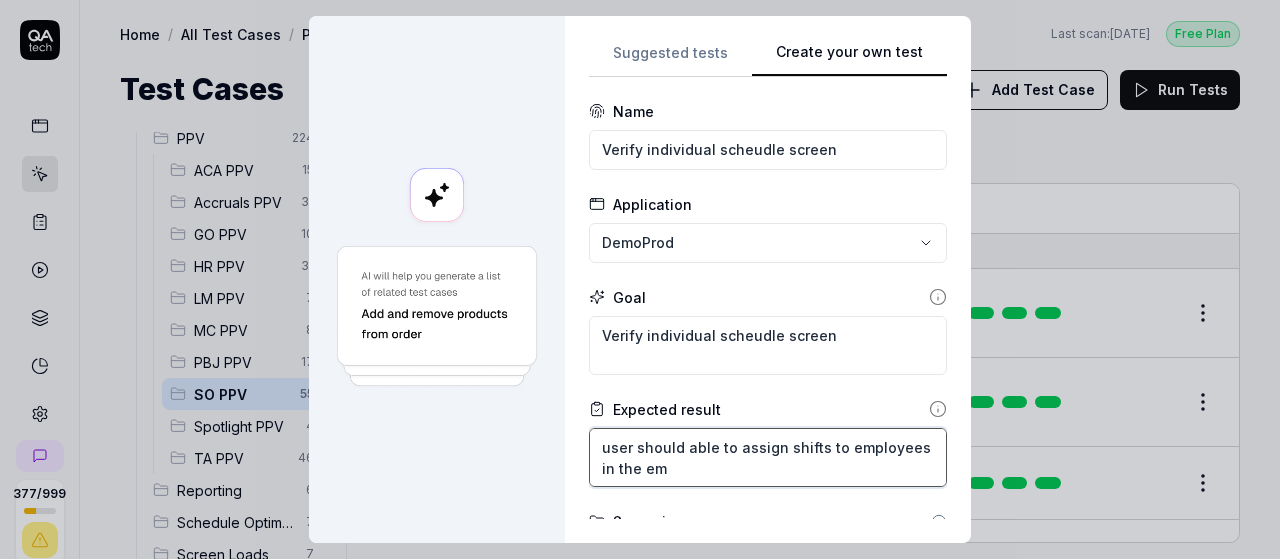 type on "user should able to assign shifts to employees in the emo" 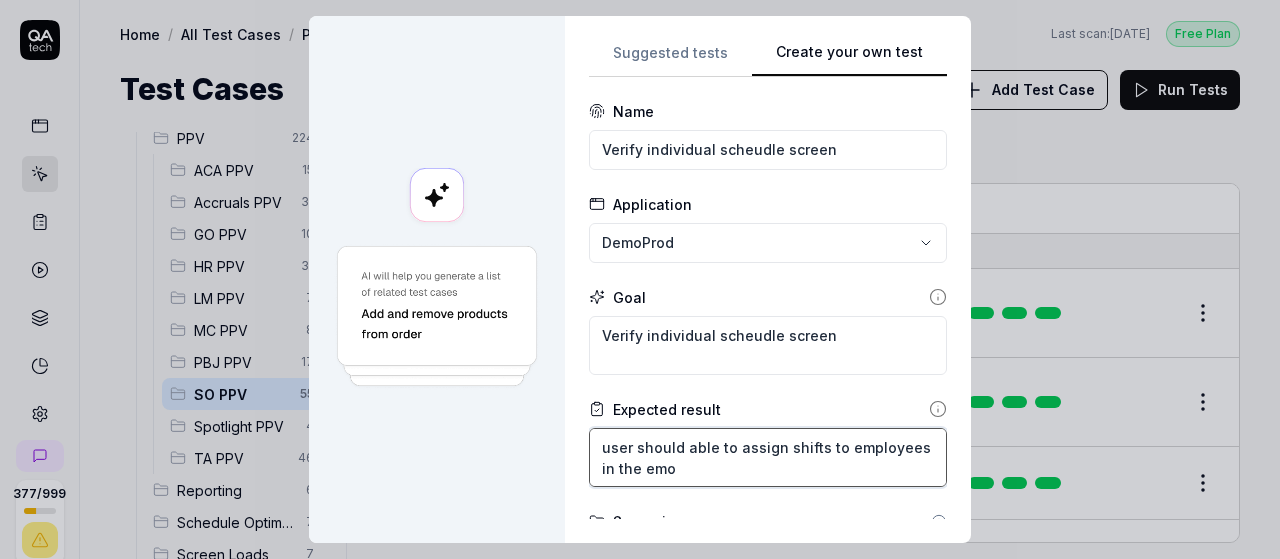 type on "*" 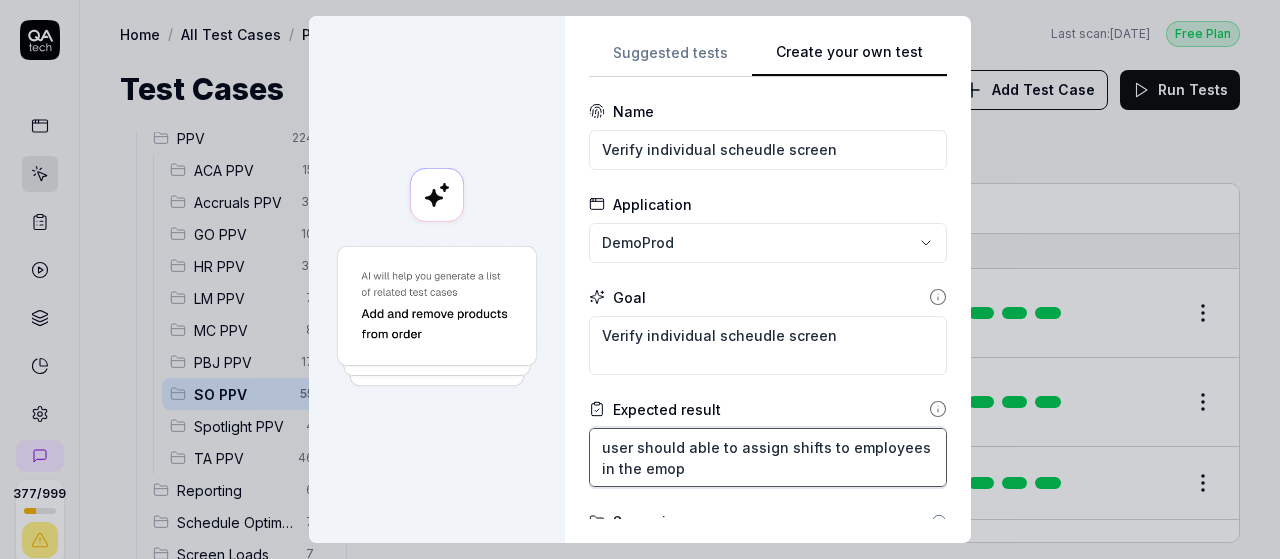 type on "*" 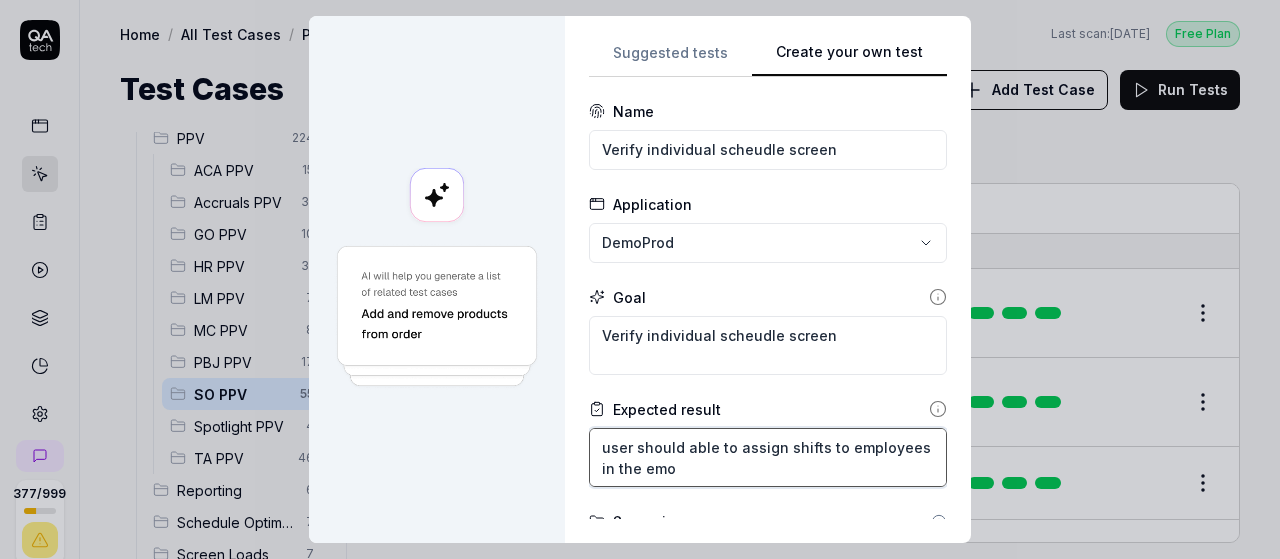 type on "*" 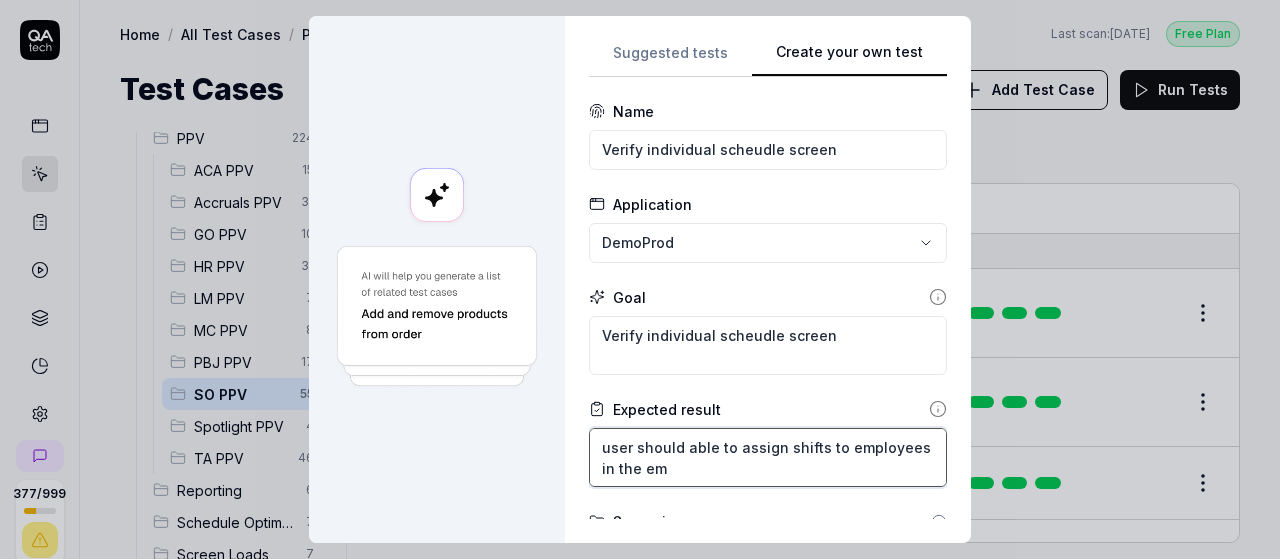 type on "*" 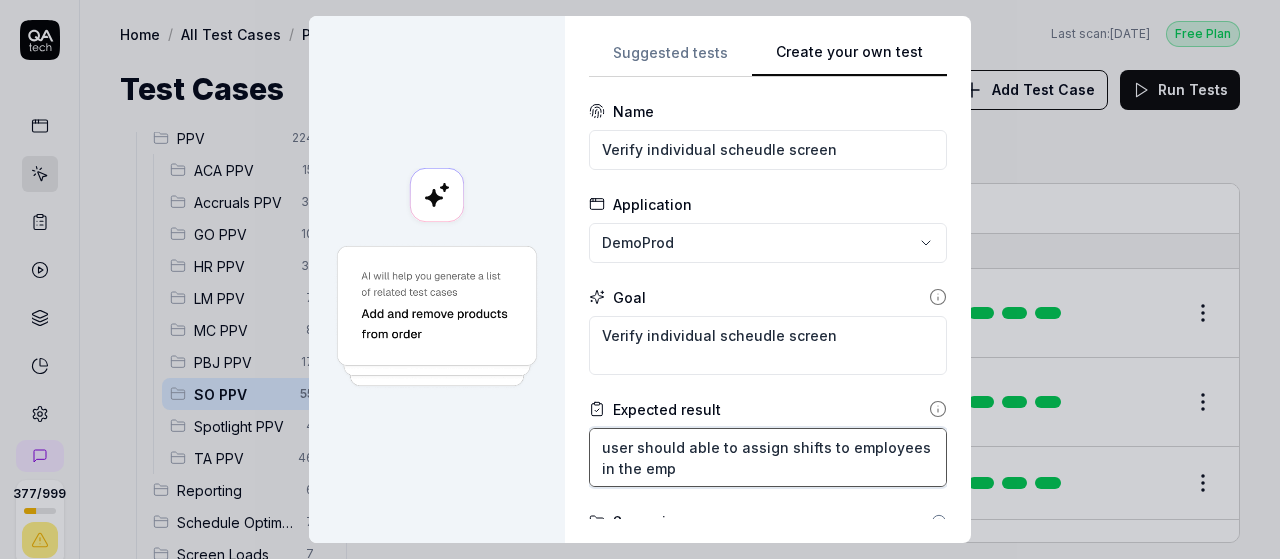 type on "*" 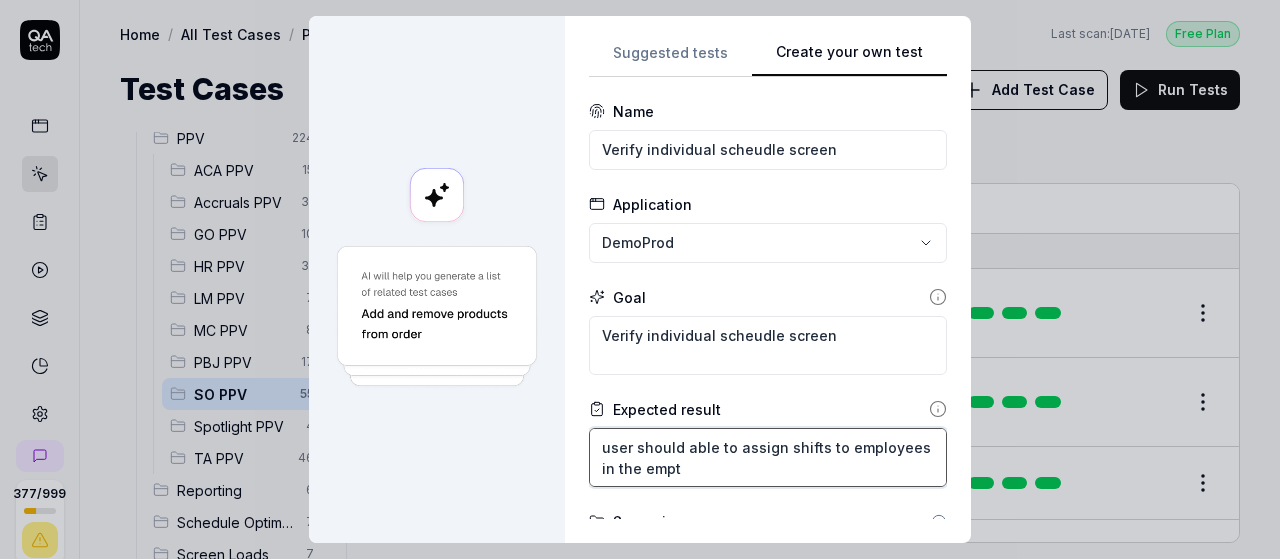 type on "*" 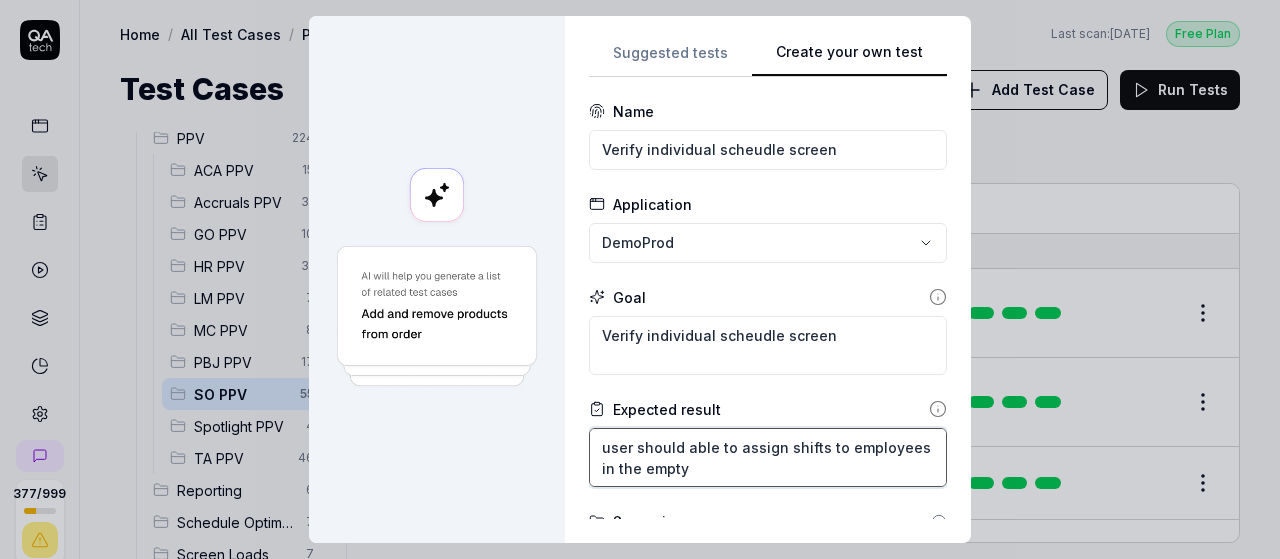 type on "*" 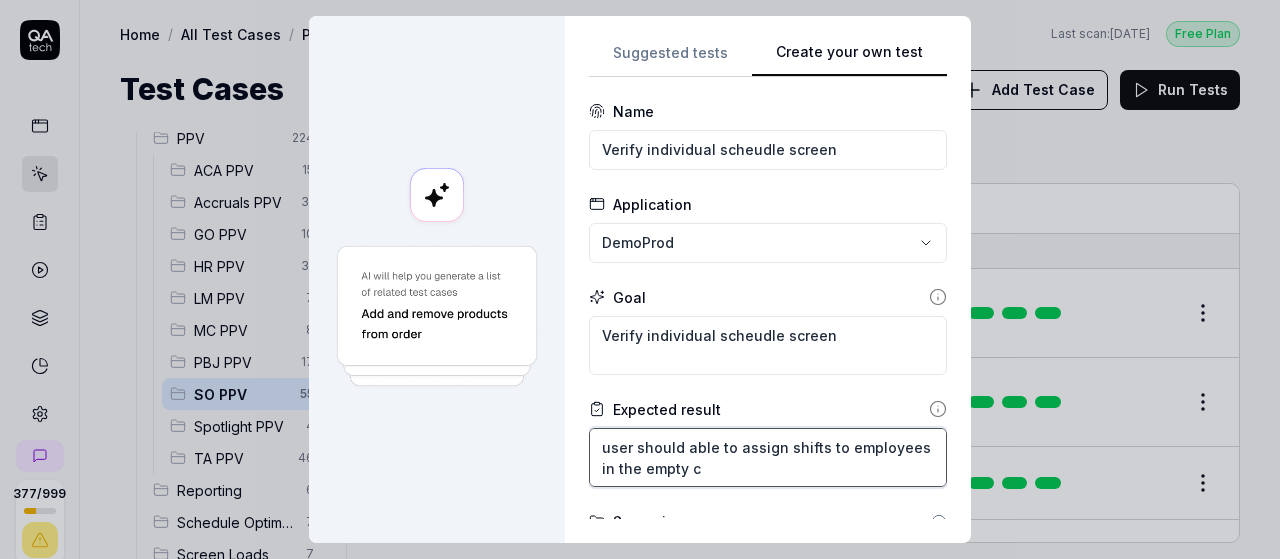 type on "*" 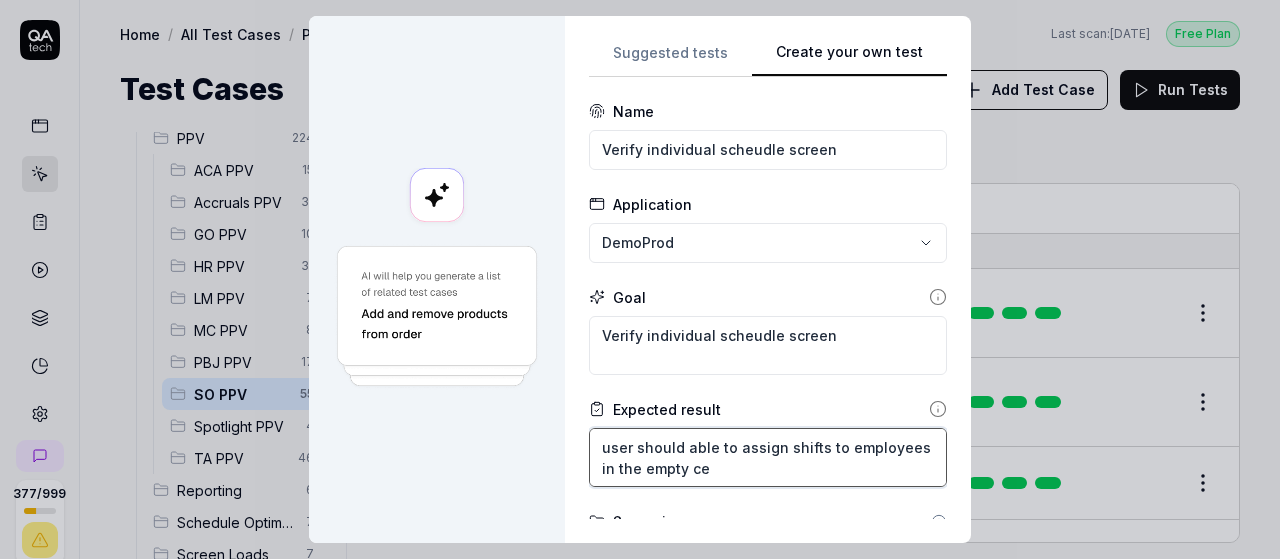 type on "*" 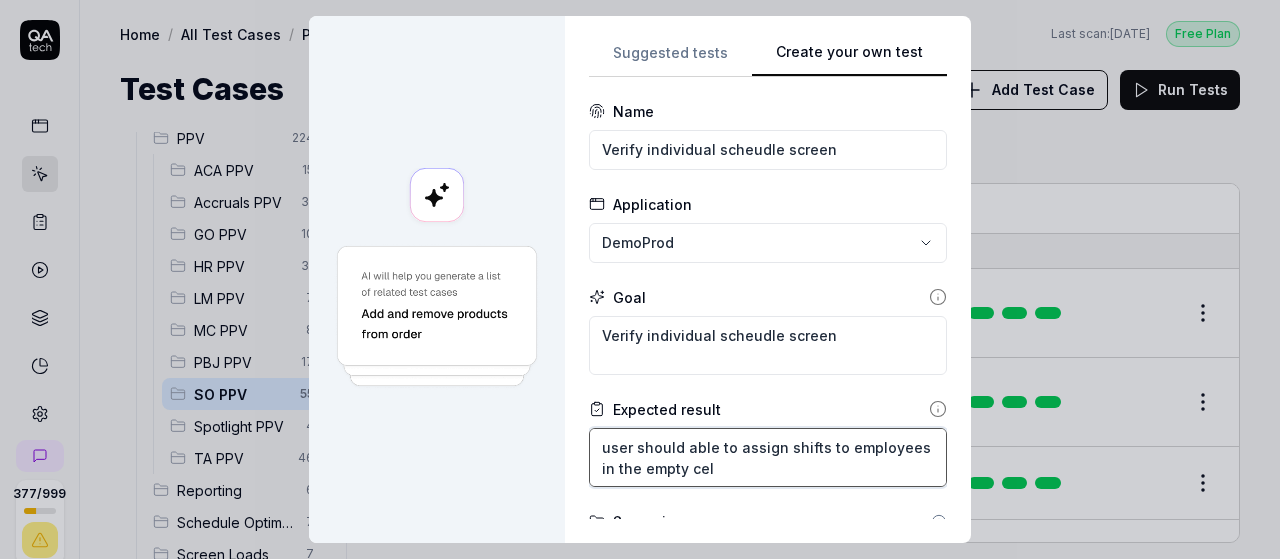 type on "*" 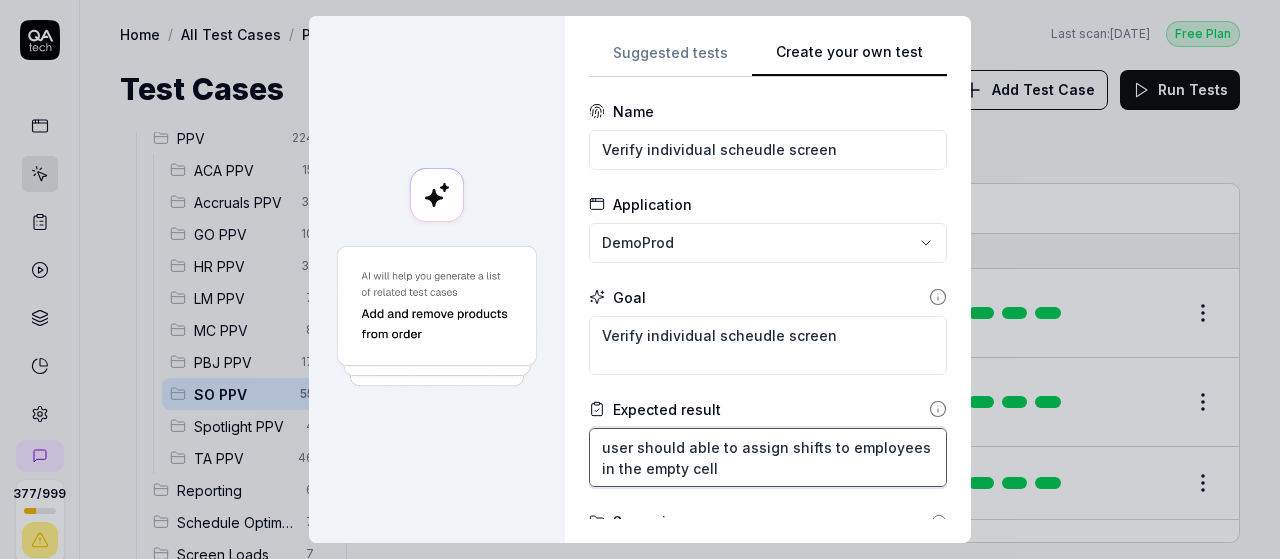 type on "*" 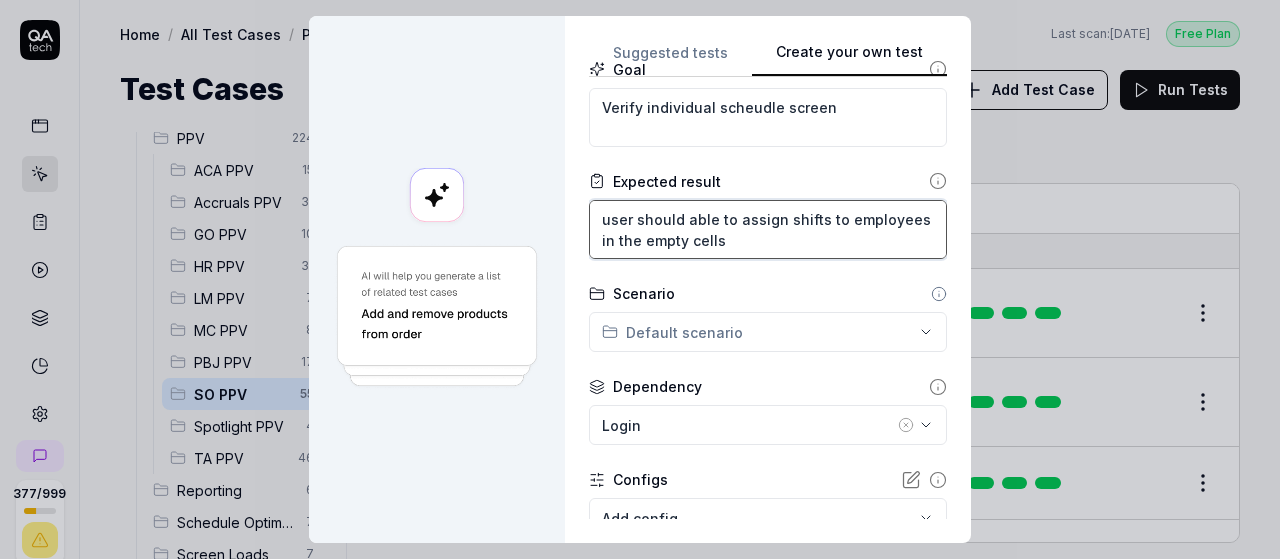 scroll, scrollTop: 358, scrollLeft: 0, axis: vertical 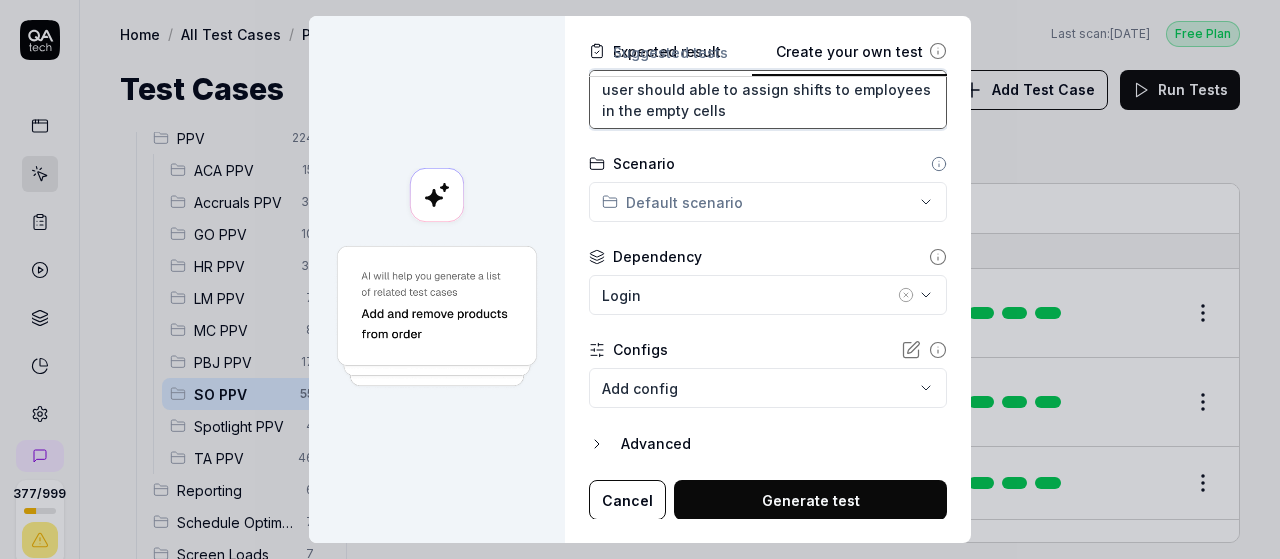 type on "user should able to assign shifts to employees in the empty cells" 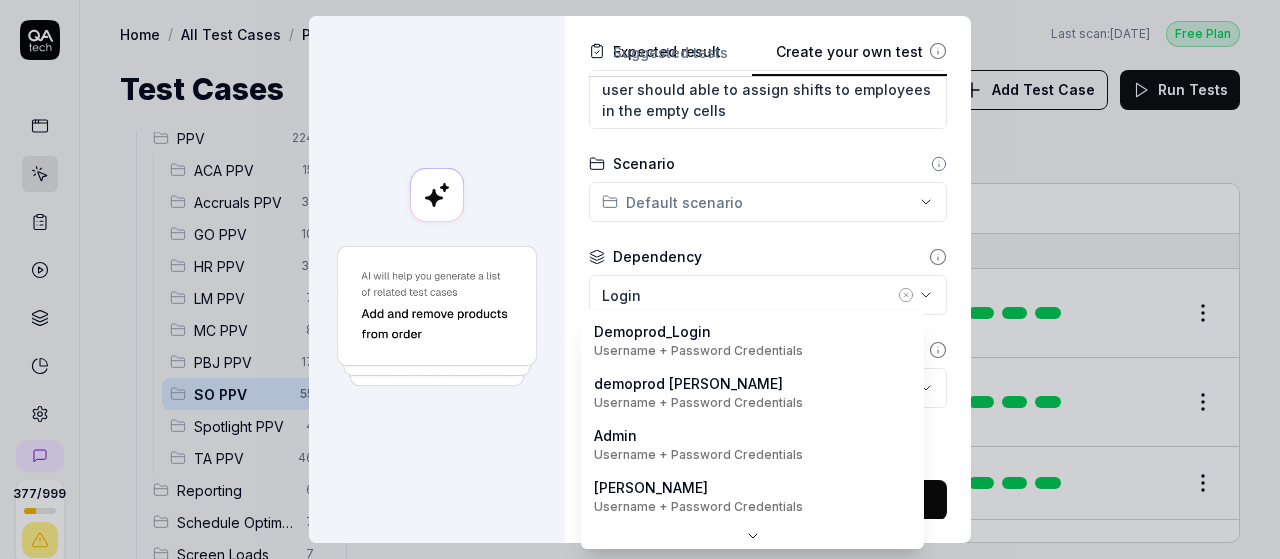 click on "377  /  999 s S Home / All Test Cases / PPV / SO PPV Free Plan Home / All Test Cases / PPV / SO PPV Last scan:  Jun 5 2025 Free Plan Test Cases Add Test Case Run Tests All Test Cases 666 Communication 46 Dashboard Management 13 Employee Management 42 Help and Support 19 Login 7 Logout 1 Master Schedule 10 Navigation 27 Payroll Based Journal 60 PPV 224 ACA PPV 15 Accruals PPV 31 GO PPV 10 HR PPV 31 LM PPV 7 MC PPV 8 PBJ PPV 17 SO PPV 55 Spotlight PPV 4 TA PPV 46 Reporting 6 Schedule Optimizer 7 Screen Loads 7 TestPPV 0 Time & Attendance 192 User Profile 1 Filters Name Status Last Run PPV SO PPV Compare number of open shifts between ms and osm DemoProd Spotlight-Login Active Edit Daily Attendance Report - Verify the positions under settings DemoProd Spotlight-Login Active Edit Daily unit Assignment - Census DemoProd Spotlight-Login Active Edit Daily unit Assignment -Add Open shift (Shift on Fly)from Daily unit assigment DemoProd Spotlight-Login Active Edit Daily unit Assignment -Assign the employee to shift *" at bounding box center (640, 279) 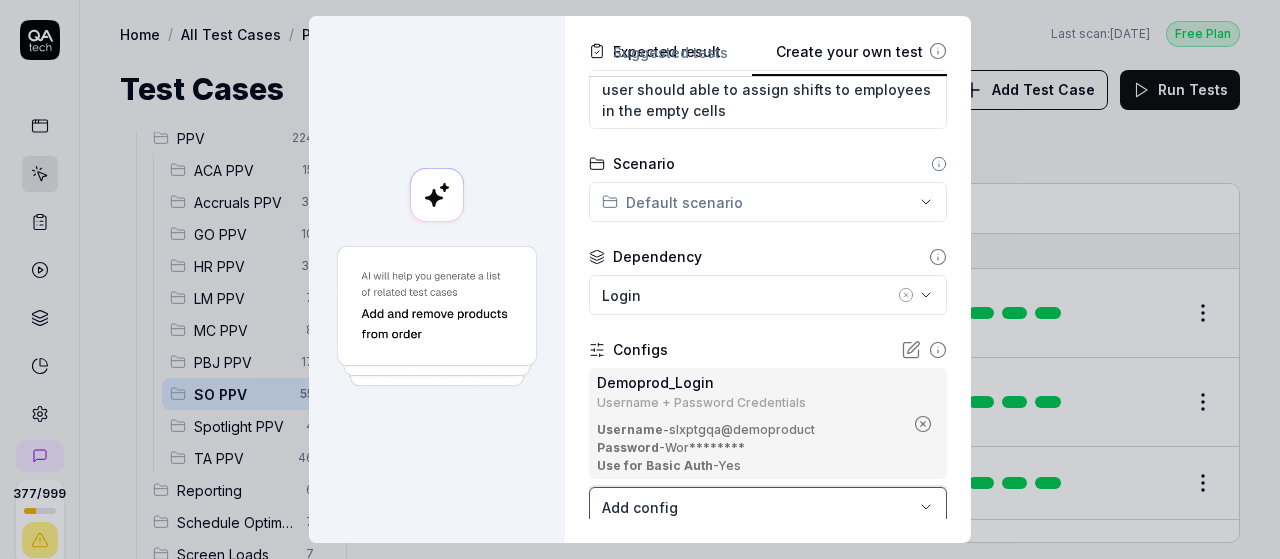 scroll, scrollTop: 477, scrollLeft: 0, axis: vertical 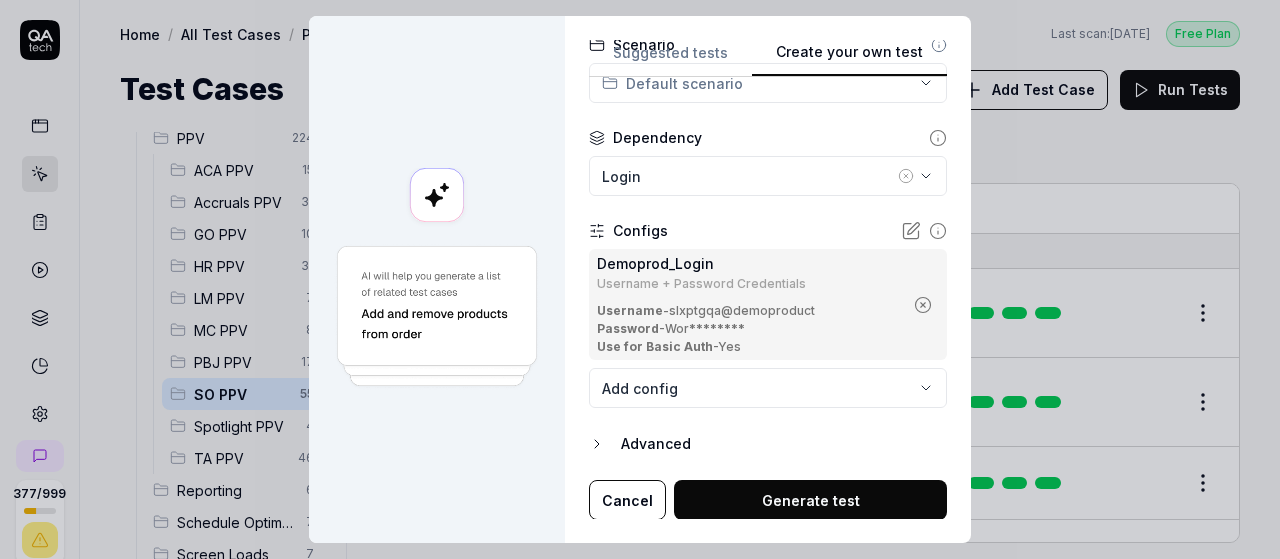 click on "Generate test" at bounding box center [810, 500] 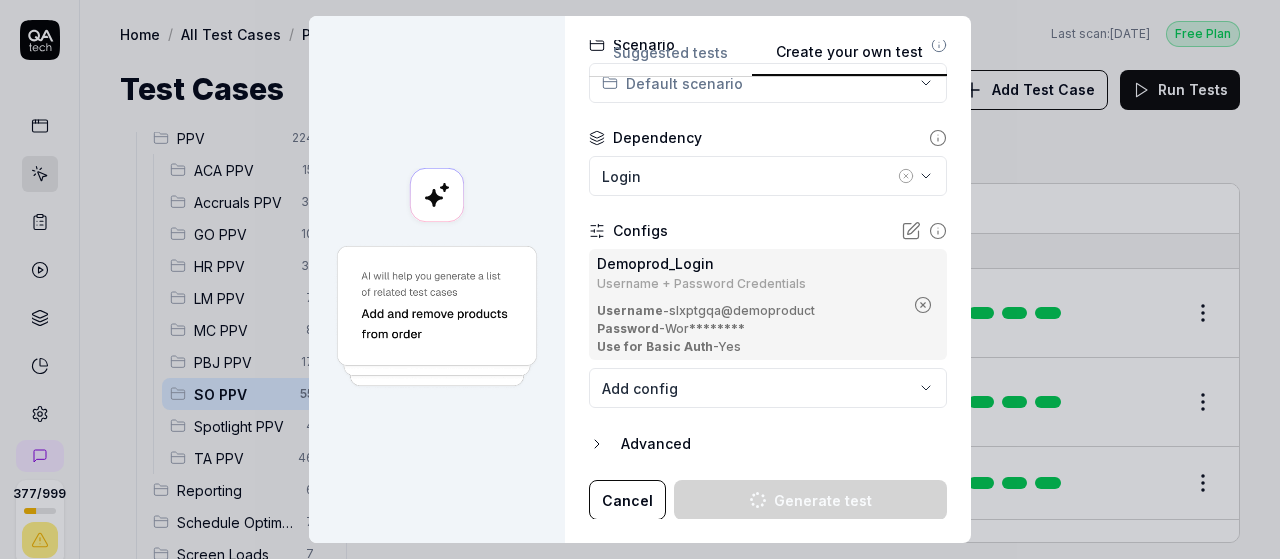 type on "*" 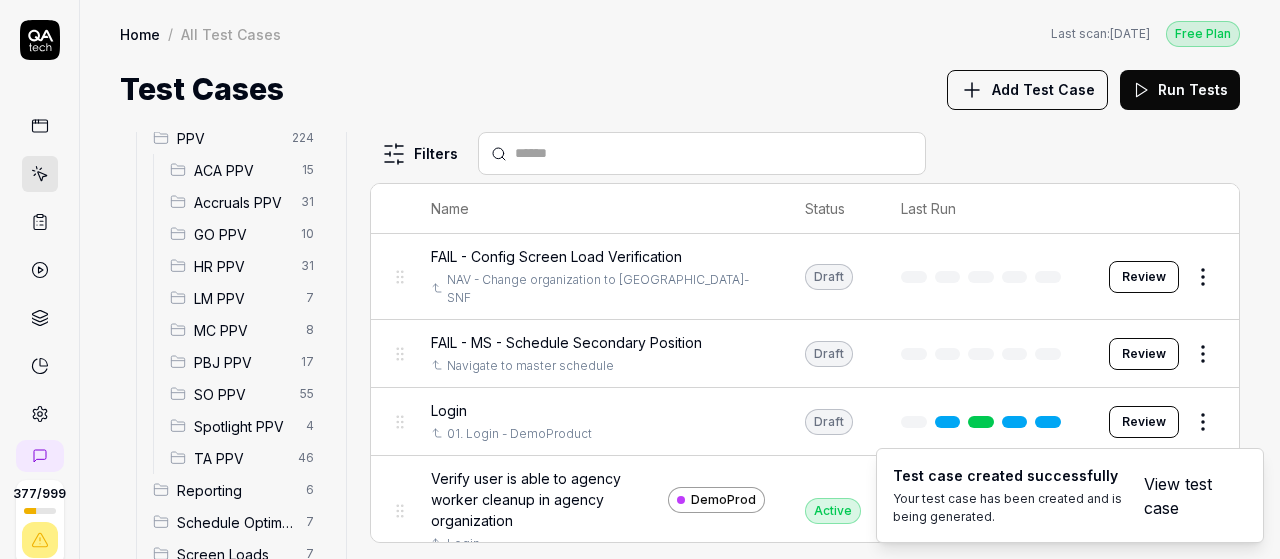 click on "View test case" at bounding box center [1183, 496] 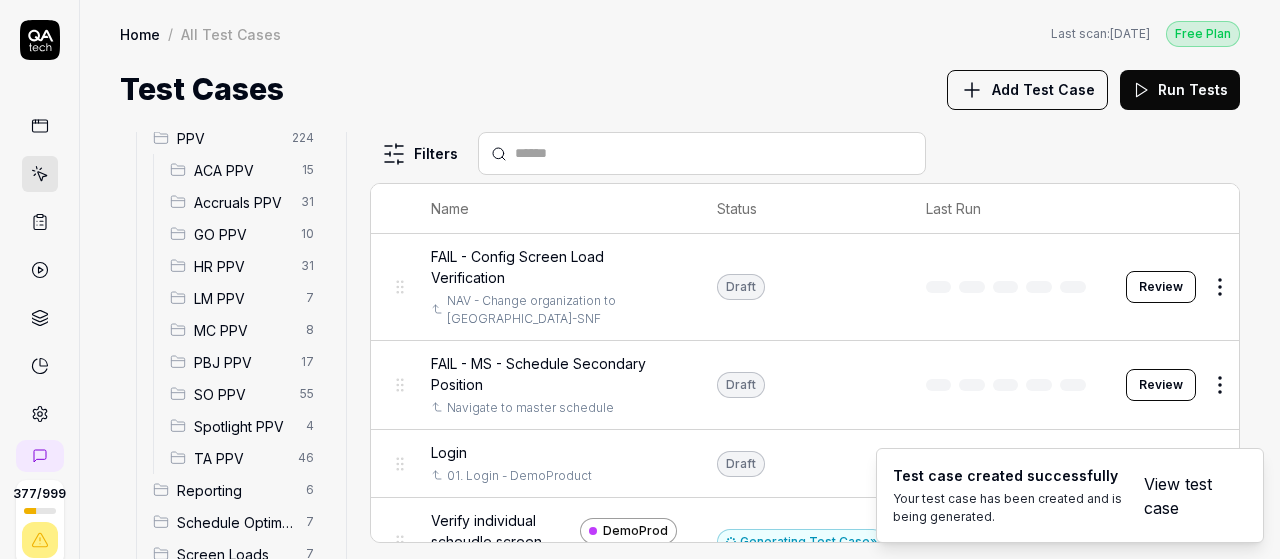 click at bounding box center (714, 153) 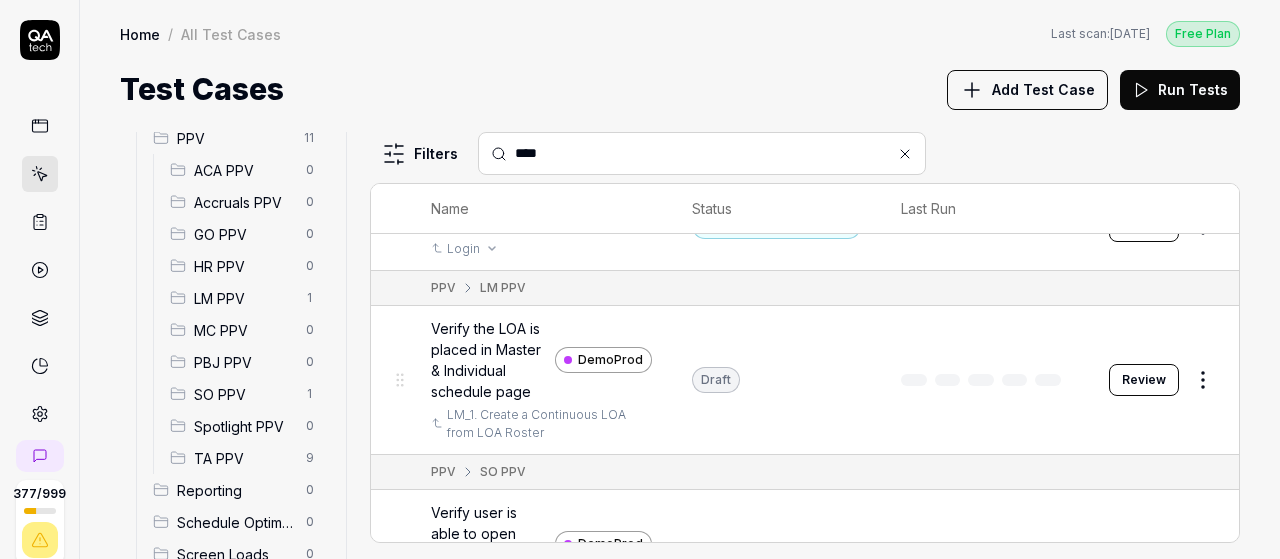 scroll, scrollTop: 0, scrollLeft: 0, axis: both 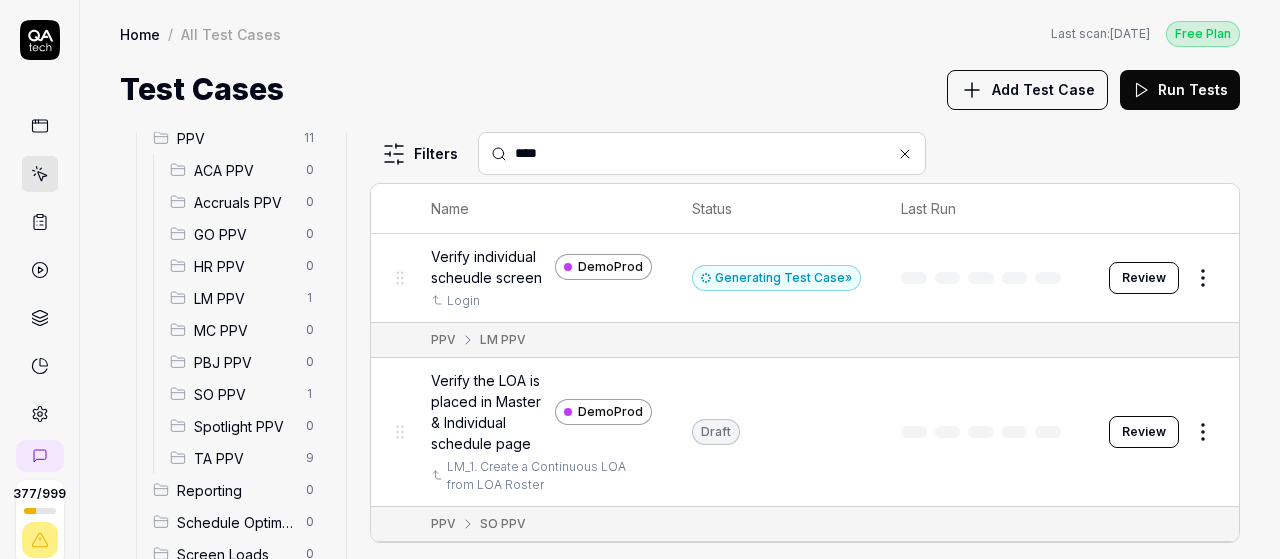 type on "****" 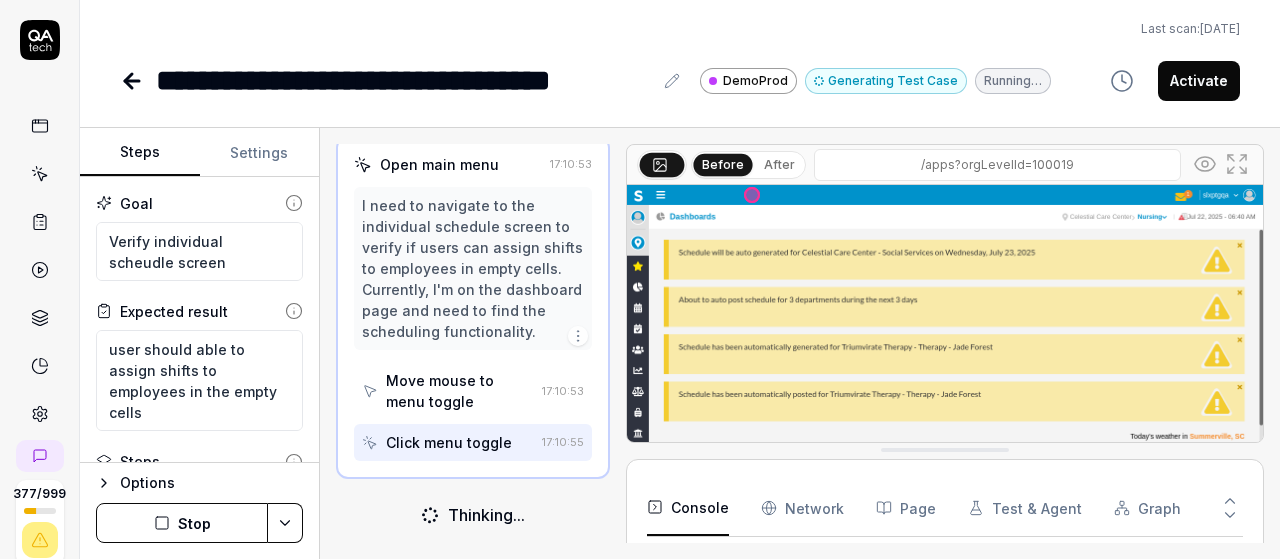 scroll, scrollTop: 28, scrollLeft: 0, axis: vertical 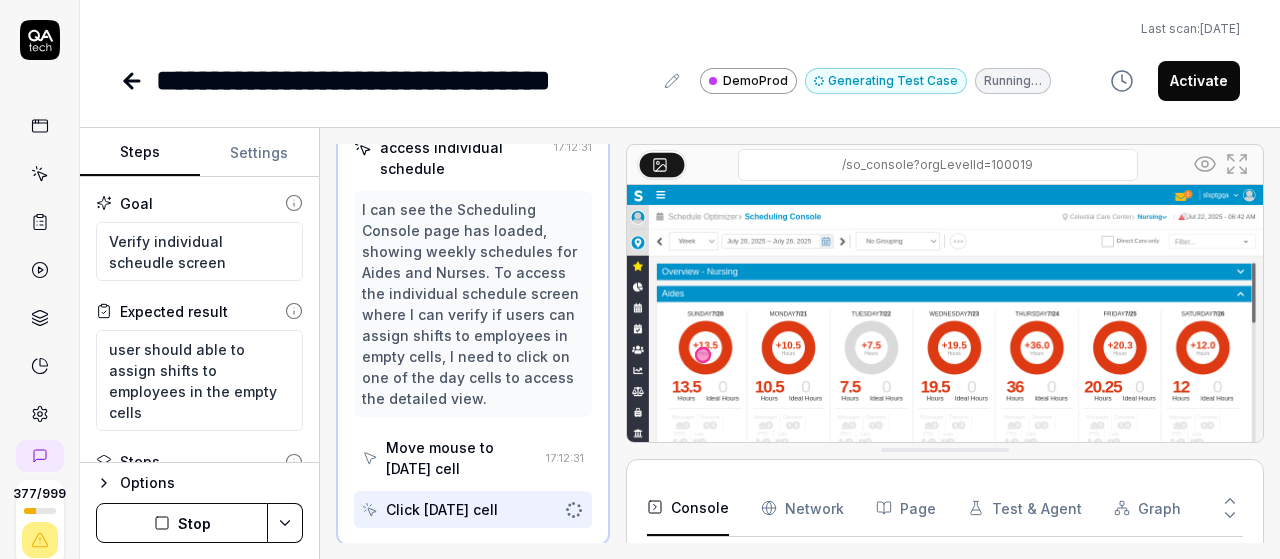 click on "Stop" at bounding box center (182, 523) 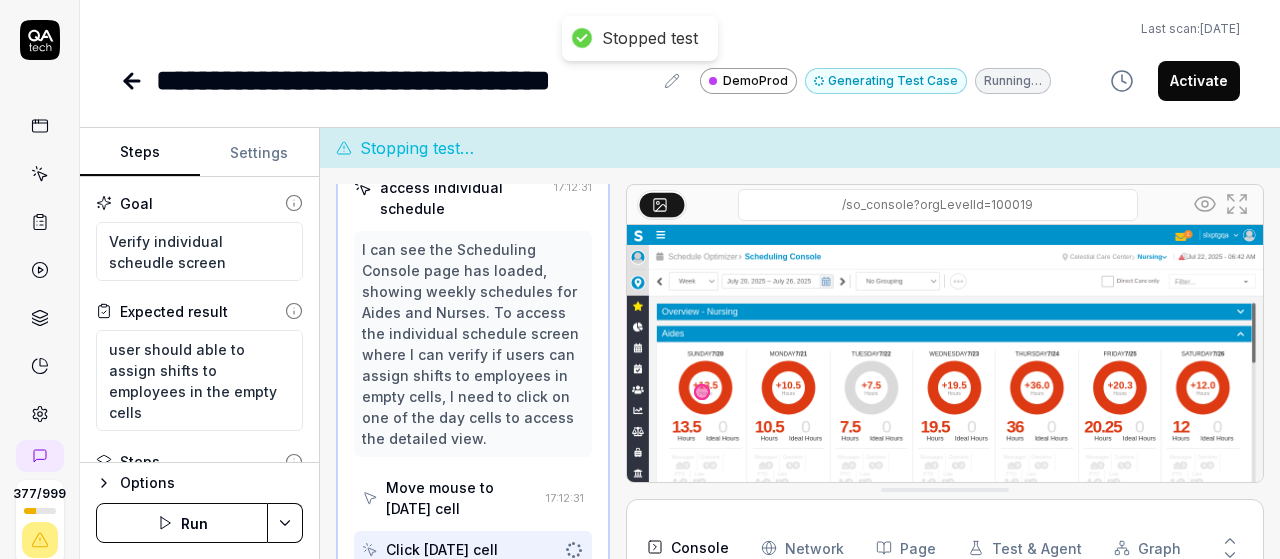scroll, scrollTop: 107, scrollLeft: 0, axis: vertical 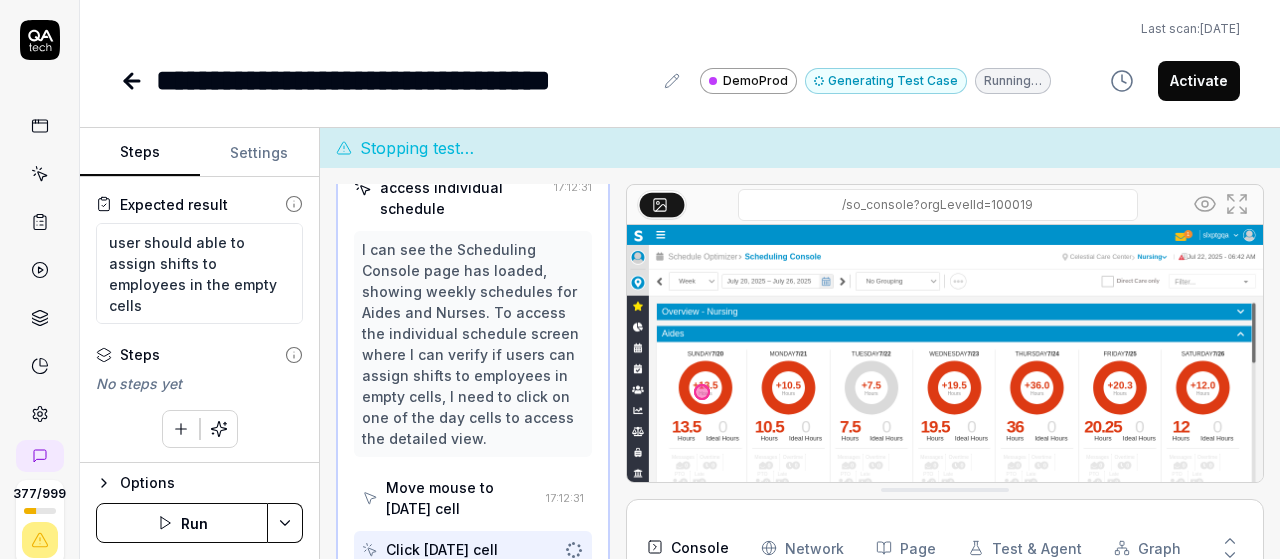 click 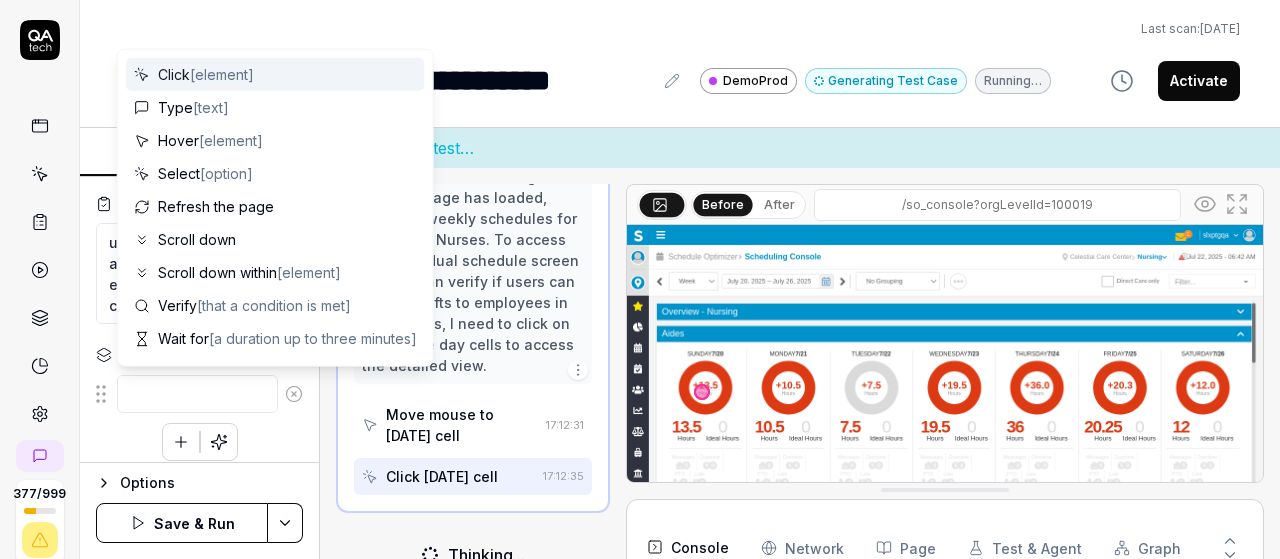 scroll, scrollTop: 341, scrollLeft: 0, axis: vertical 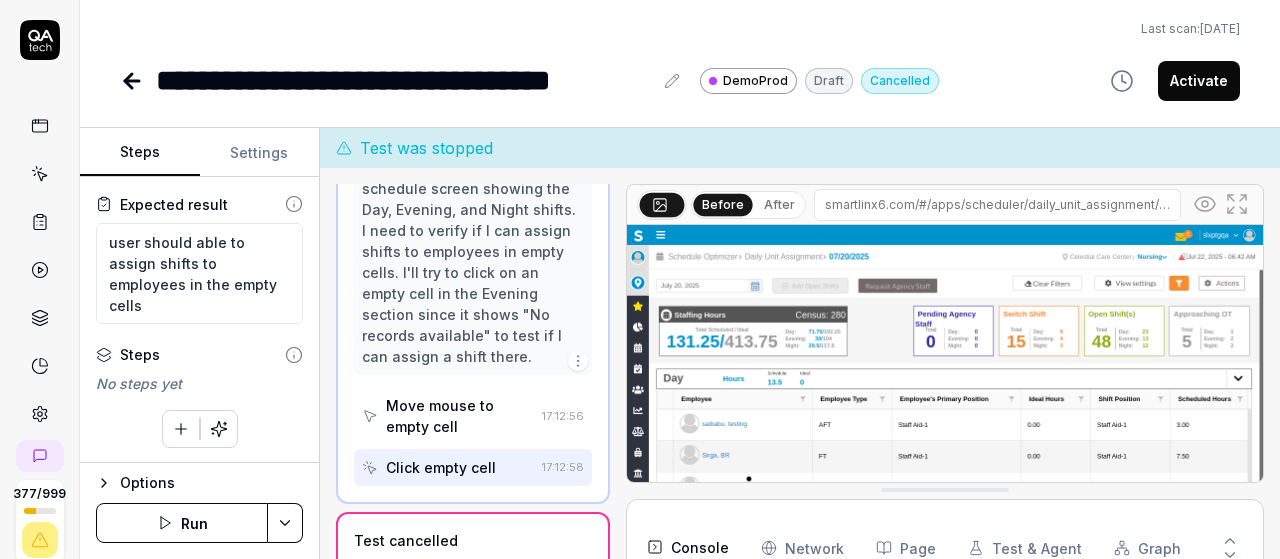 click 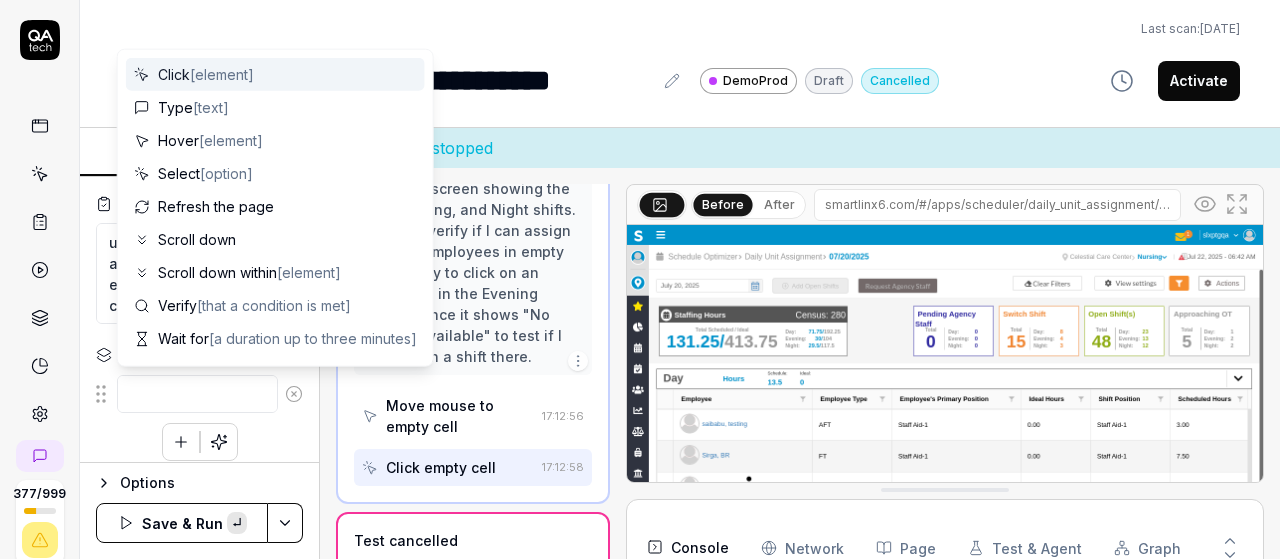 click at bounding box center (197, 394) 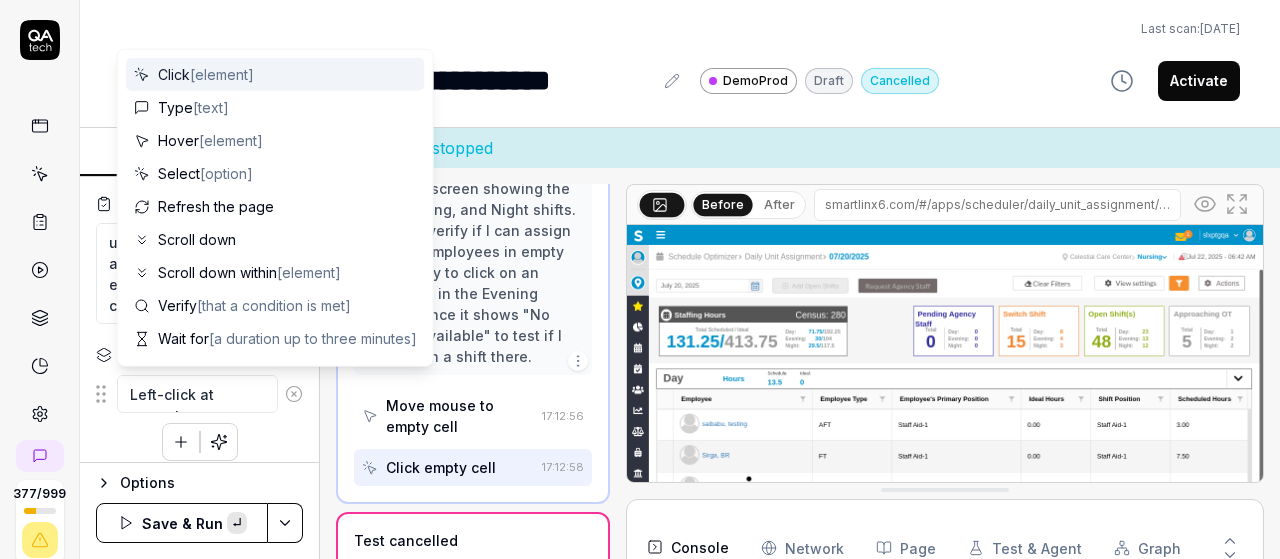 scroll, scrollTop: 116, scrollLeft: 0, axis: vertical 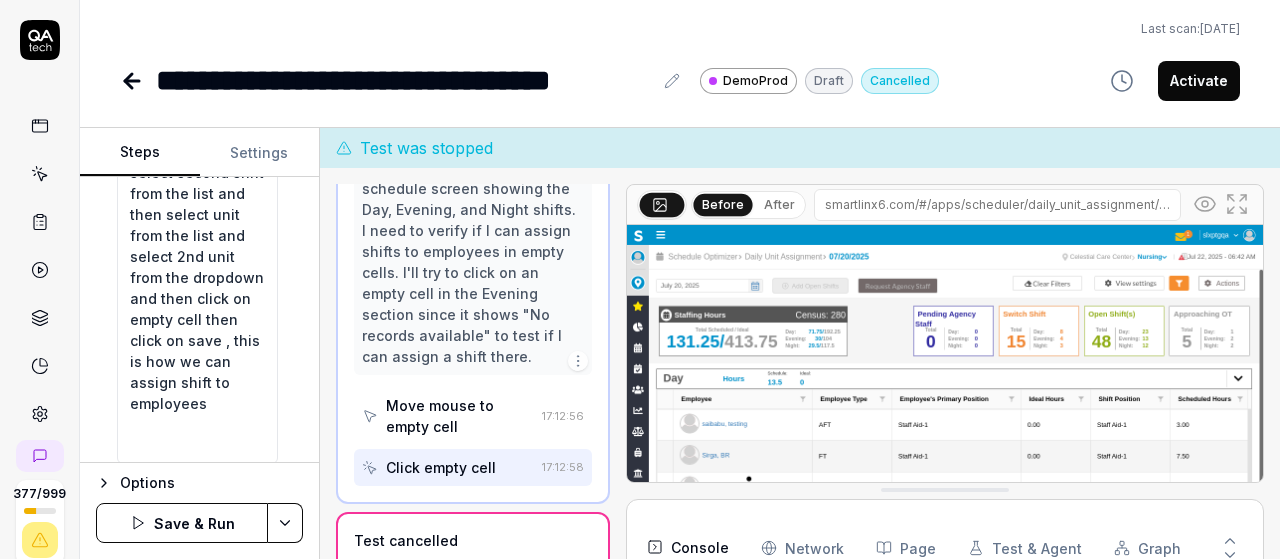 type on "Left-click at current mouse position to open the navigation menu
Left-click at current mouse position to select 'Schedule Optimizer'
Left-click at current mouse position to select 'Schedule'
Left-click at current mouse position to select 'individual schedule'
Wait for 3 seconds for the page to load completely
for move your mouse to edit and select position and assign shifts by clicking on shift dropdown and select second shift from the list and then select unit from the list and select 2nd unit from the dropdown and then click on empty cell then click on save , this is how we can assign shift to employees" 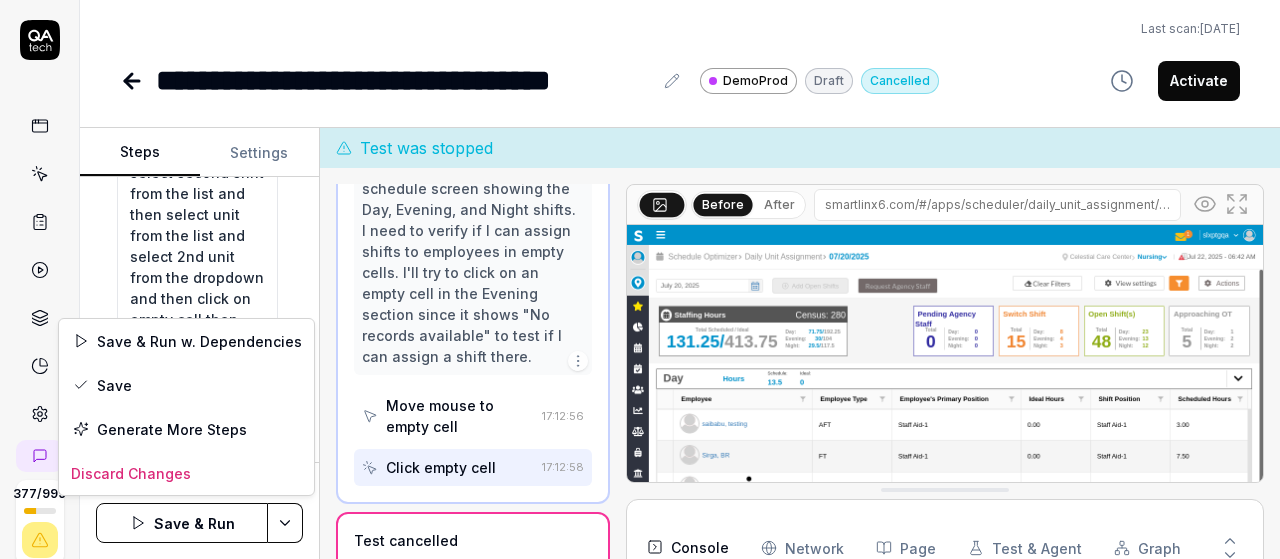 click on "**********" at bounding box center (640, 279) 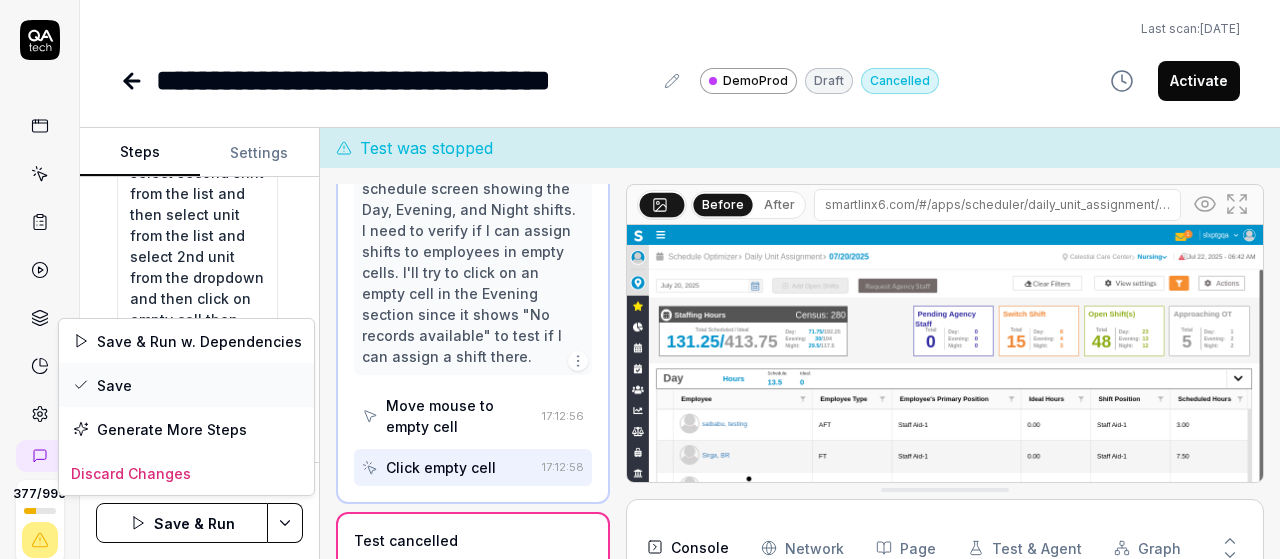 click on "Save" at bounding box center (186, 385) 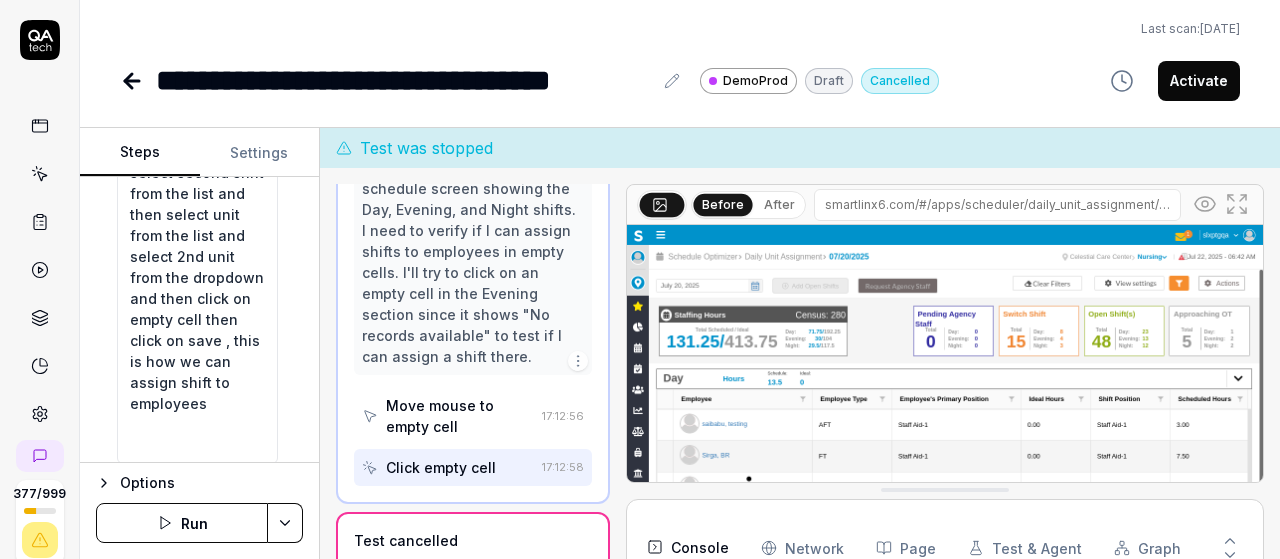 type on "*" 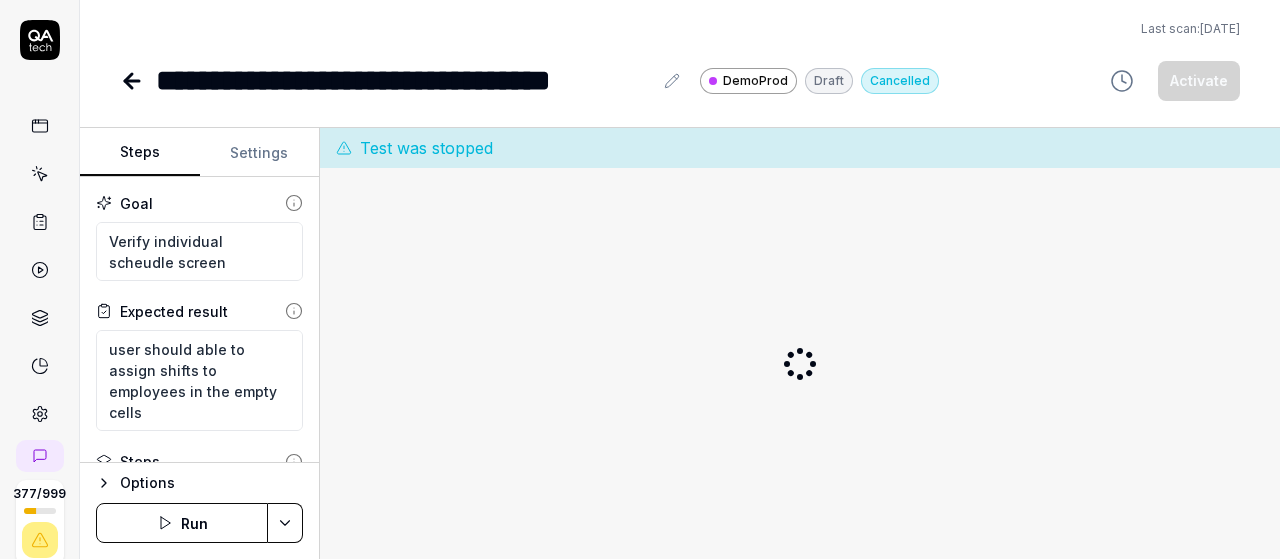 scroll, scrollTop: 0, scrollLeft: 0, axis: both 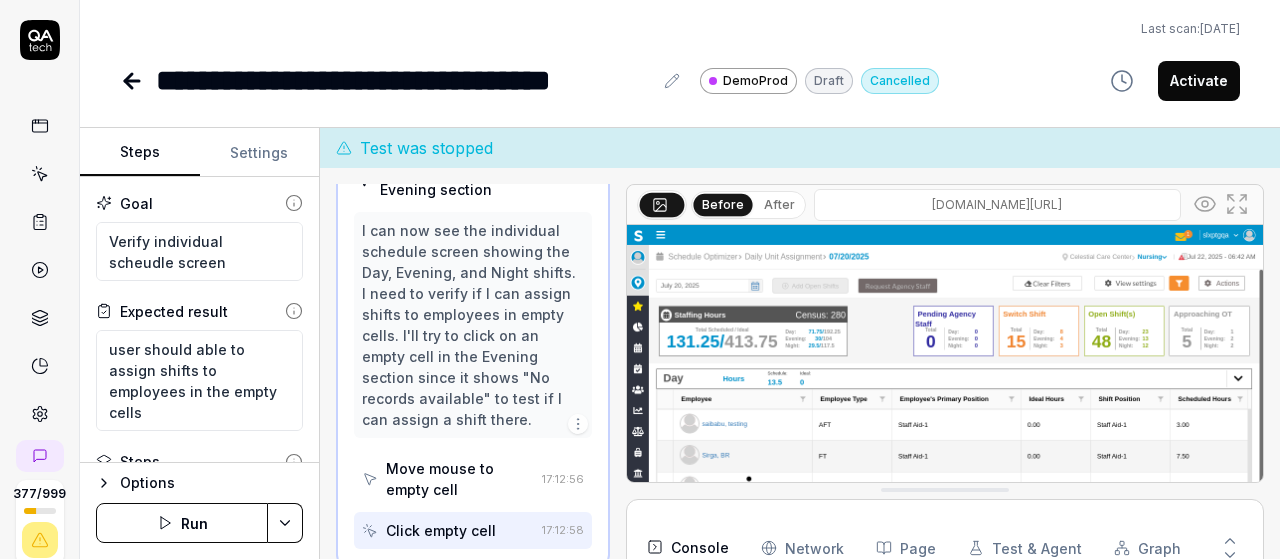 click on "Run" at bounding box center [182, 523] 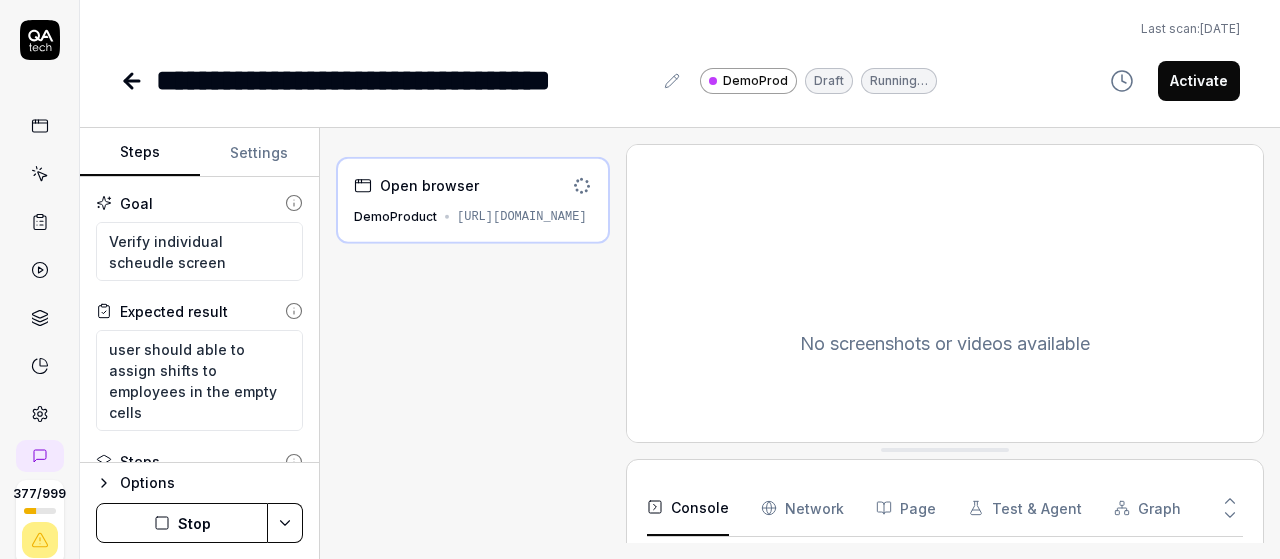 type on "*" 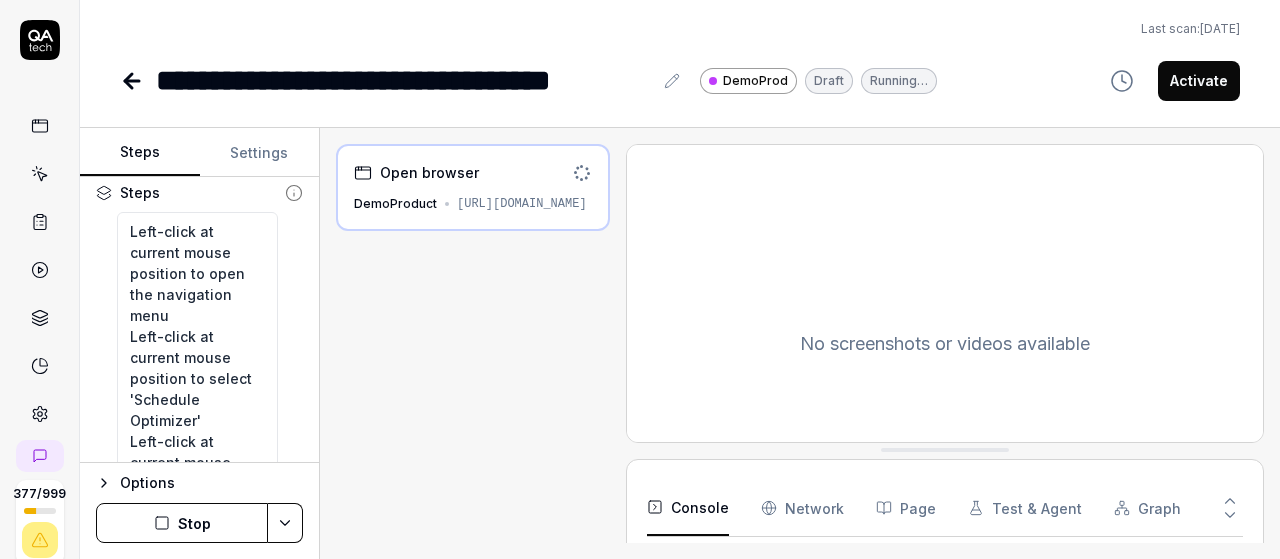 scroll, scrollTop: 297, scrollLeft: 0, axis: vertical 